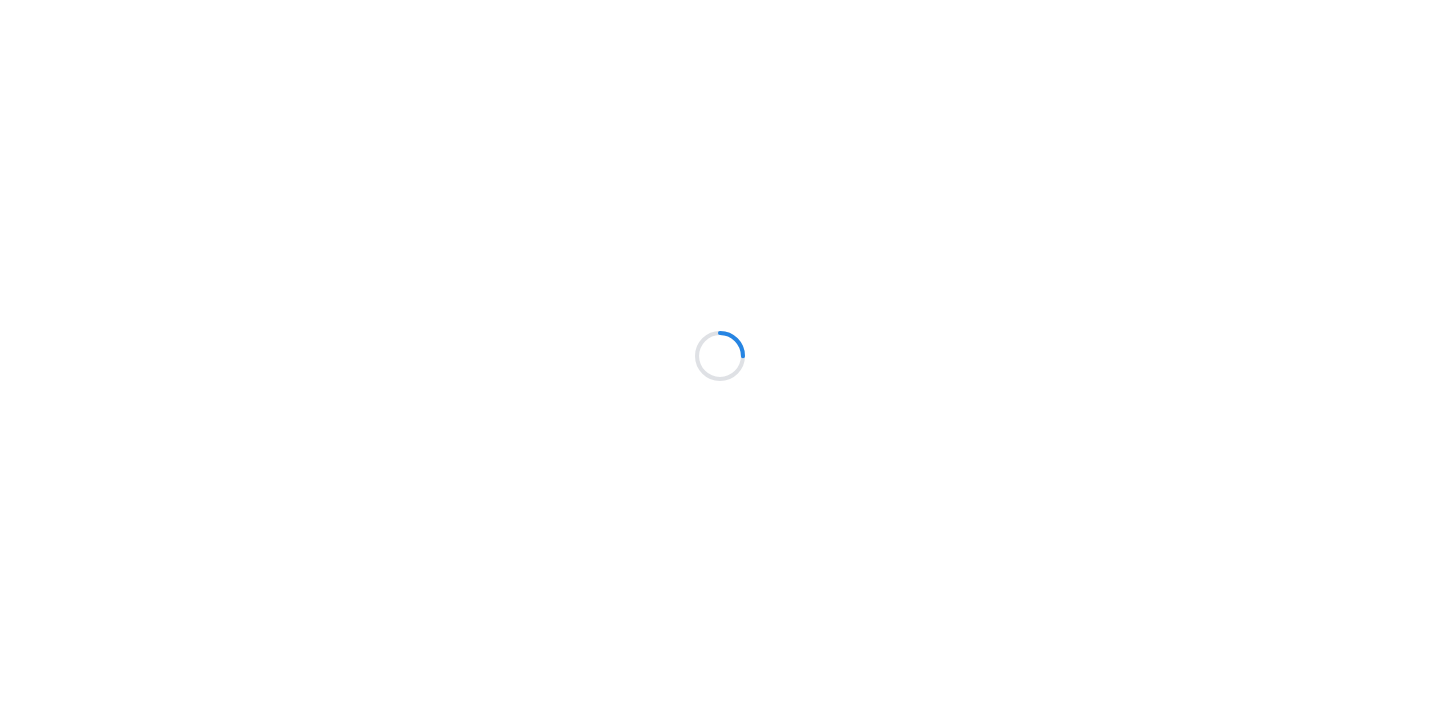 scroll, scrollTop: 0, scrollLeft: 0, axis: both 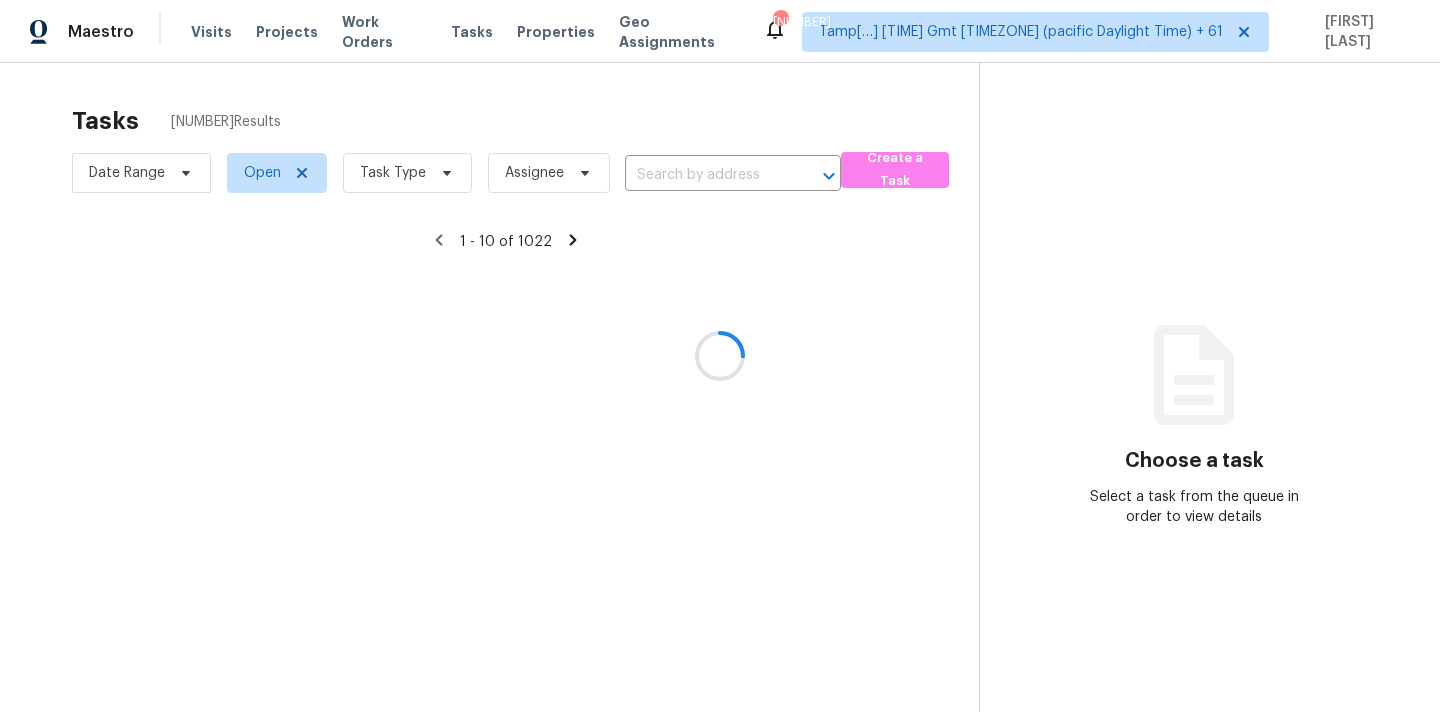 click at bounding box center (720, 356) 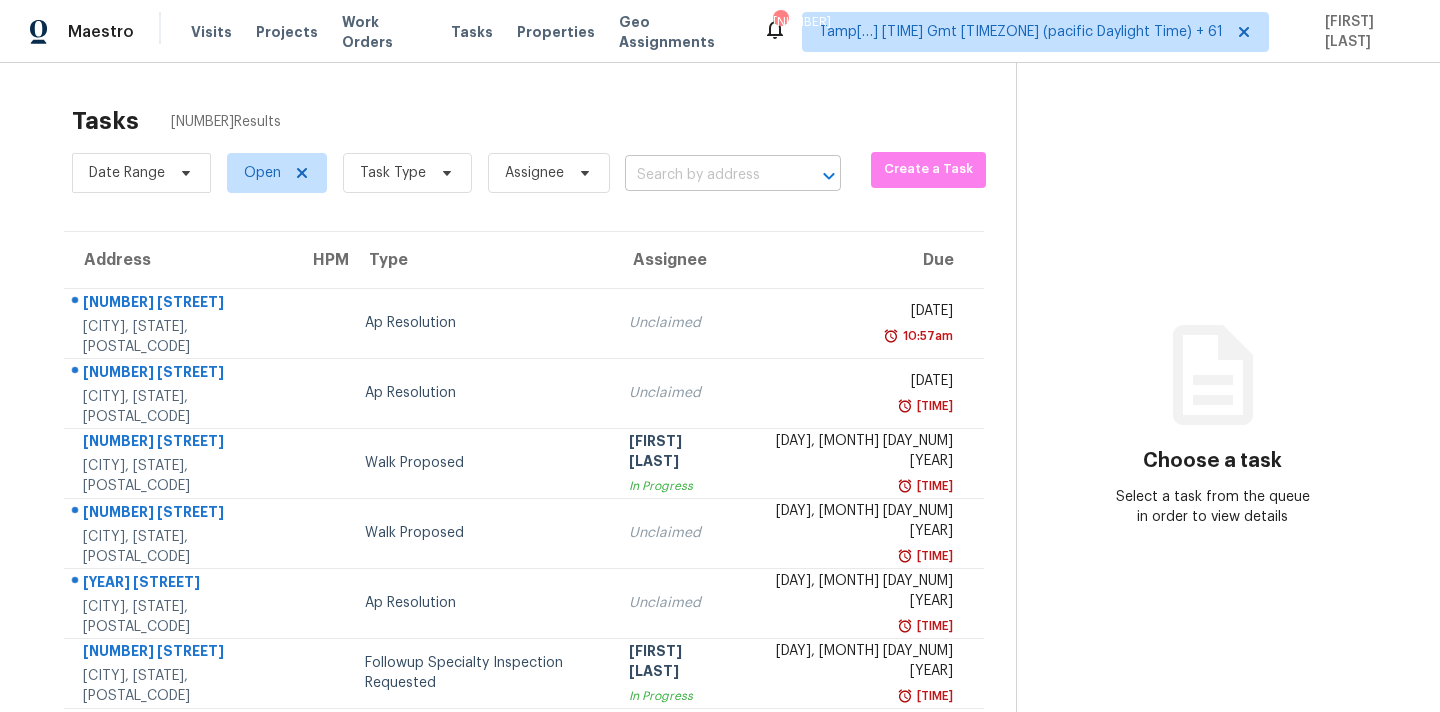click at bounding box center (705, 175) 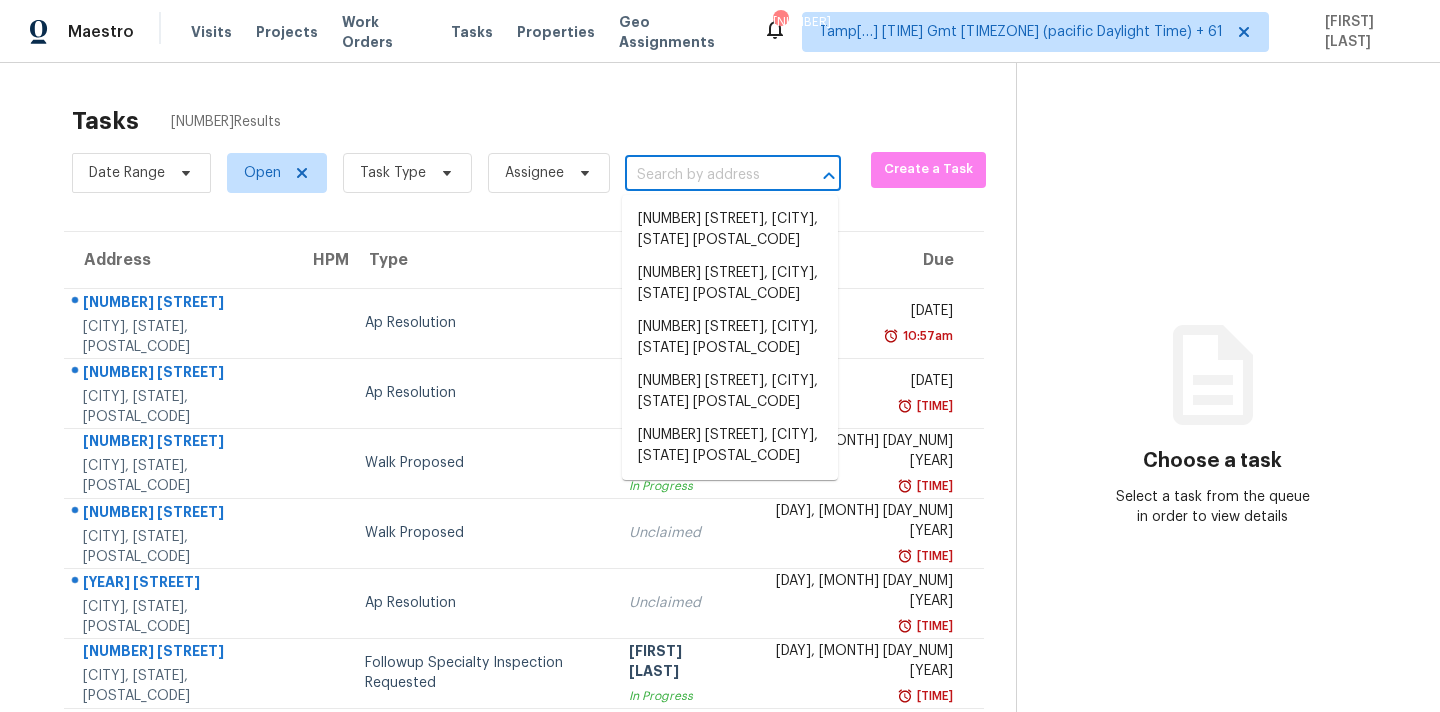 paste on "[NUMBER] [STREET], [CITY], [STATE] [POSTAL_CODE]" 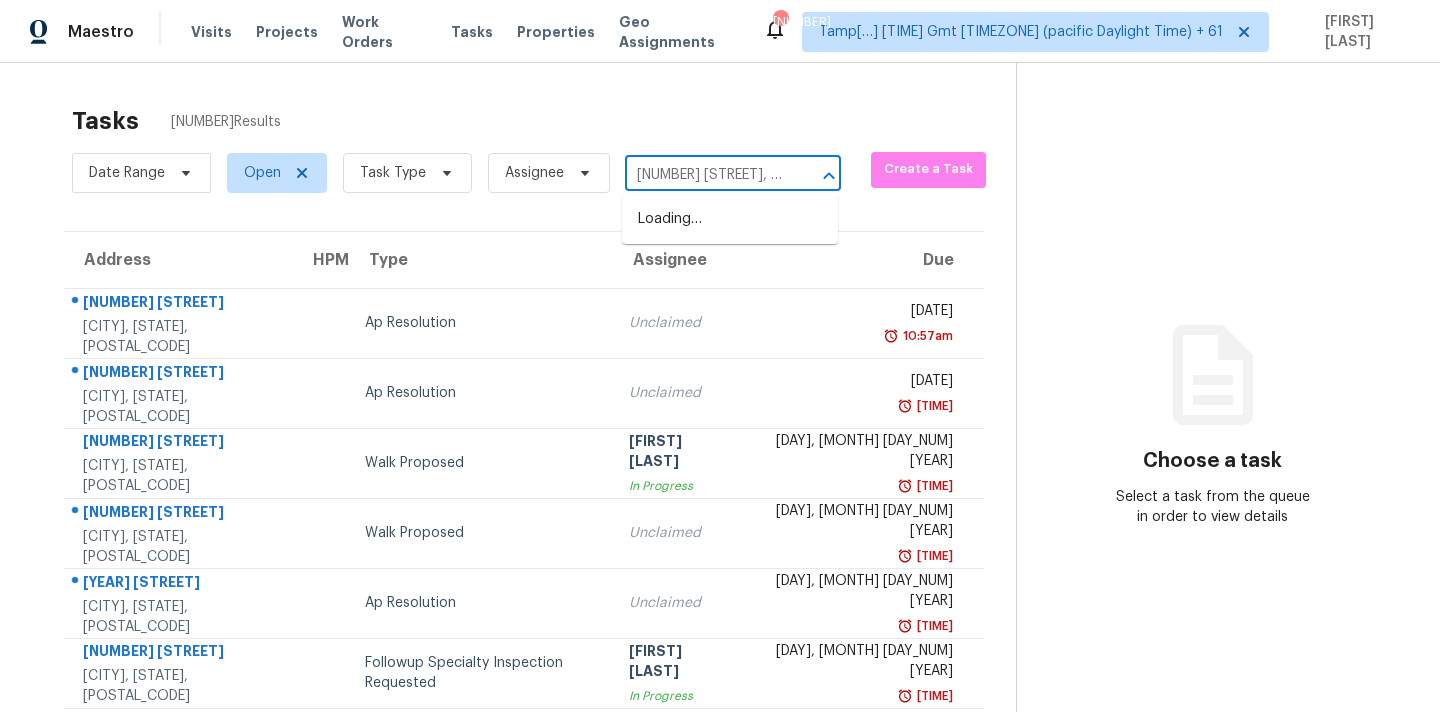 scroll, scrollTop: 0, scrollLeft: 162, axis: horizontal 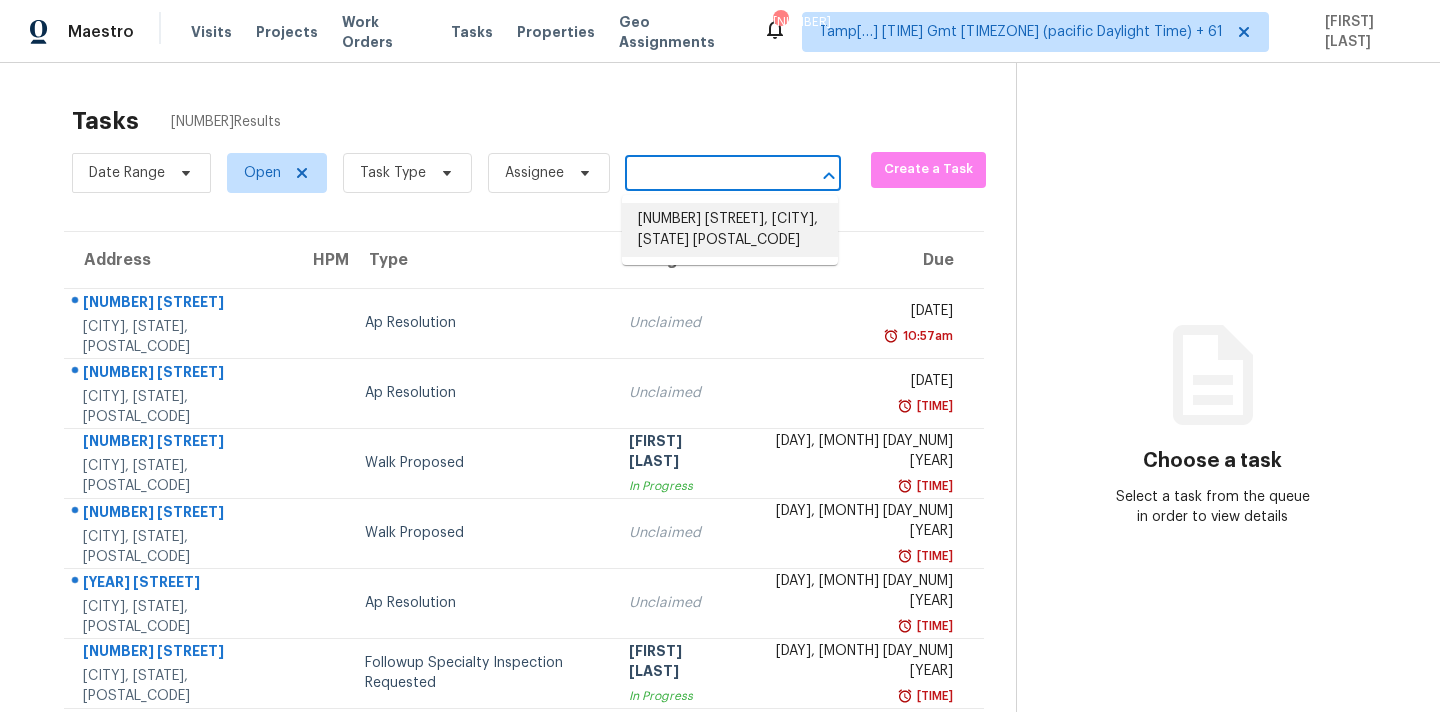 click on "[NUMBER] [STREET], [CITY], [STATE] [POSTAL_CODE]" at bounding box center (730, 230) 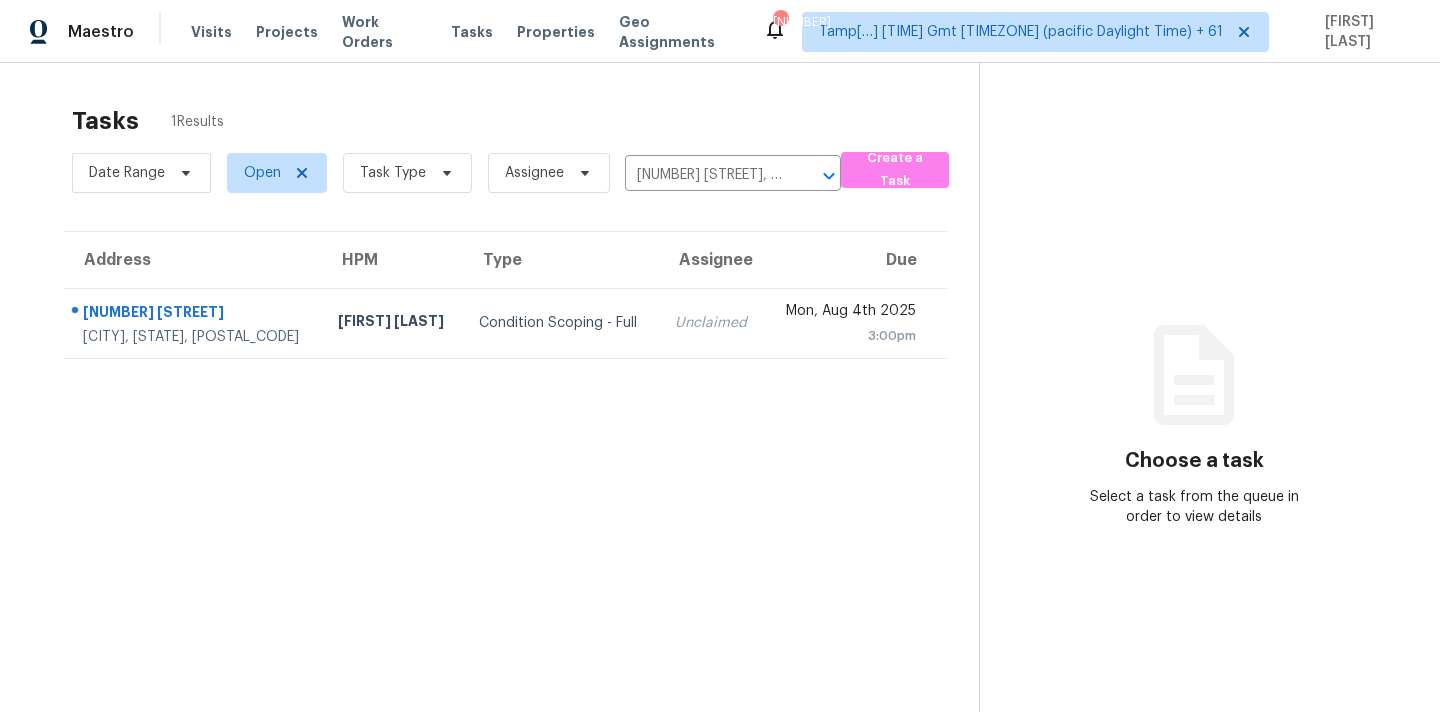 click on "Unclaimed" at bounding box center [712, 323] 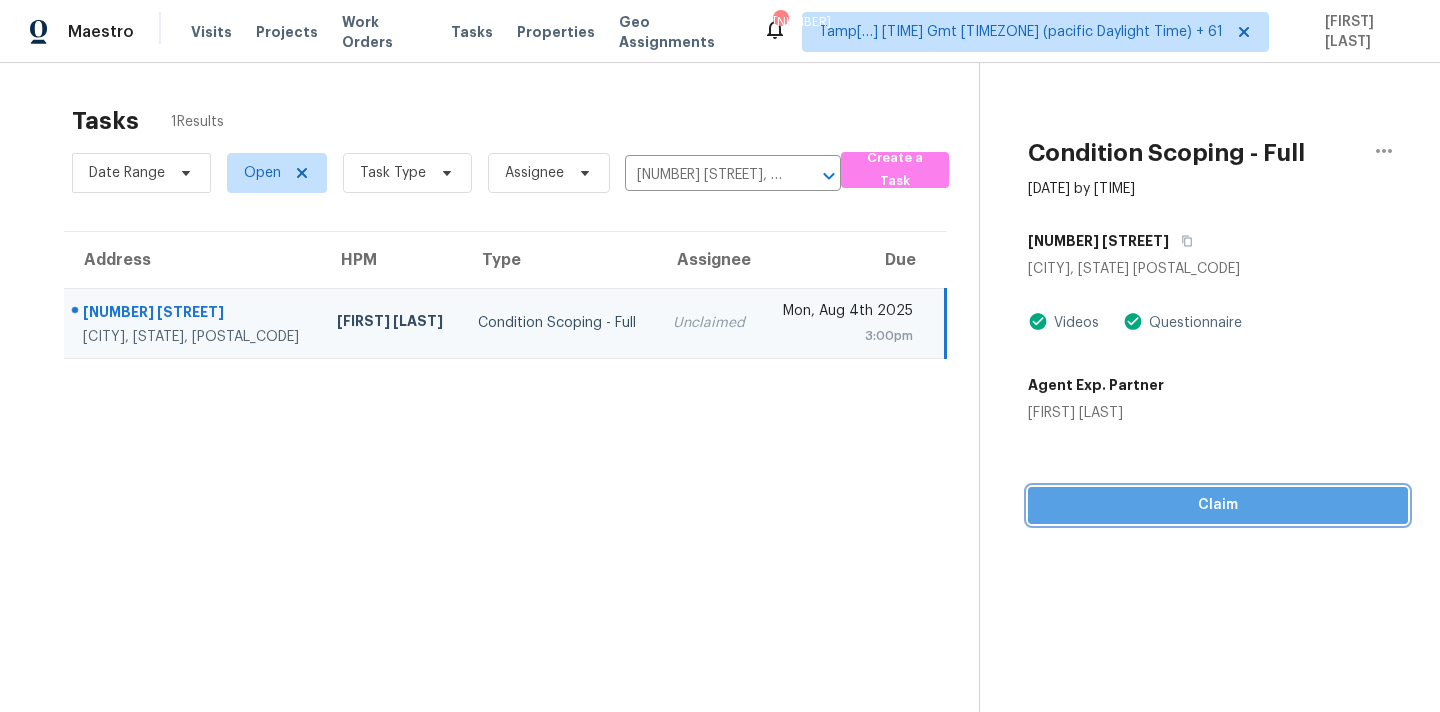 click on "Claim" at bounding box center (1218, 505) 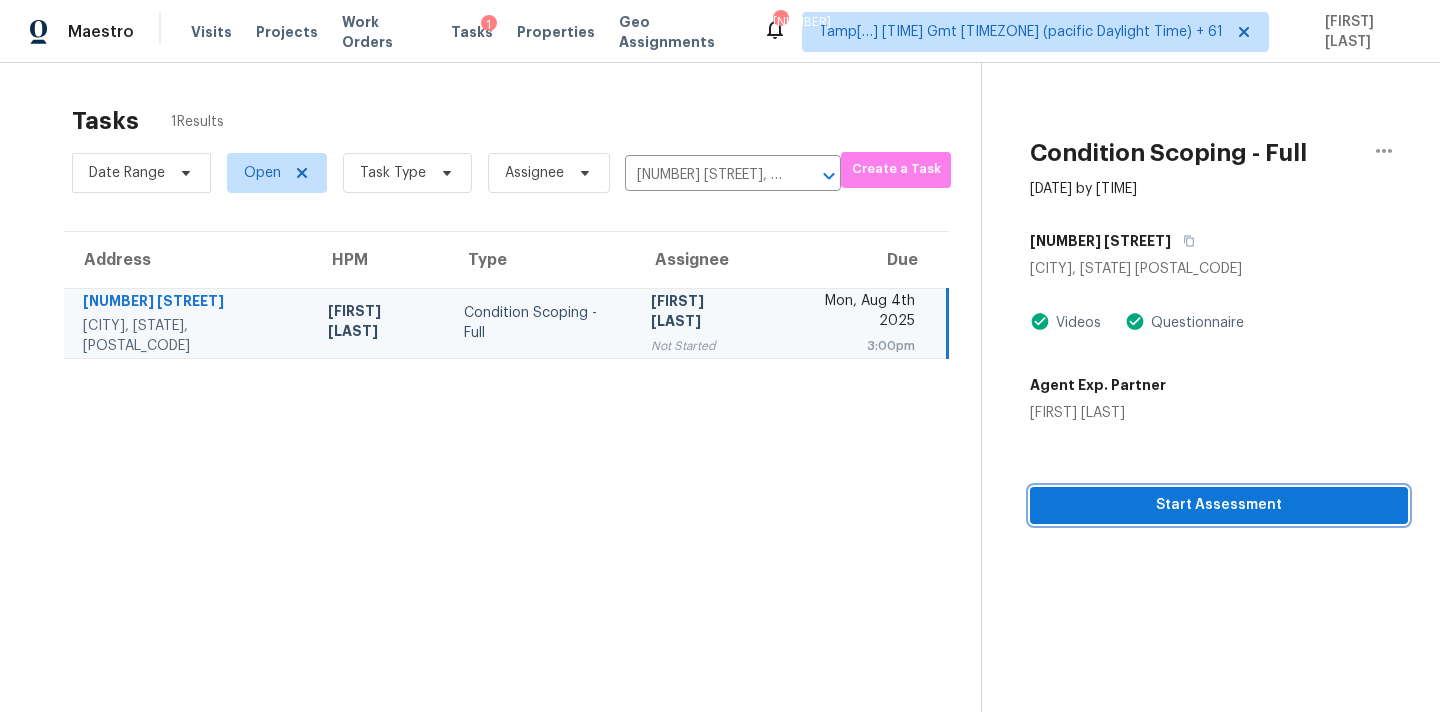 click on "Start Assessment" at bounding box center (1219, 505) 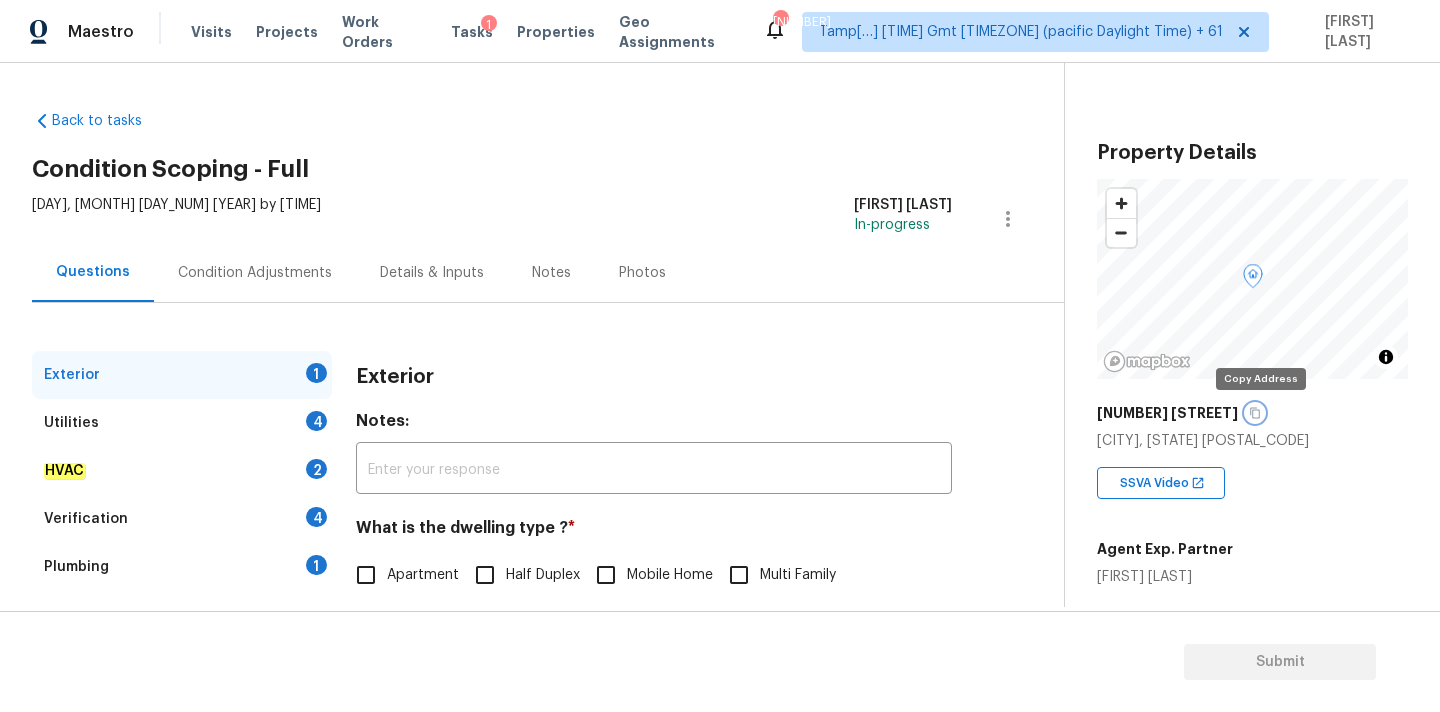 click at bounding box center (1255, 413) 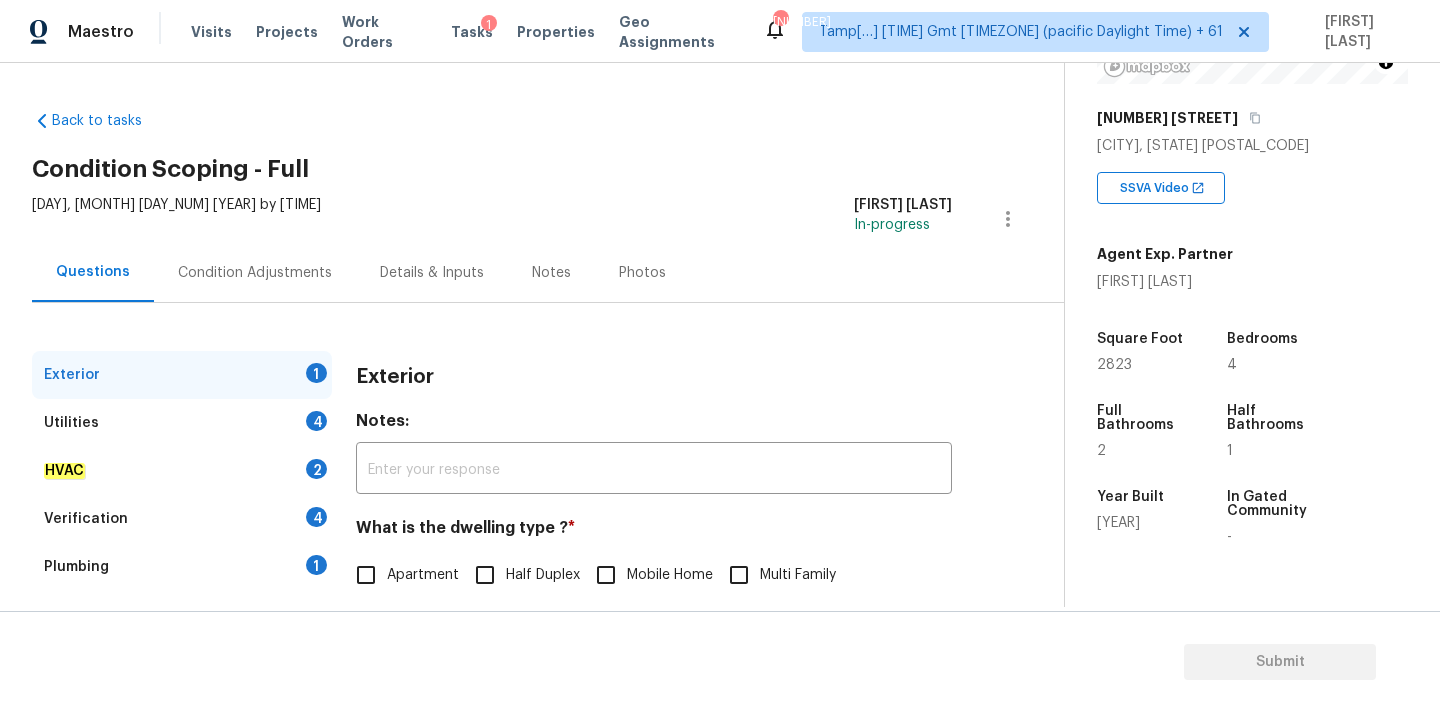 scroll, scrollTop: 492, scrollLeft: 0, axis: vertical 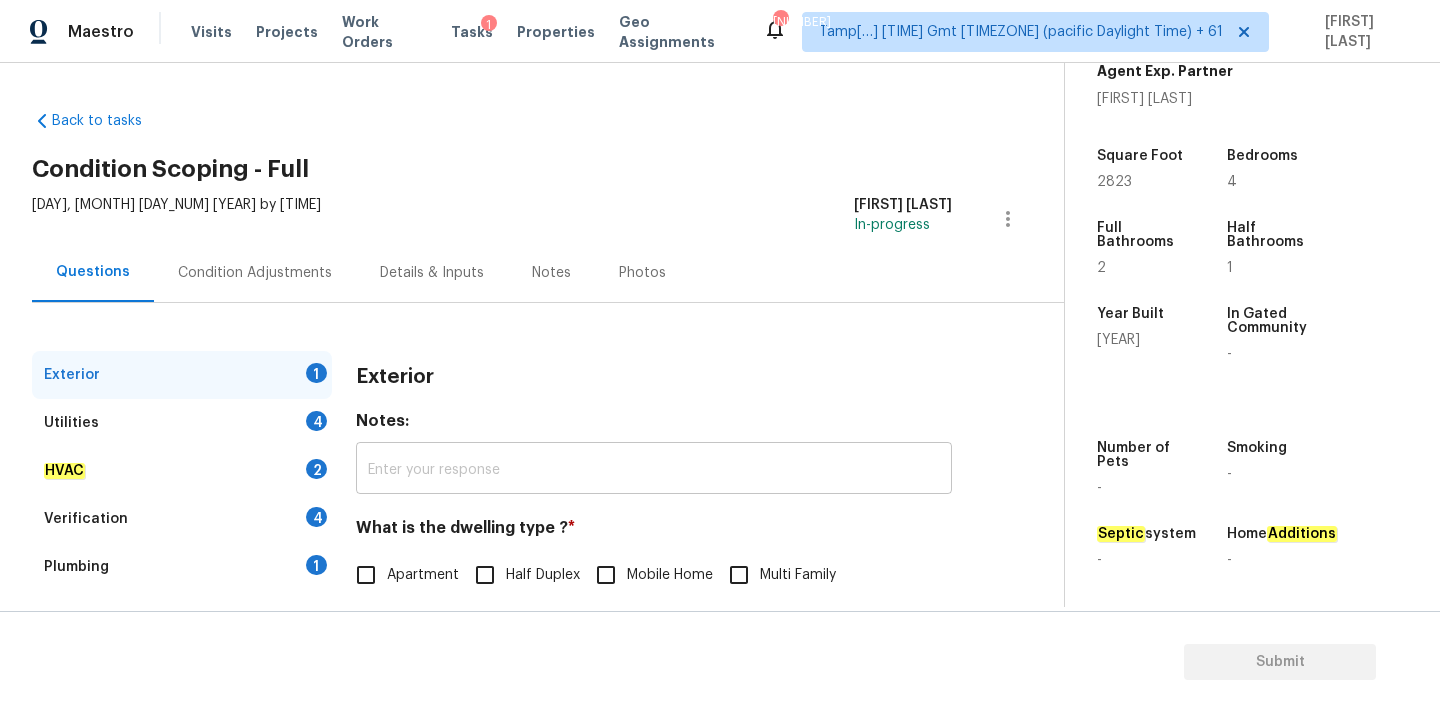 click at bounding box center [654, 470] 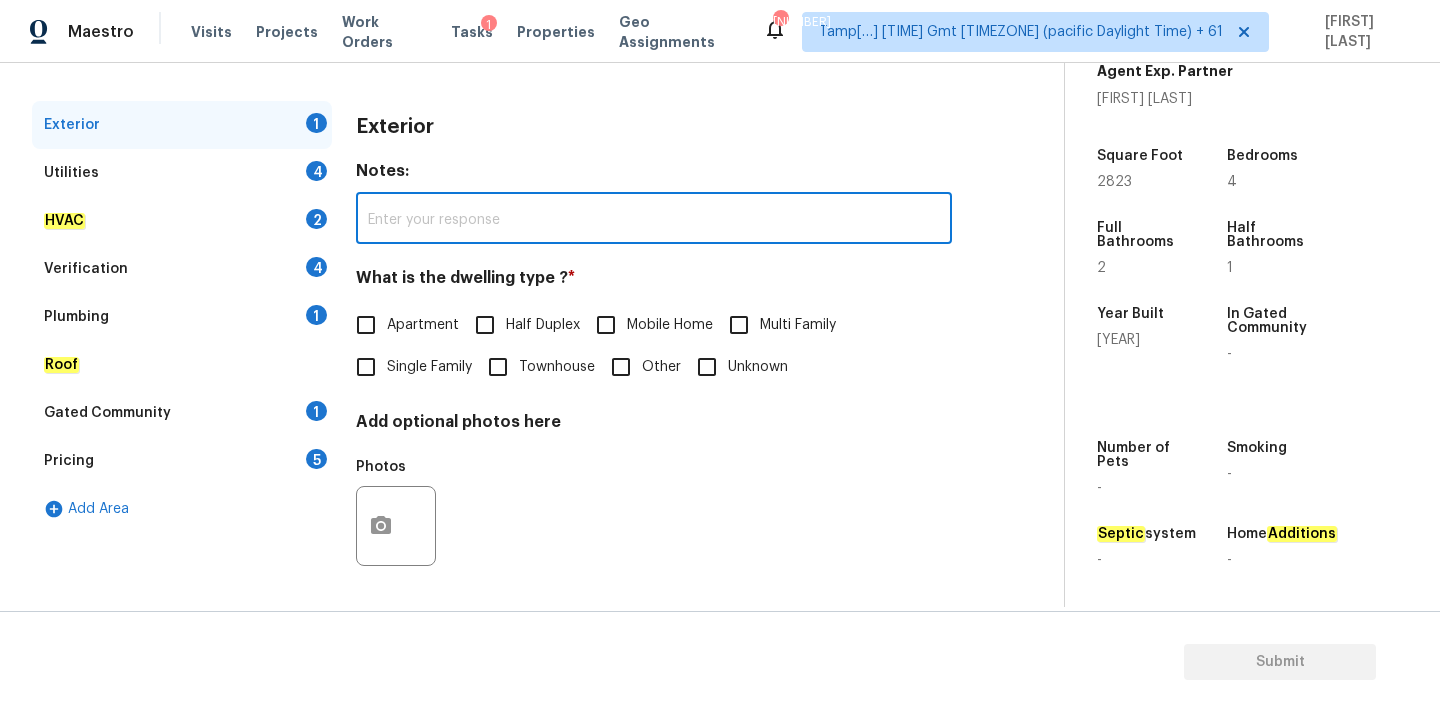 scroll, scrollTop: 251, scrollLeft: 0, axis: vertical 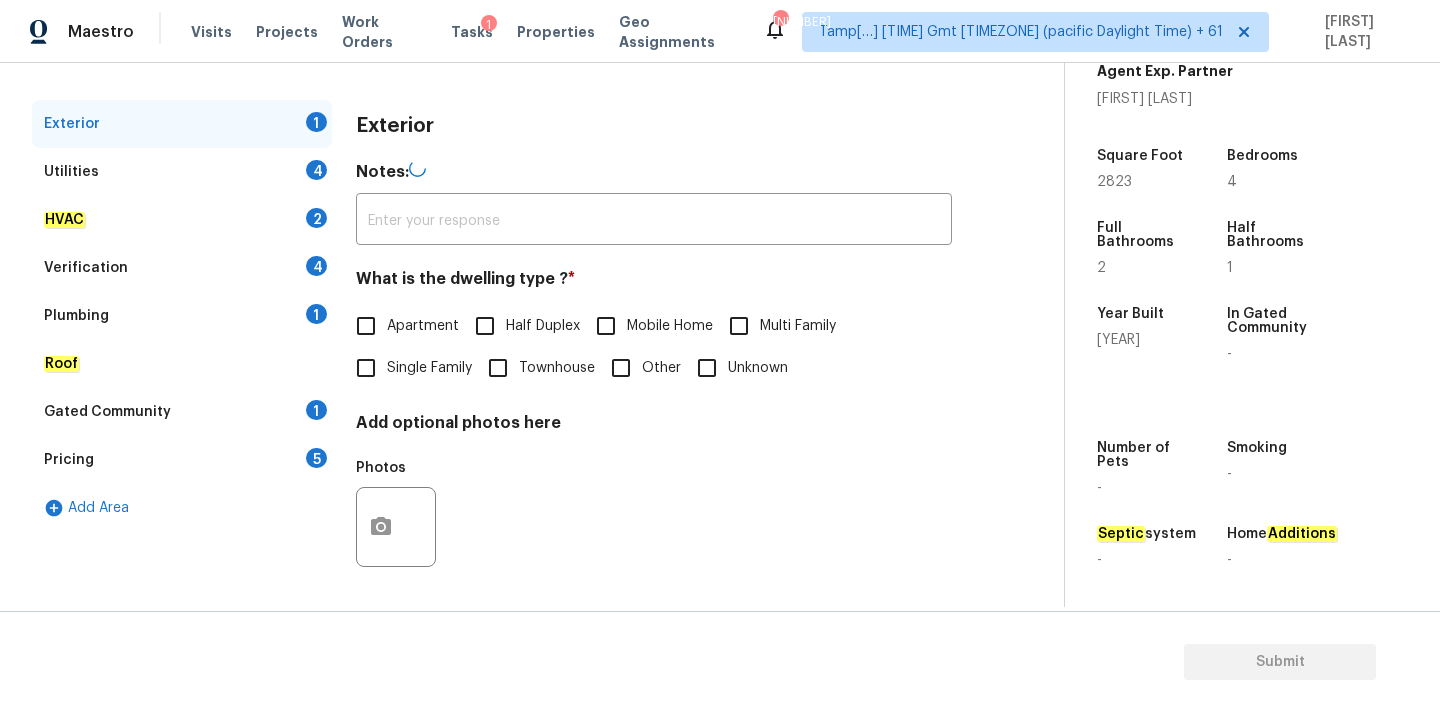 click on "Single Family" at bounding box center [429, 368] 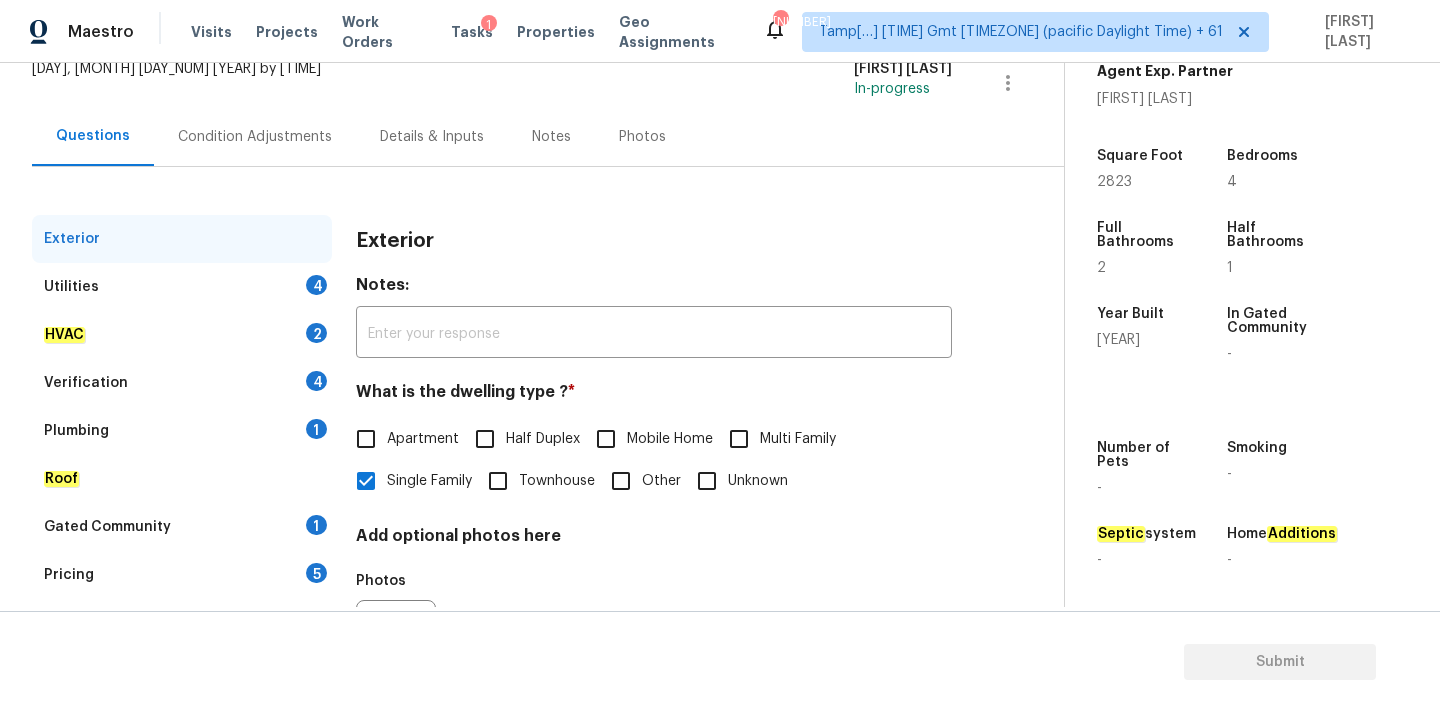 scroll, scrollTop: 128, scrollLeft: 0, axis: vertical 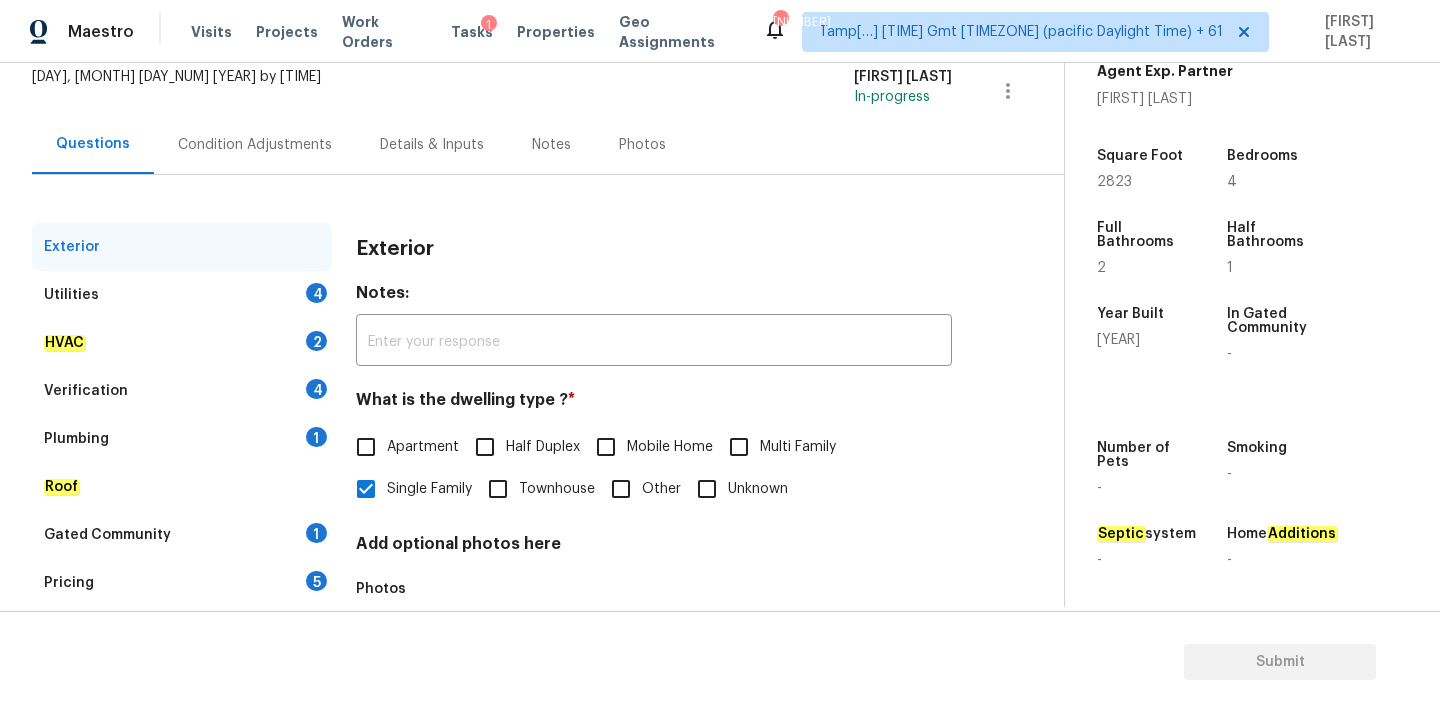 click on "Condition Adjustments" at bounding box center (255, 145) 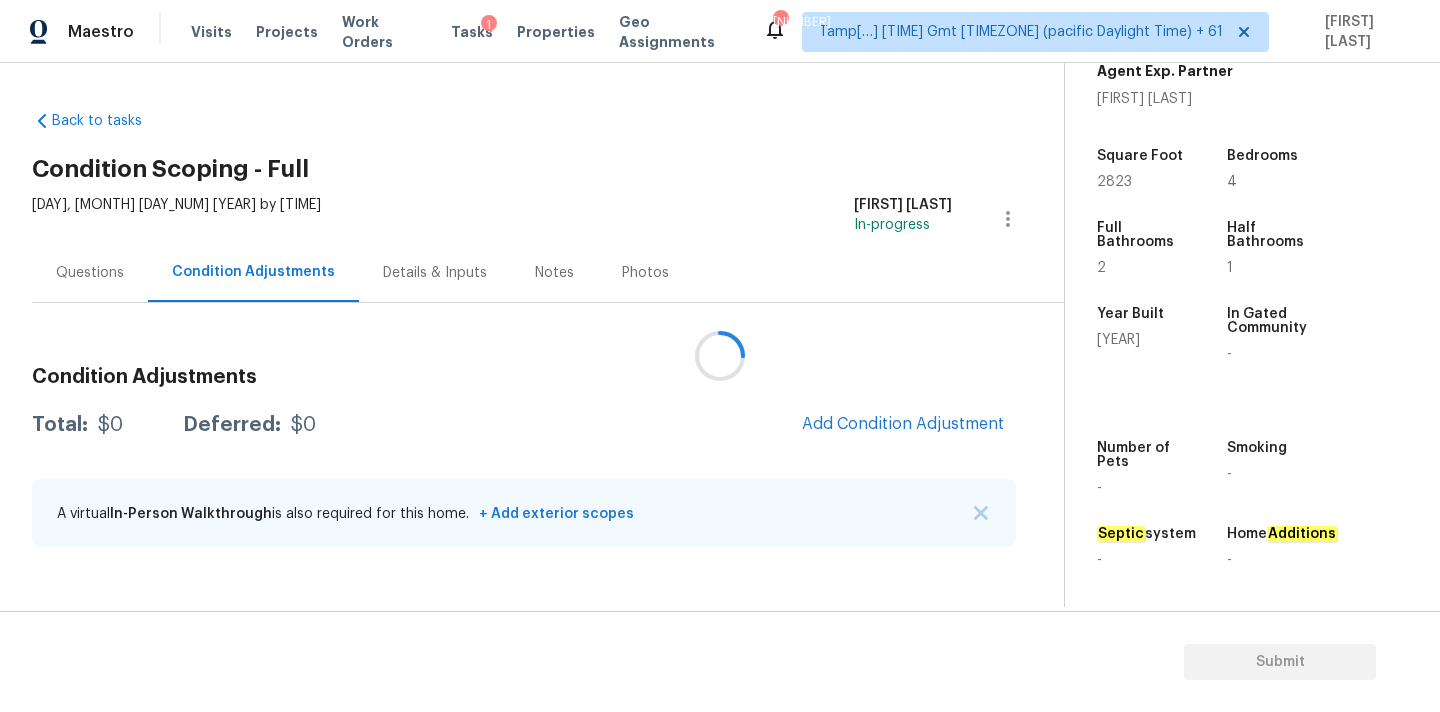 scroll, scrollTop: 0, scrollLeft: 0, axis: both 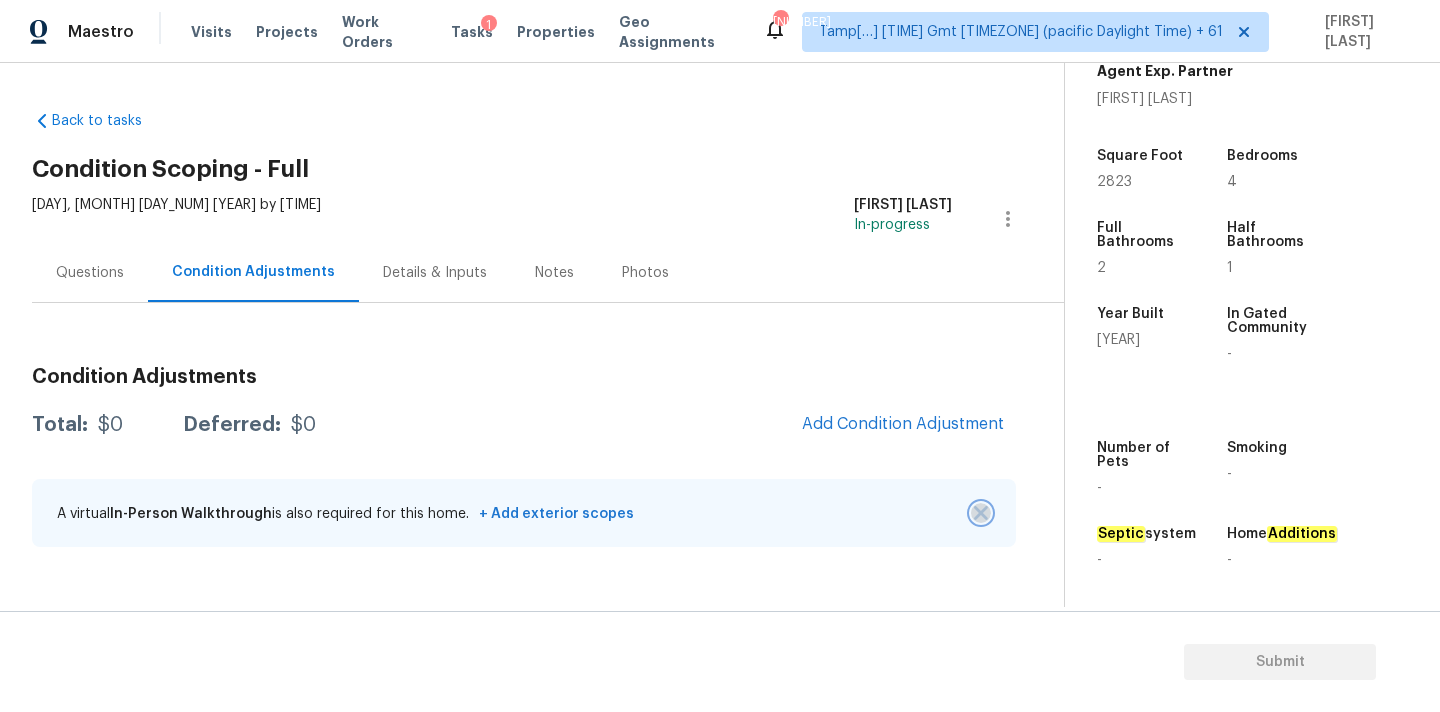 click at bounding box center [981, 513] 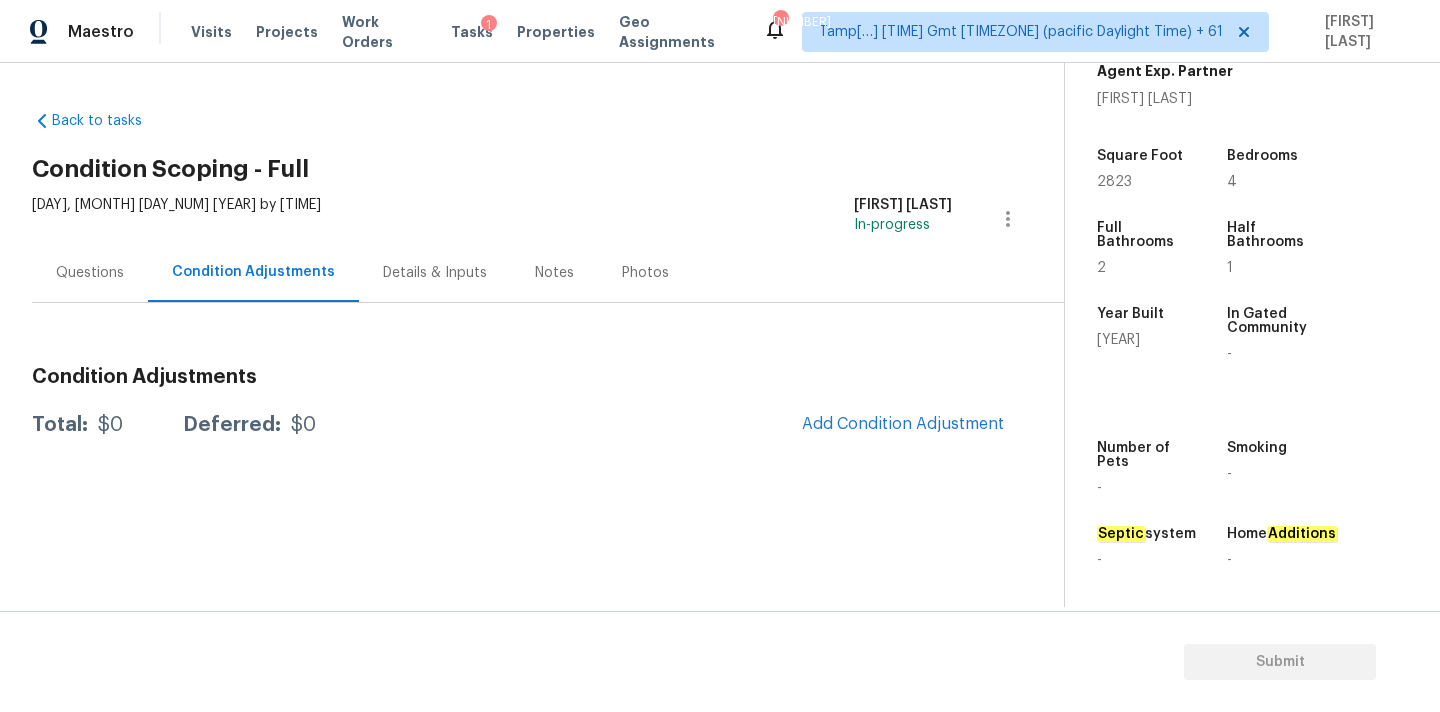 click on "Questions" at bounding box center (90, 272) 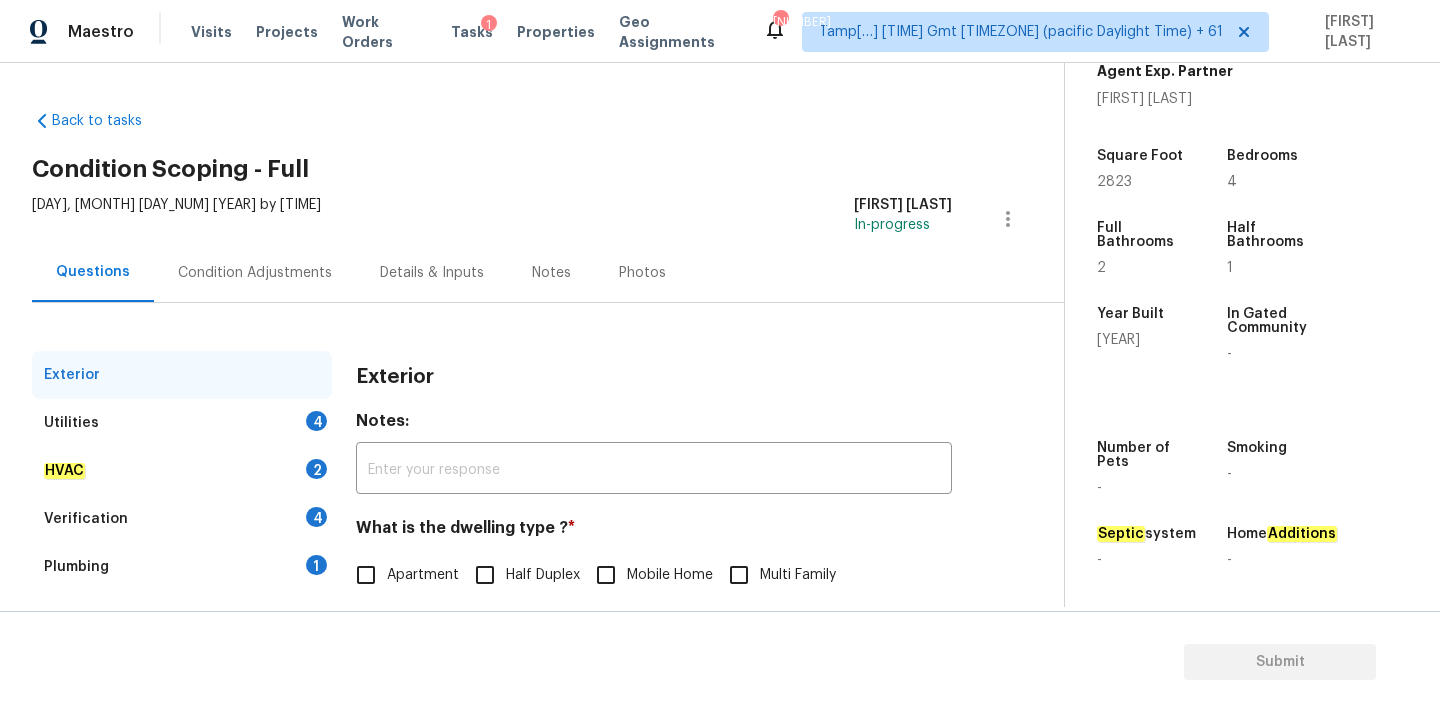 scroll, scrollTop: 251, scrollLeft: 0, axis: vertical 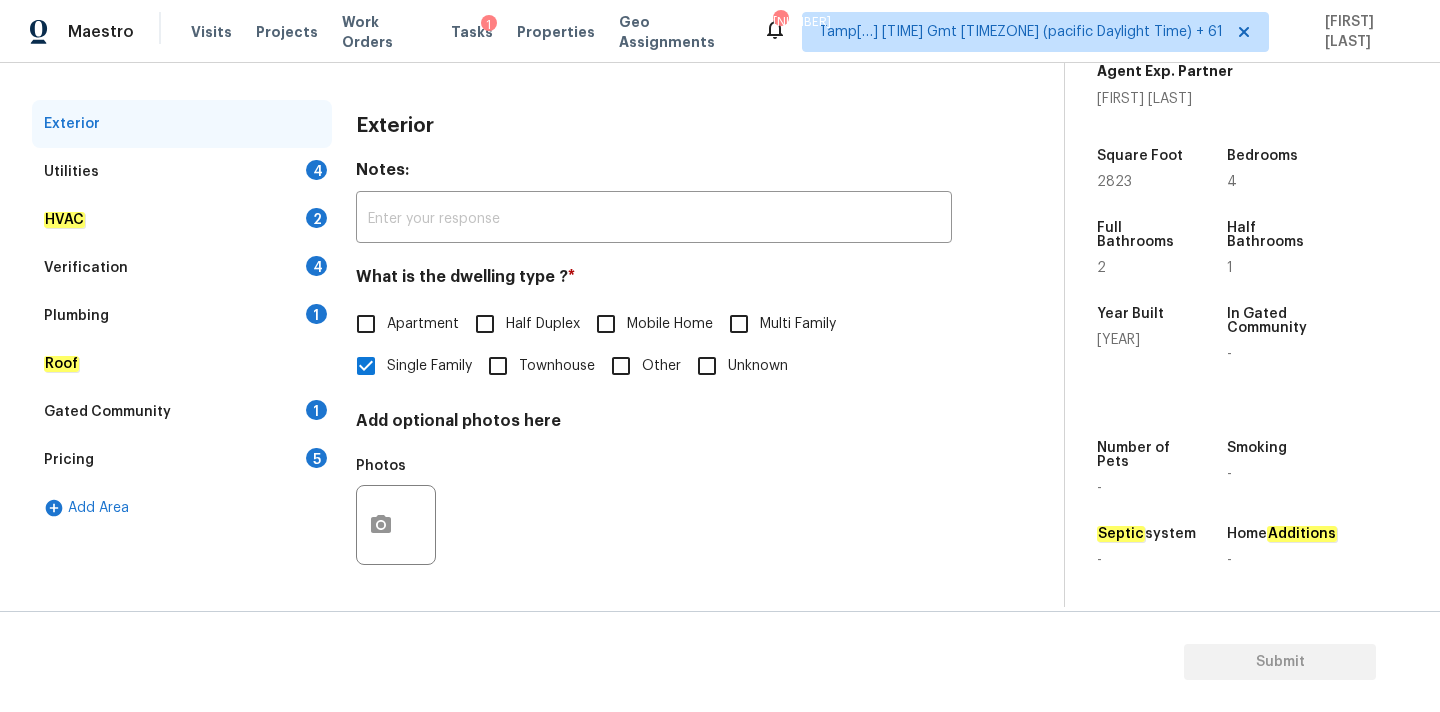 click on "Pricing 5" at bounding box center [182, 460] 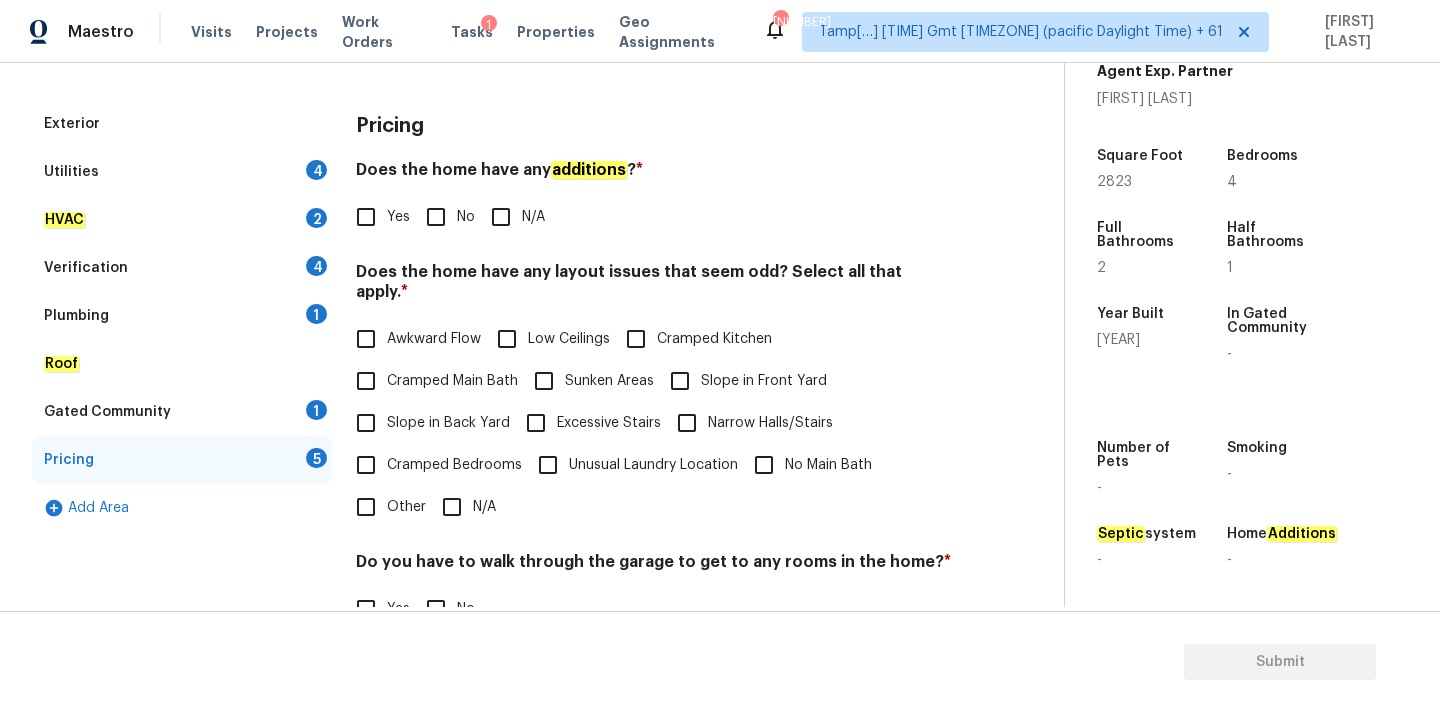 click on "Slope in Back Yard" at bounding box center [448, 423] 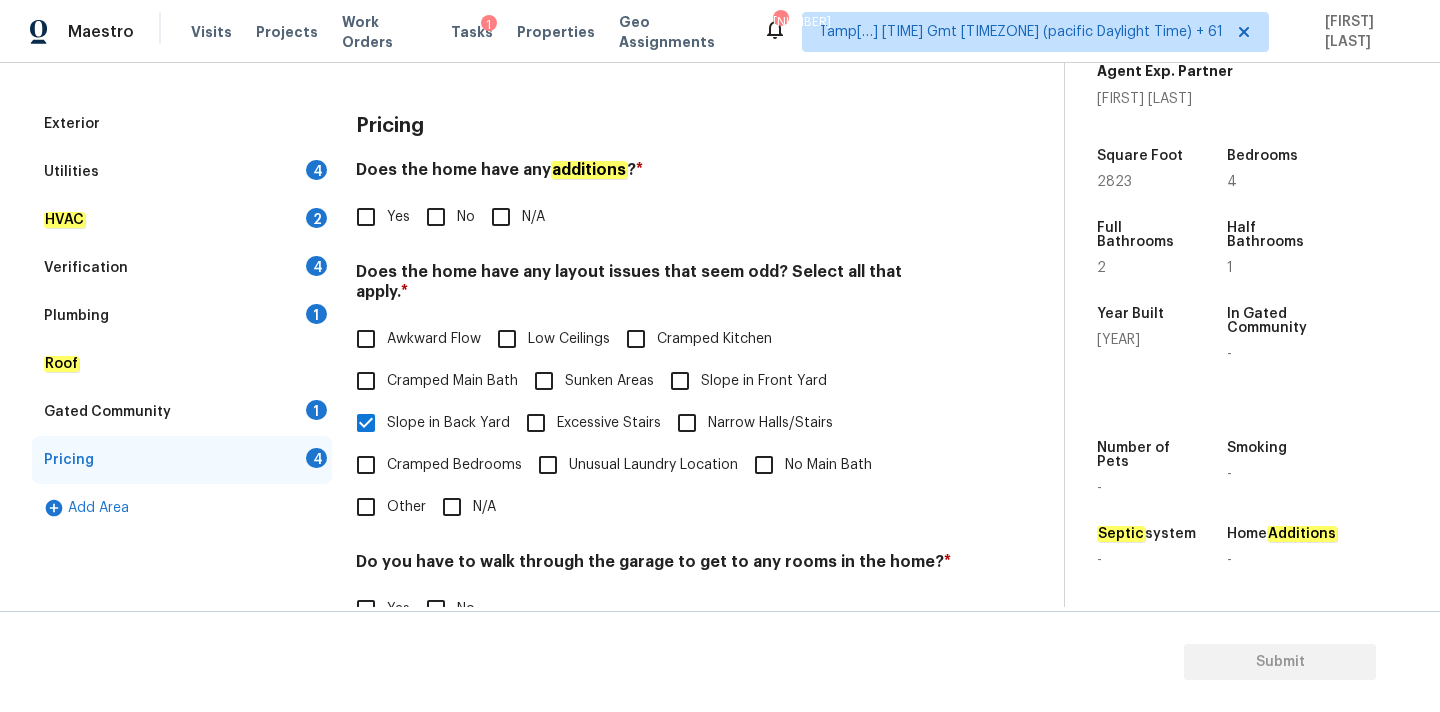 click on "Verification 4" at bounding box center (182, 268) 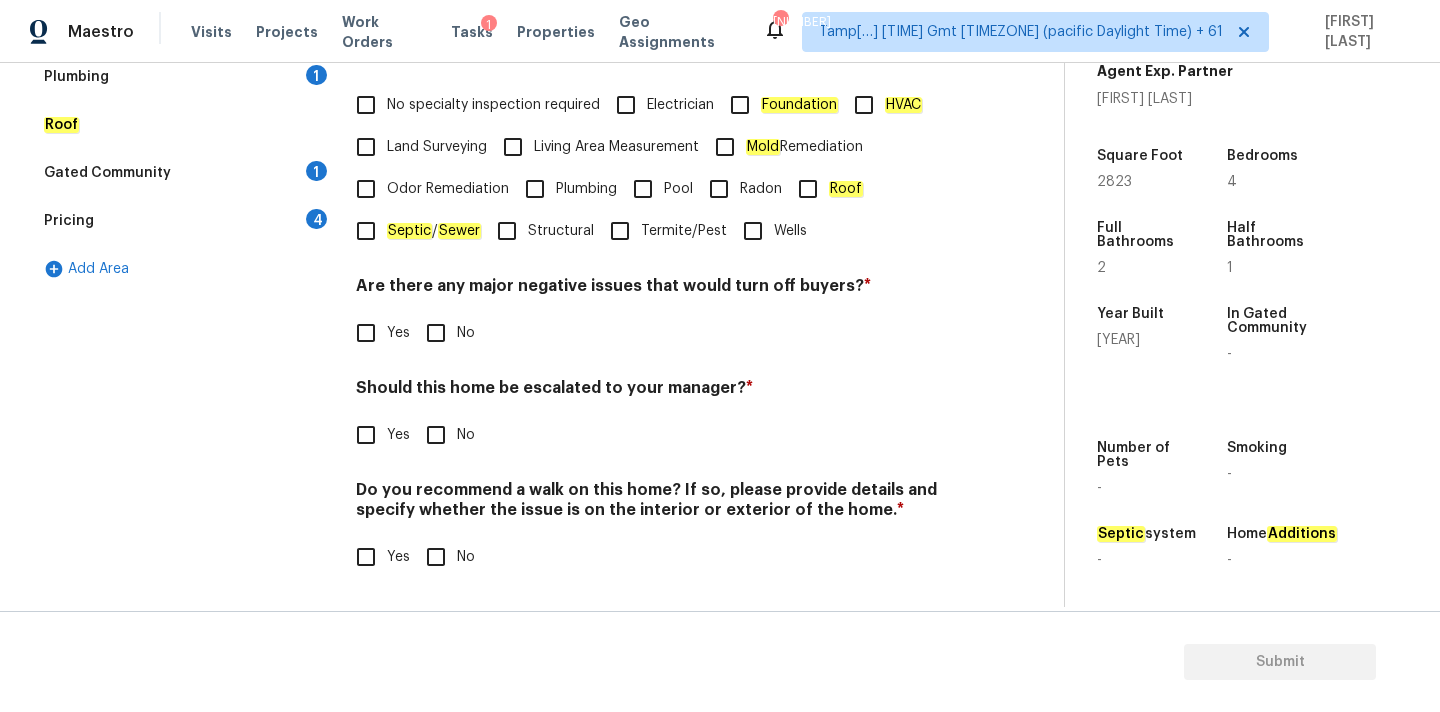 scroll, scrollTop: 491, scrollLeft: 0, axis: vertical 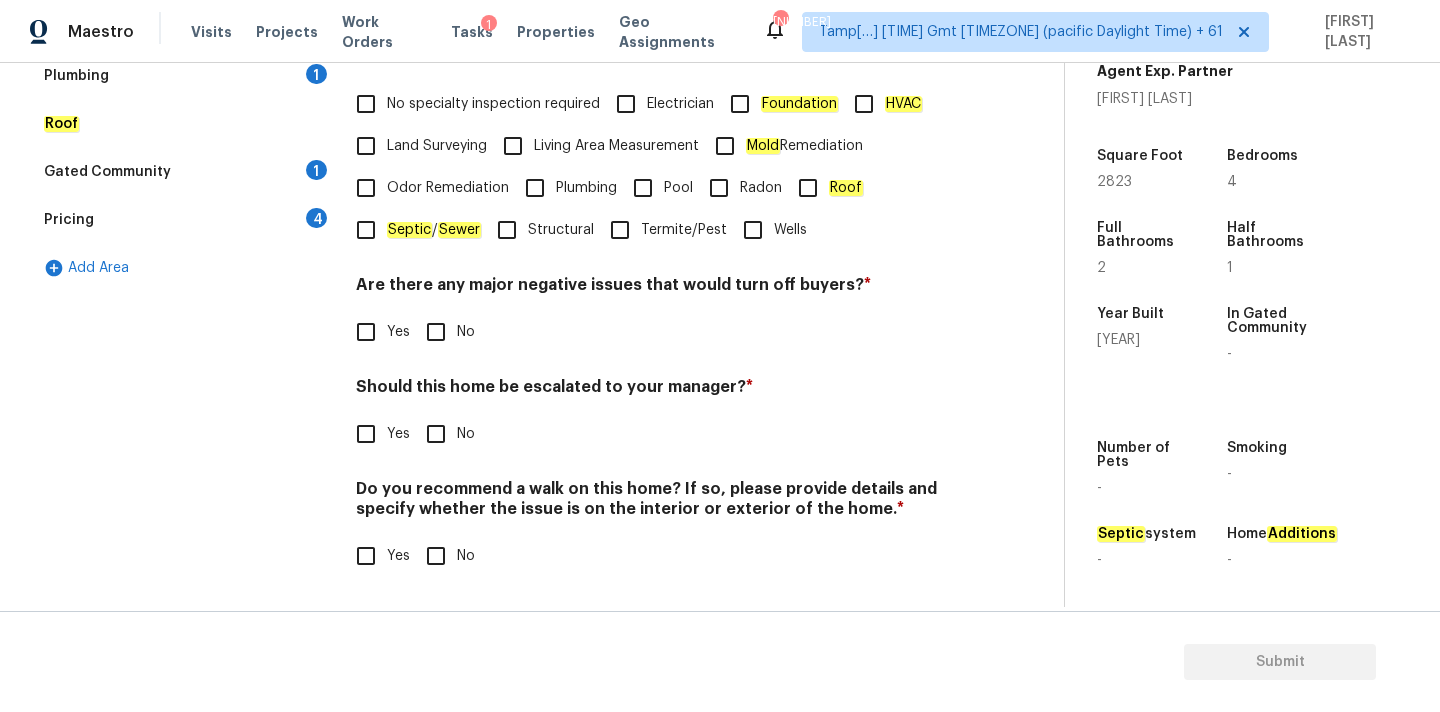 click on "Yes" at bounding box center (398, 434) 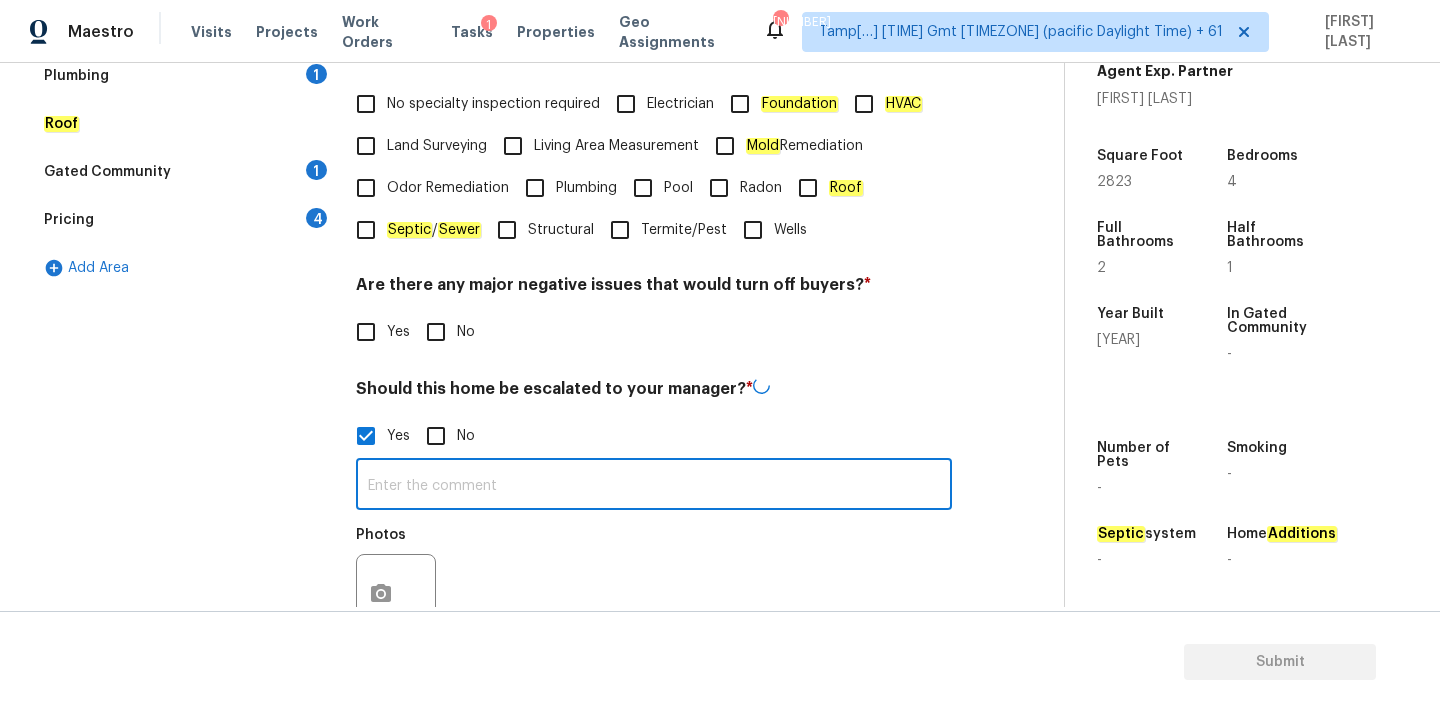 click at bounding box center [654, 486] 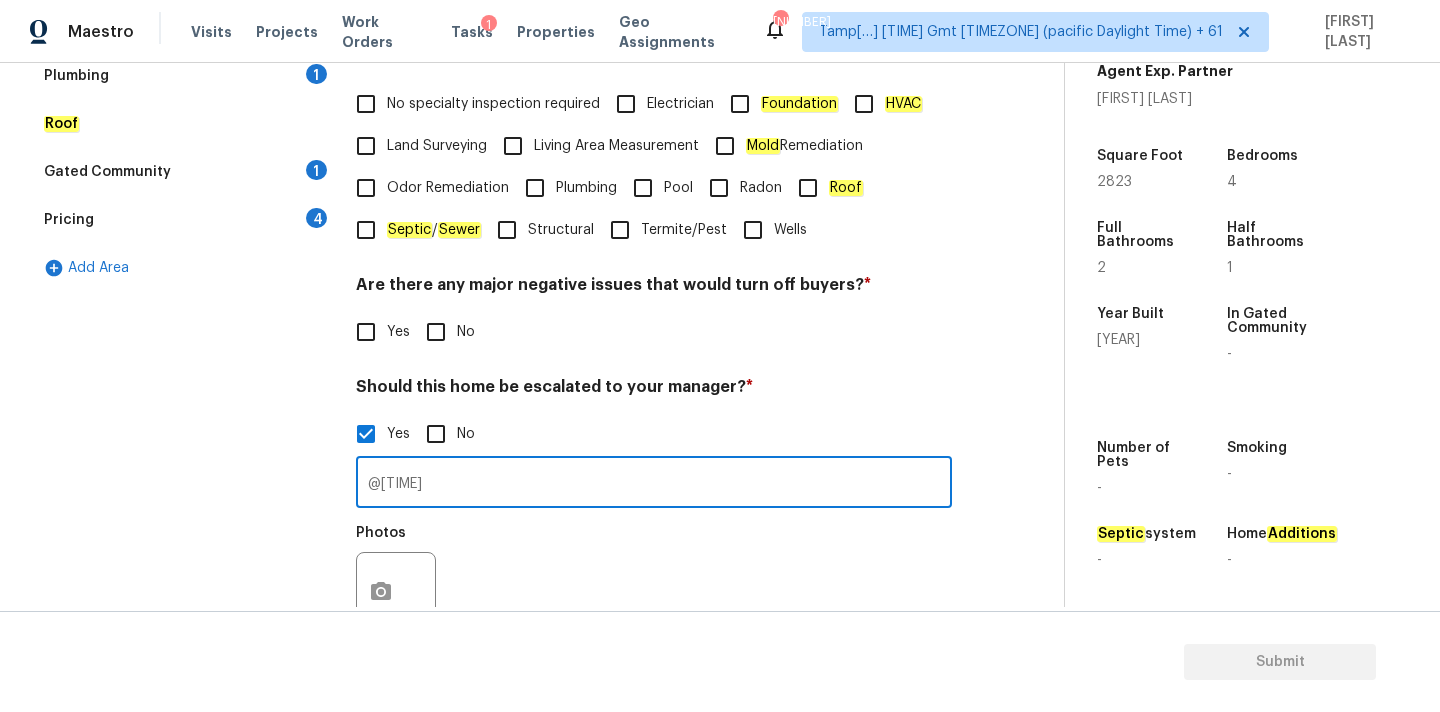 click on "@[TIME]" at bounding box center (654, 484) 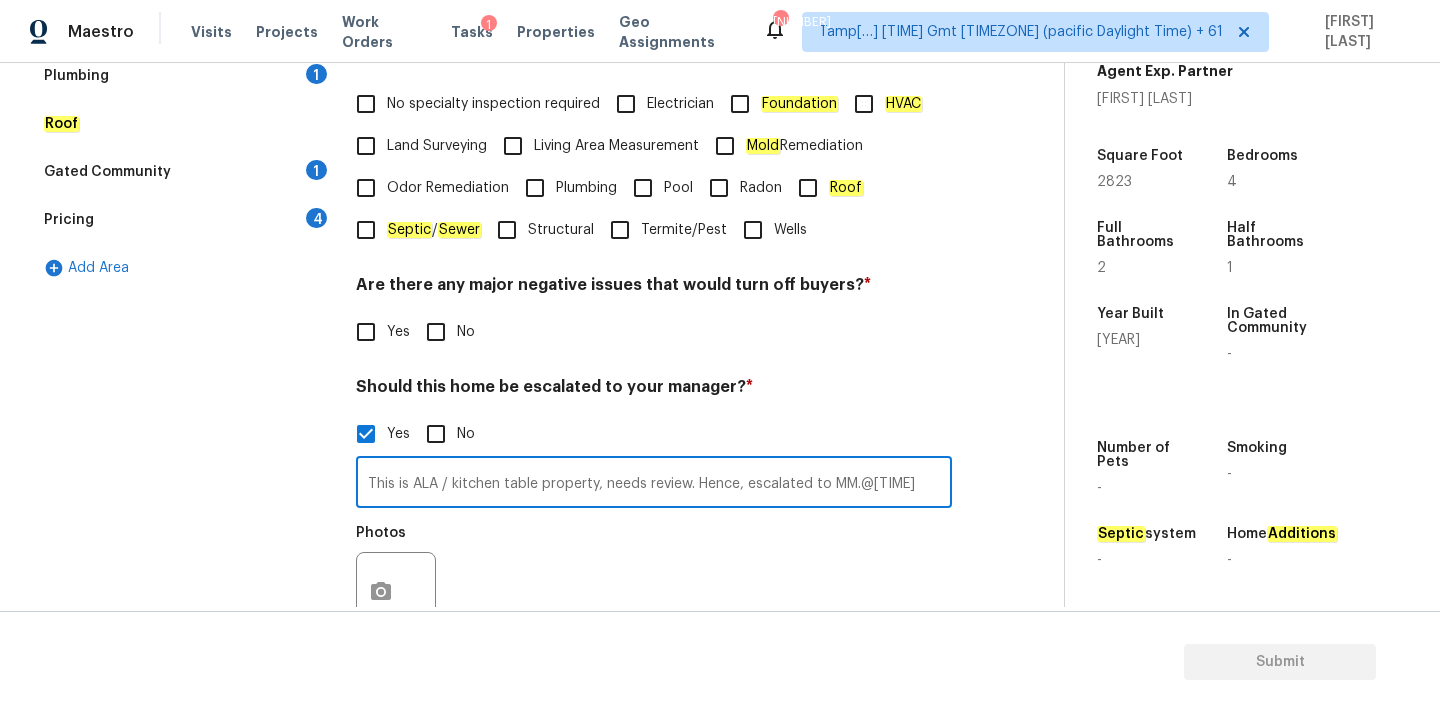 drag, startPoint x: 443, startPoint y: 482, endPoint x: 537, endPoint y: 486, distance: 94.08507 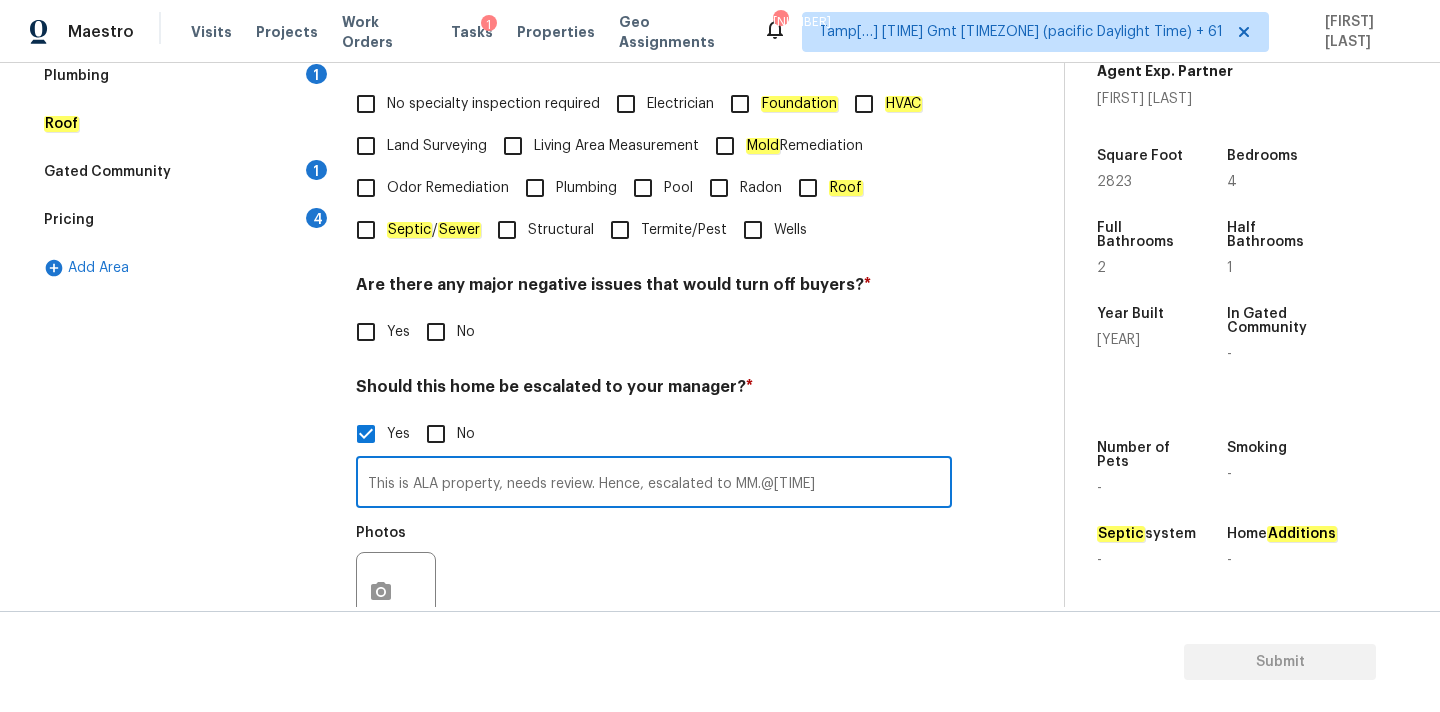 drag, startPoint x: 599, startPoint y: 486, endPoint x: 760, endPoint y: 482, distance: 161.04968 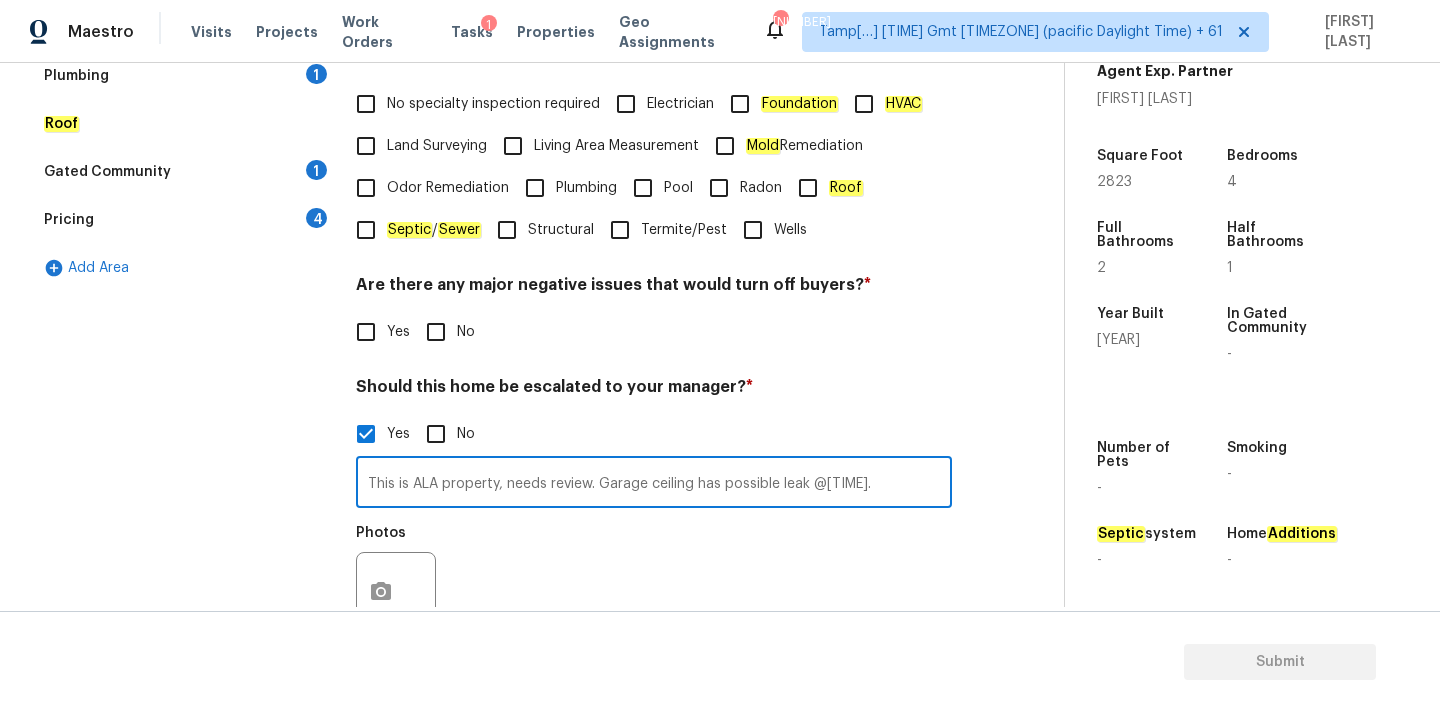 click on "This is ALA property, needs review. Garage ceiling has possible leak @[TIME]." at bounding box center [654, 484] 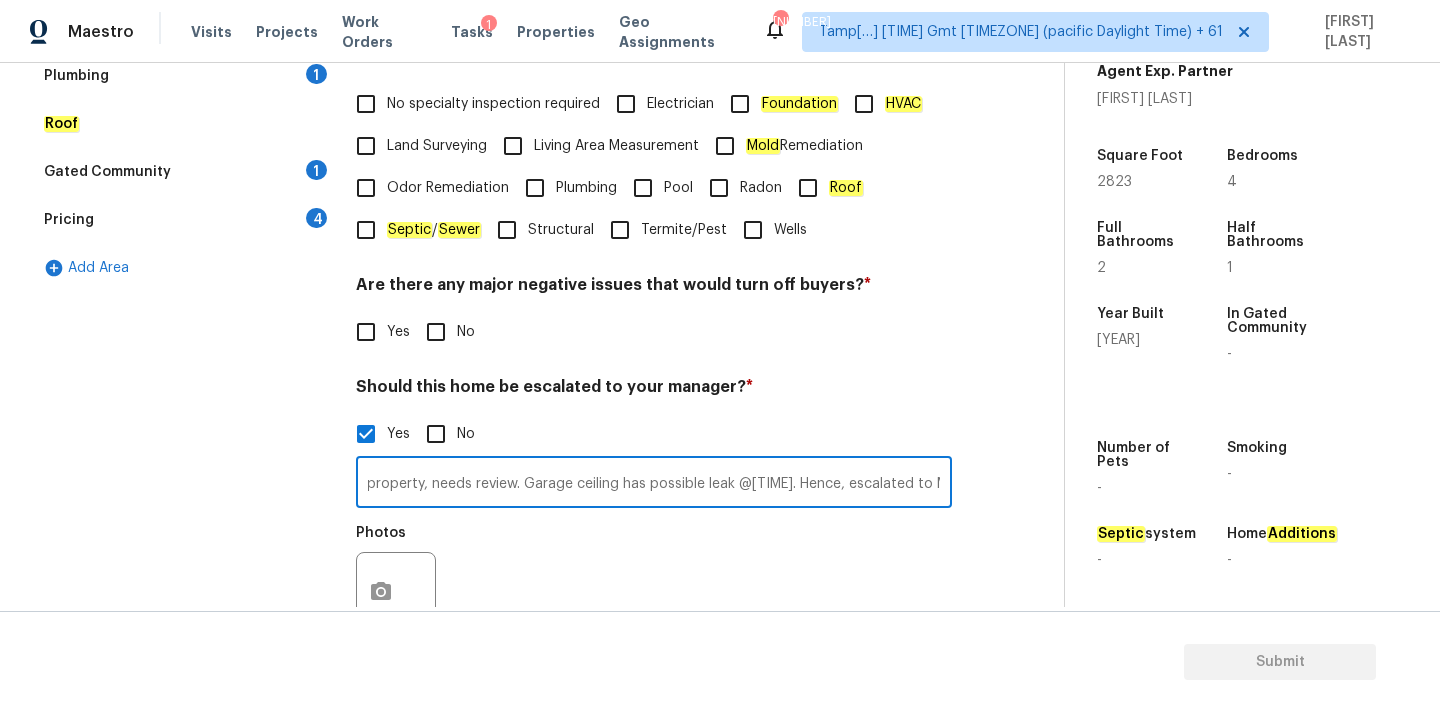 scroll, scrollTop: 0, scrollLeft: 78, axis: horizontal 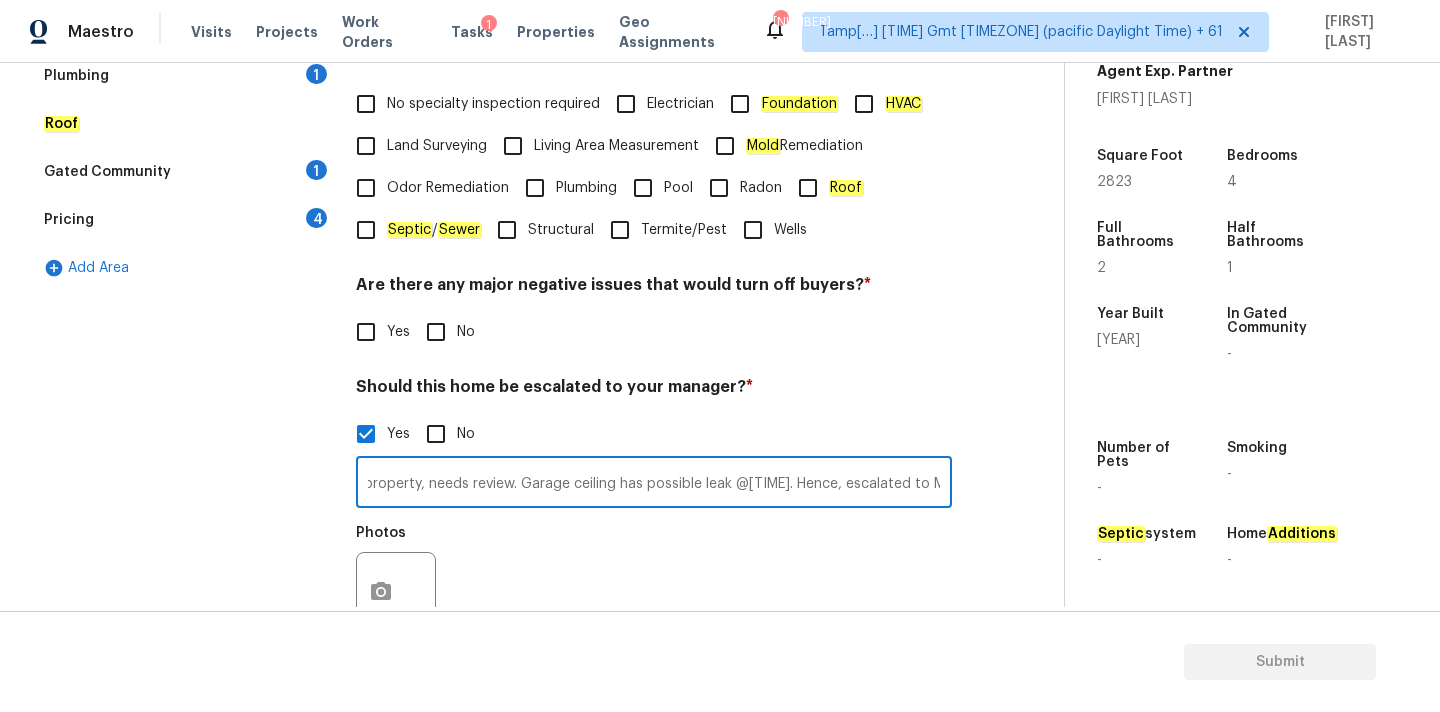 type on "This is ALA property, needs review. Garage ceiling has possible leak @[TIME]. Hence, escalated to MM." 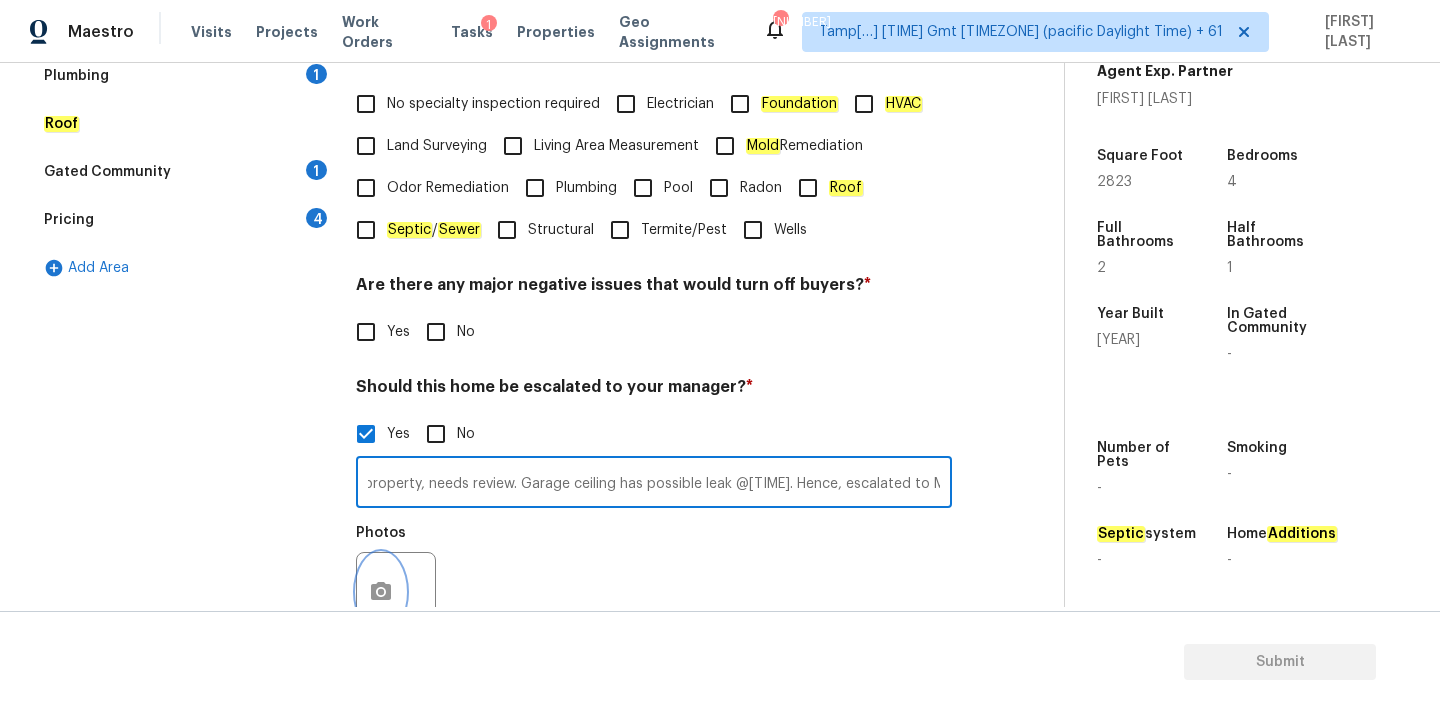 click at bounding box center (381, 592) 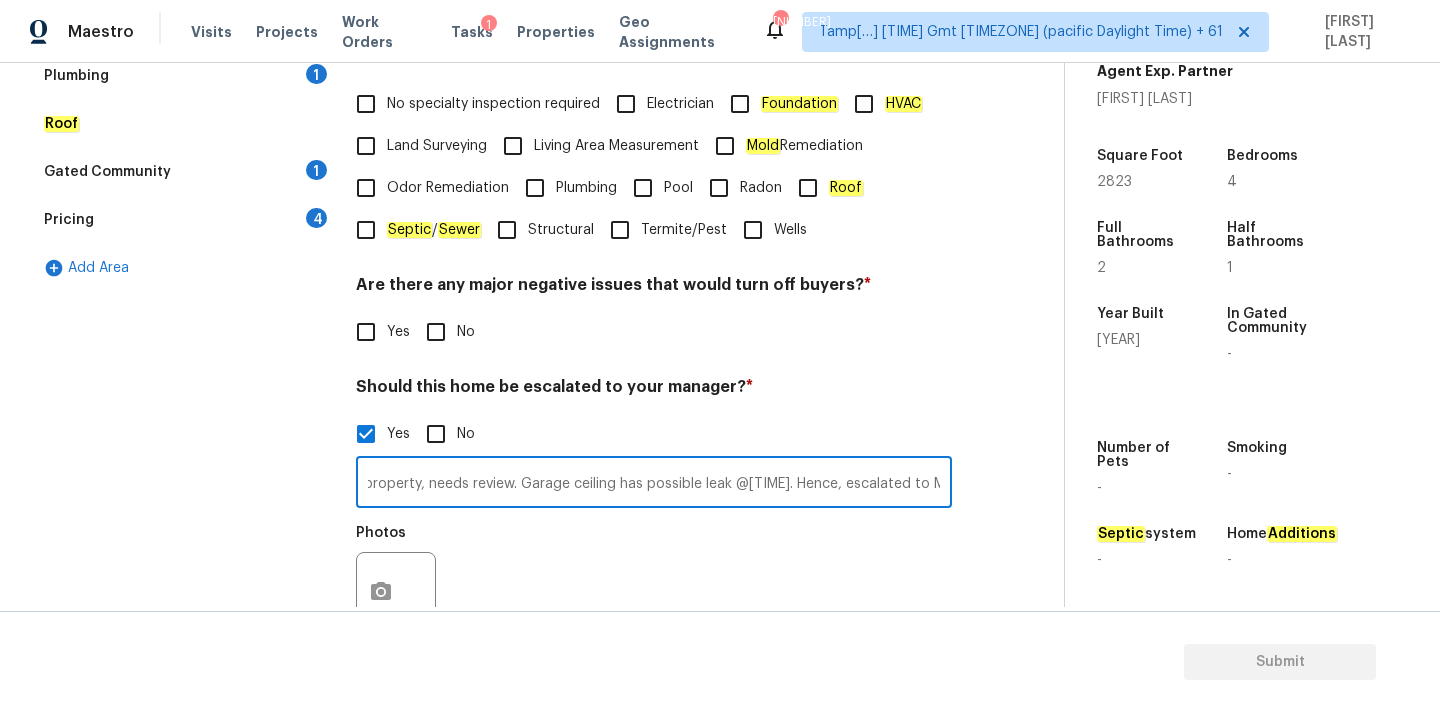 scroll, scrollTop: 0, scrollLeft: 0, axis: both 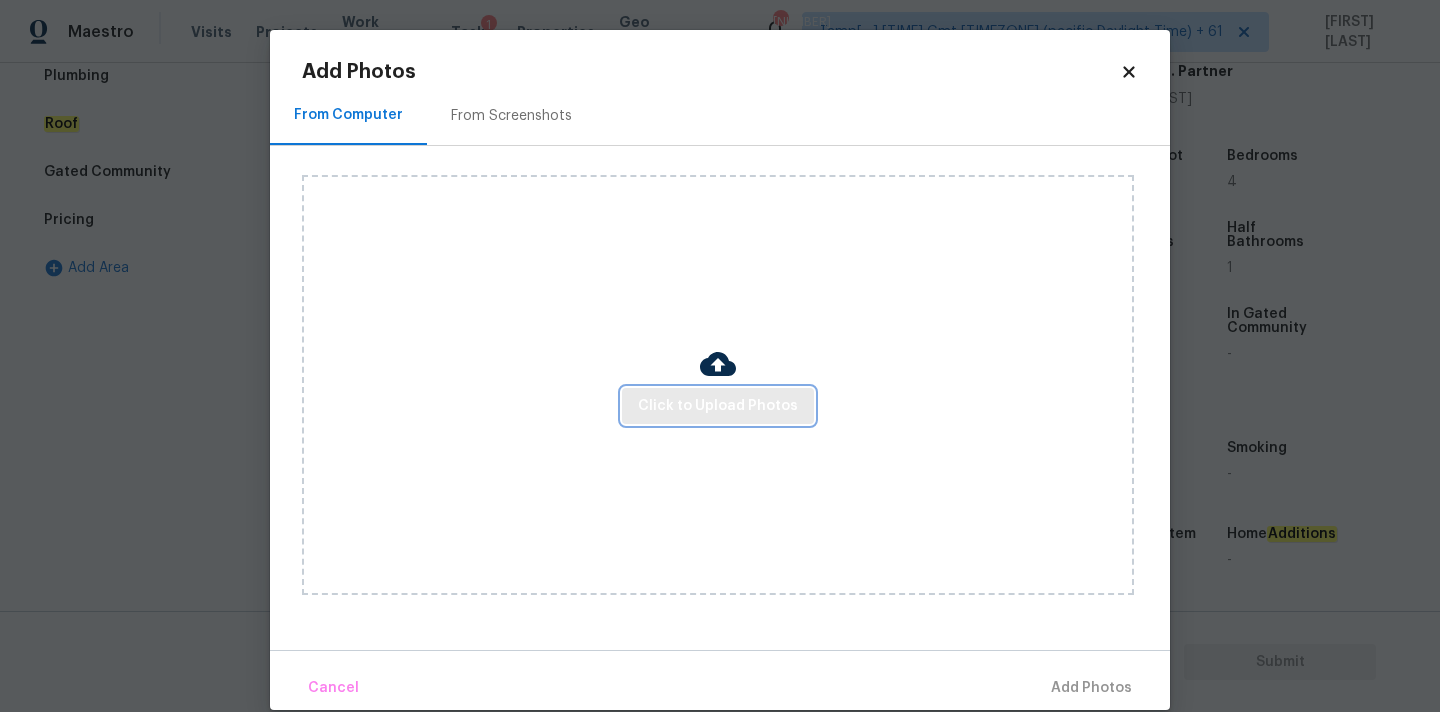 click on "Click to Upload Photos" at bounding box center (718, 406) 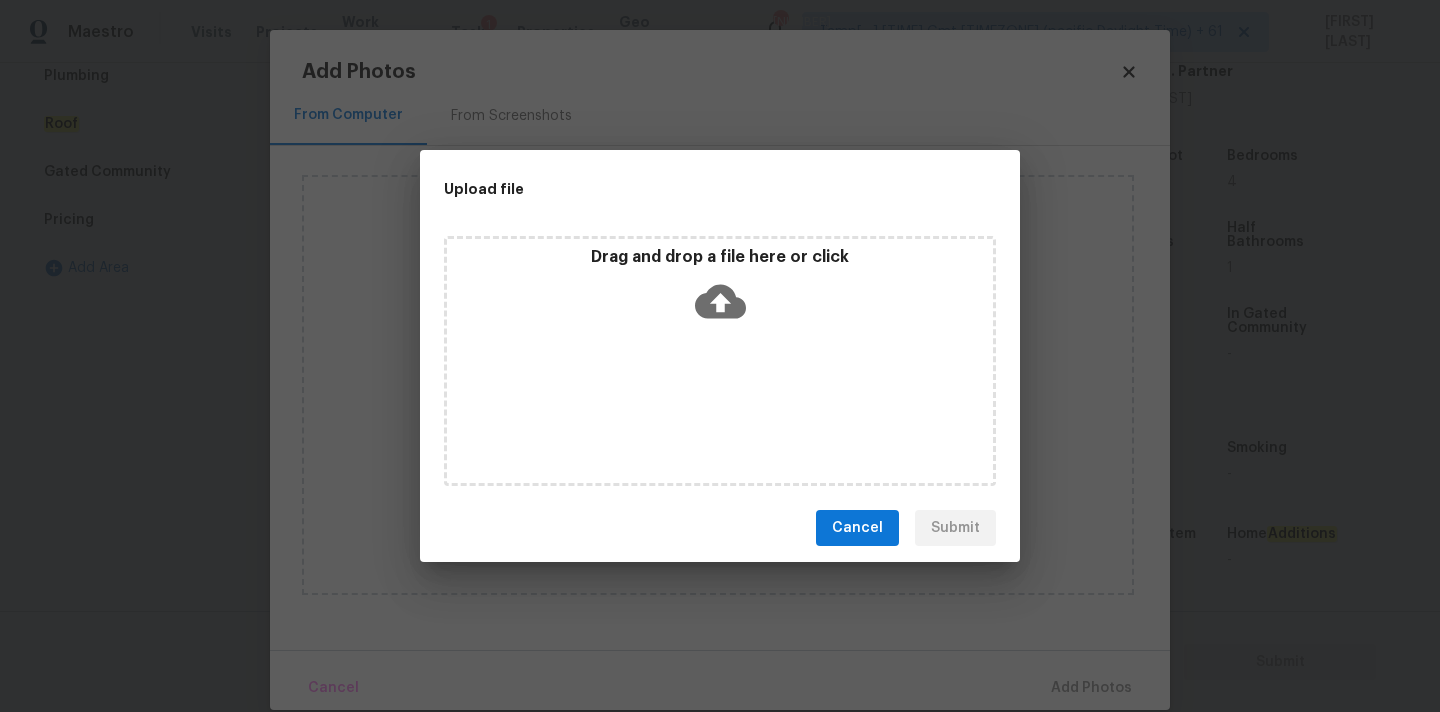 click on "Drag and drop a file here or click" at bounding box center [720, 290] 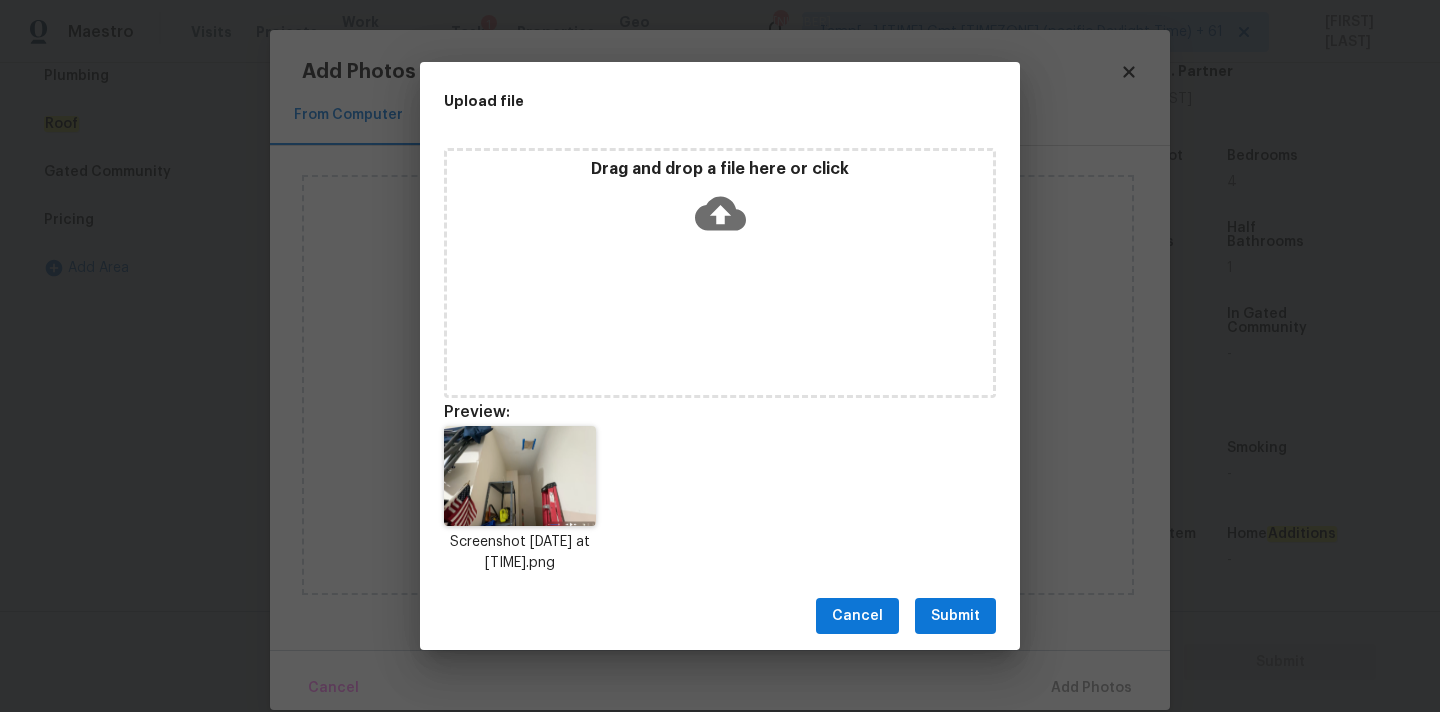 click on "Submit" at bounding box center (955, 616) 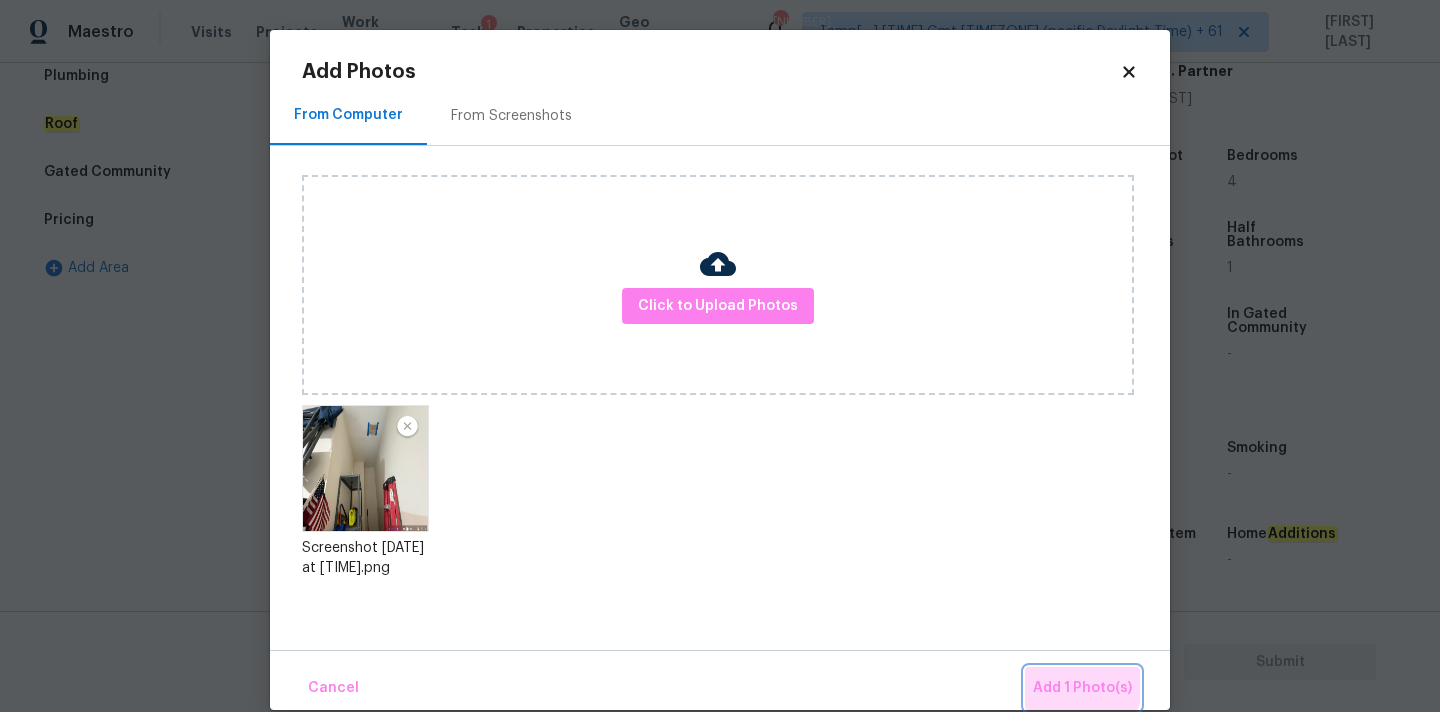 click on "Add 1 Photo(s)" at bounding box center [1082, 688] 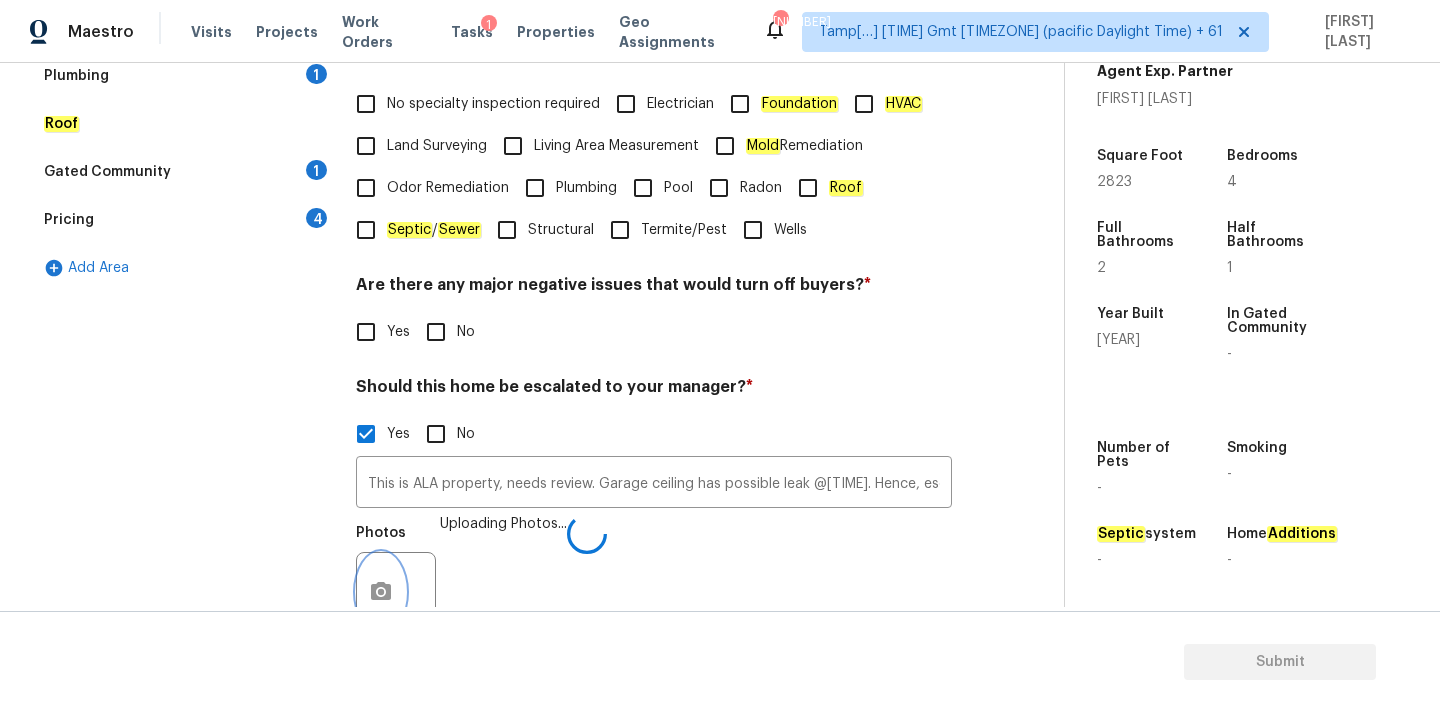 scroll, scrollTop: 516, scrollLeft: 0, axis: vertical 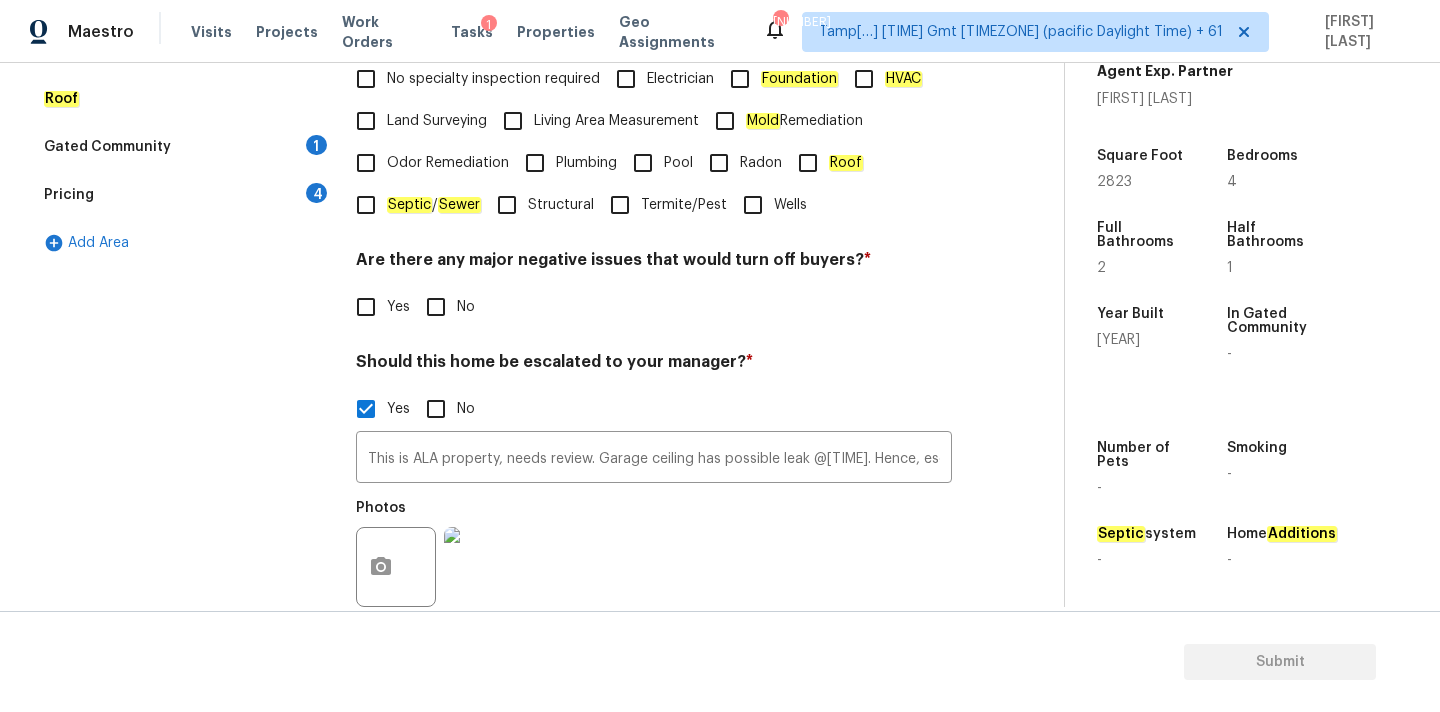 click on "No" at bounding box center (436, 307) 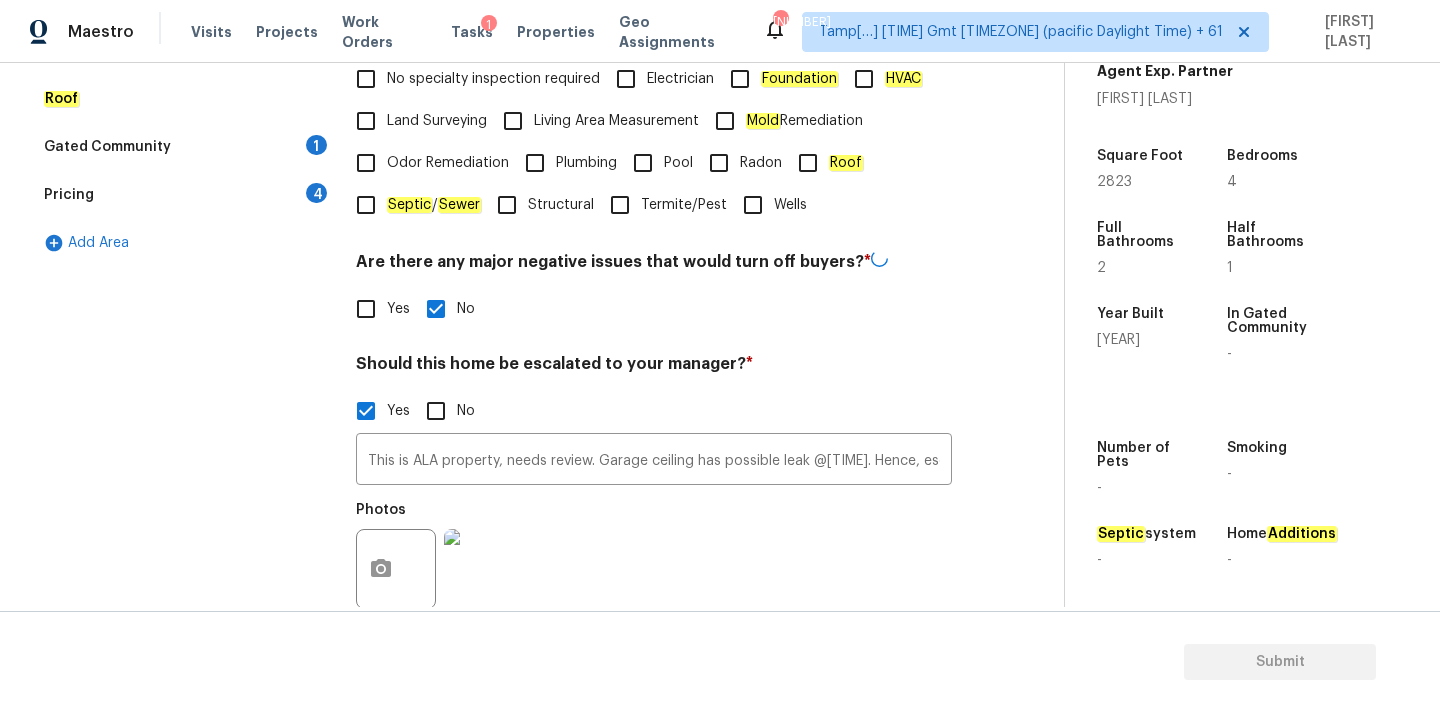 scroll, scrollTop: 681, scrollLeft: 0, axis: vertical 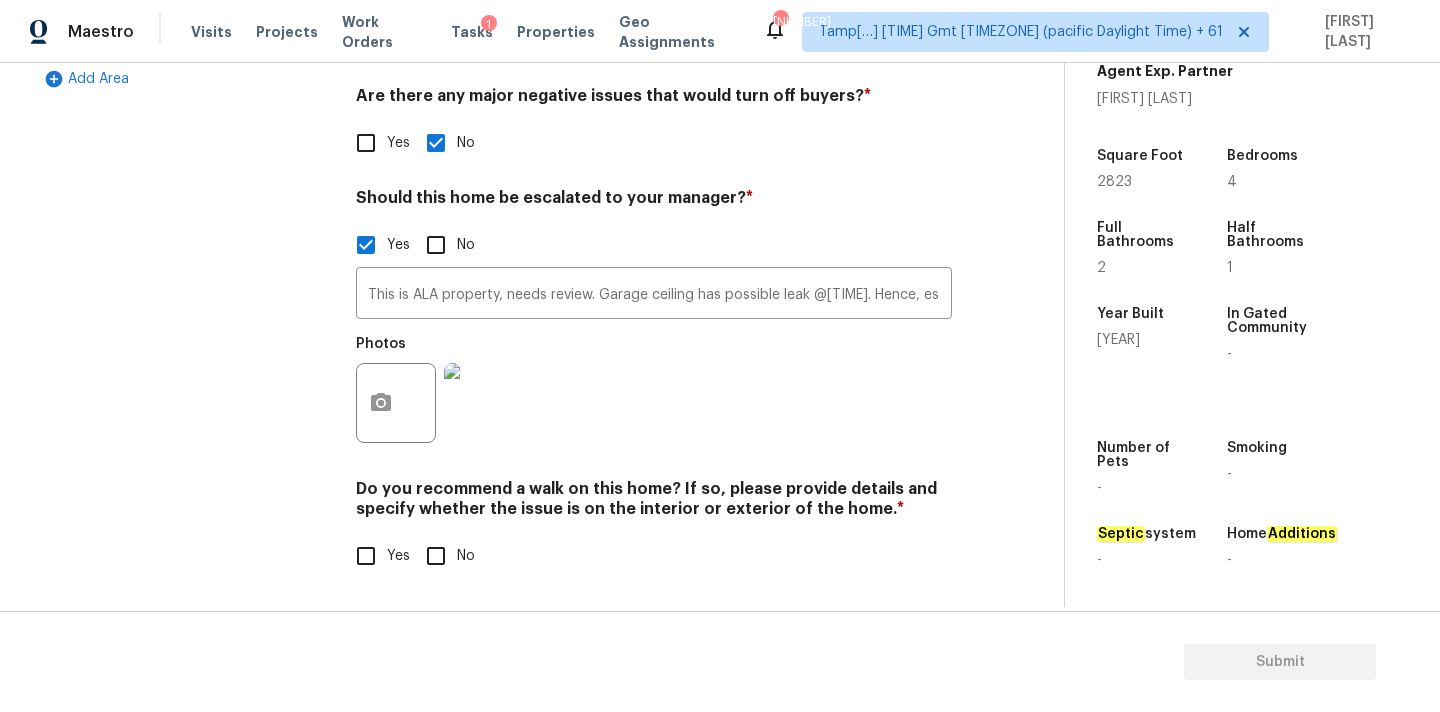 click on "No" at bounding box center [436, 556] 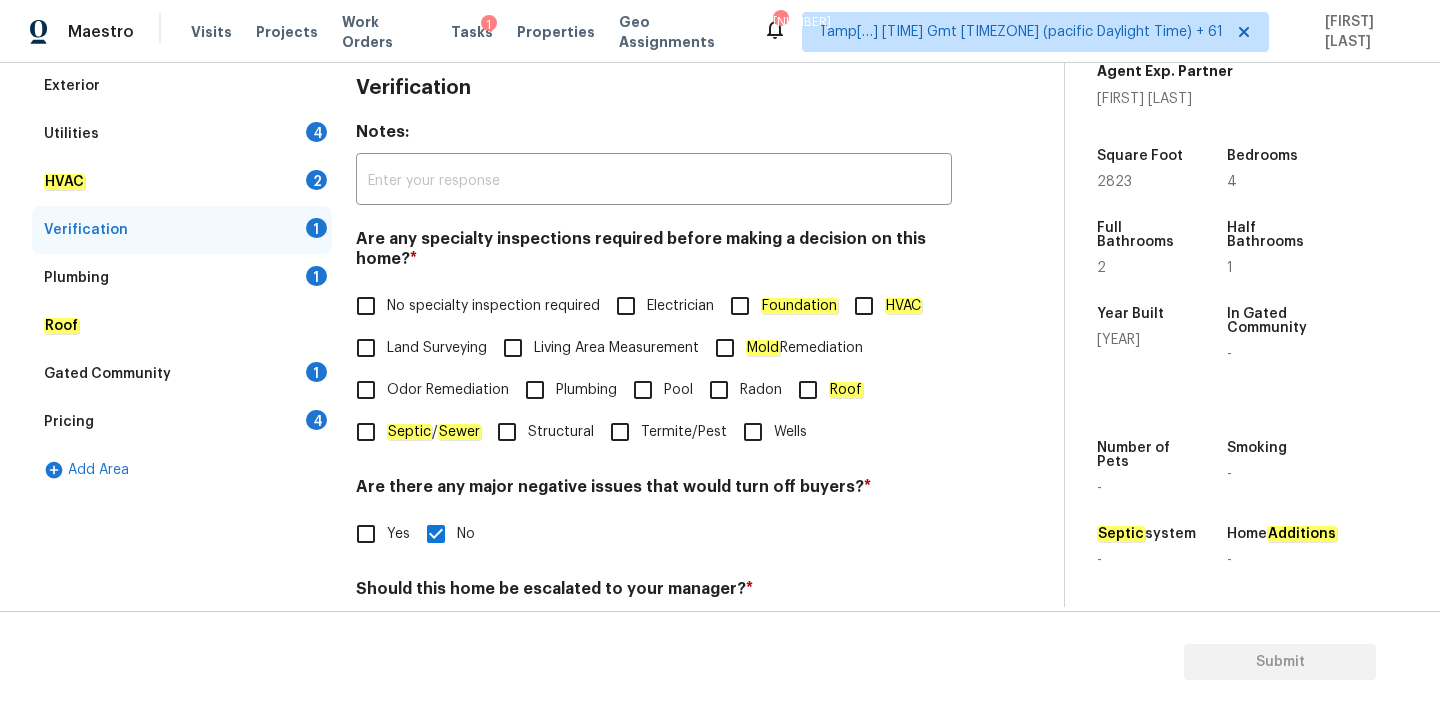 scroll, scrollTop: 270, scrollLeft: 0, axis: vertical 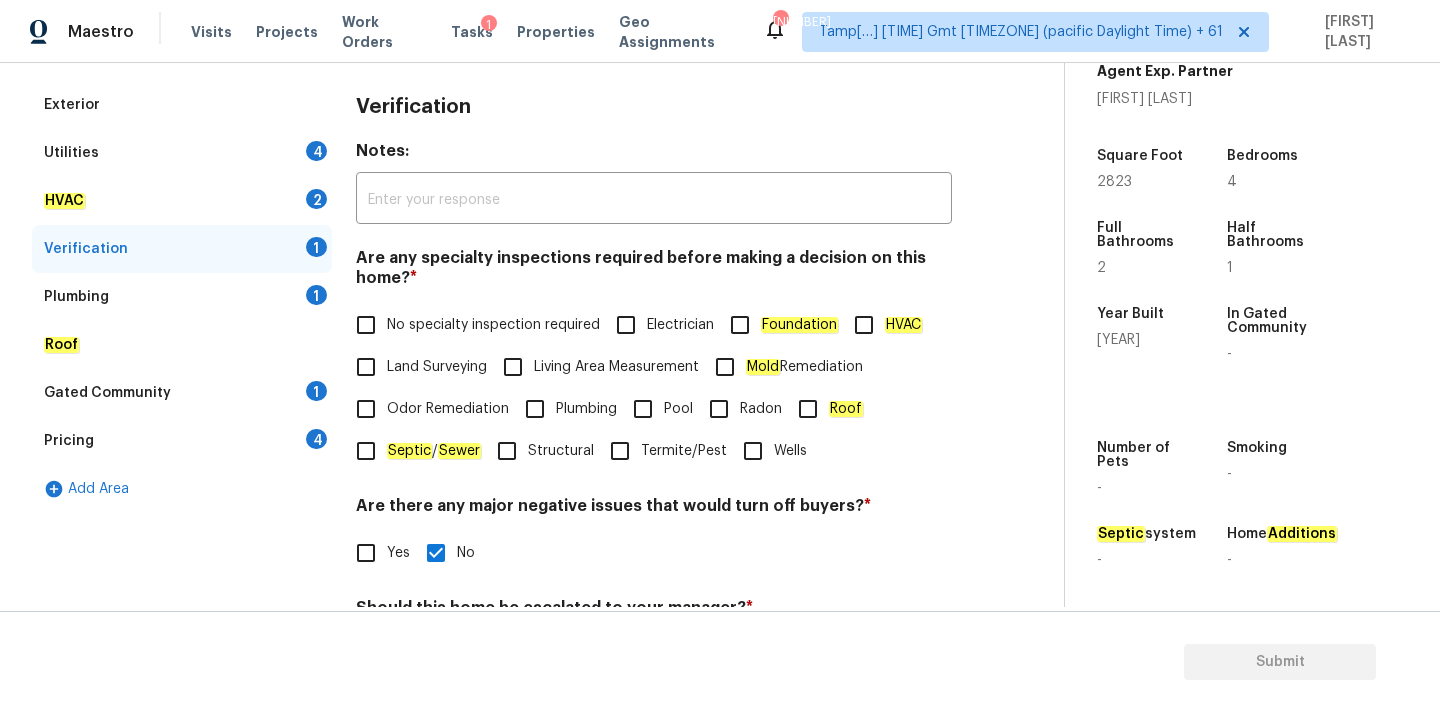 click on "No specialty inspection required" at bounding box center (493, 325) 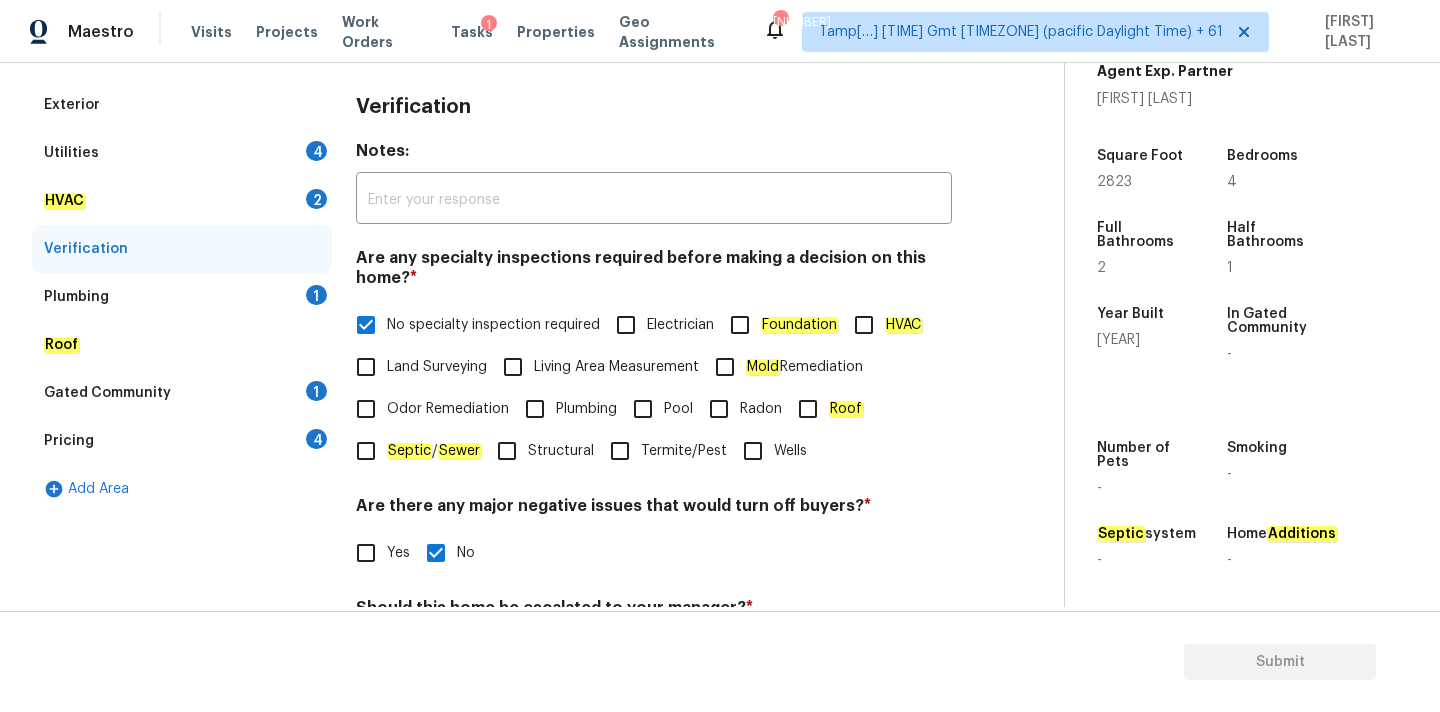 click on "Plumbing 1" at bounding box center [182, 297] 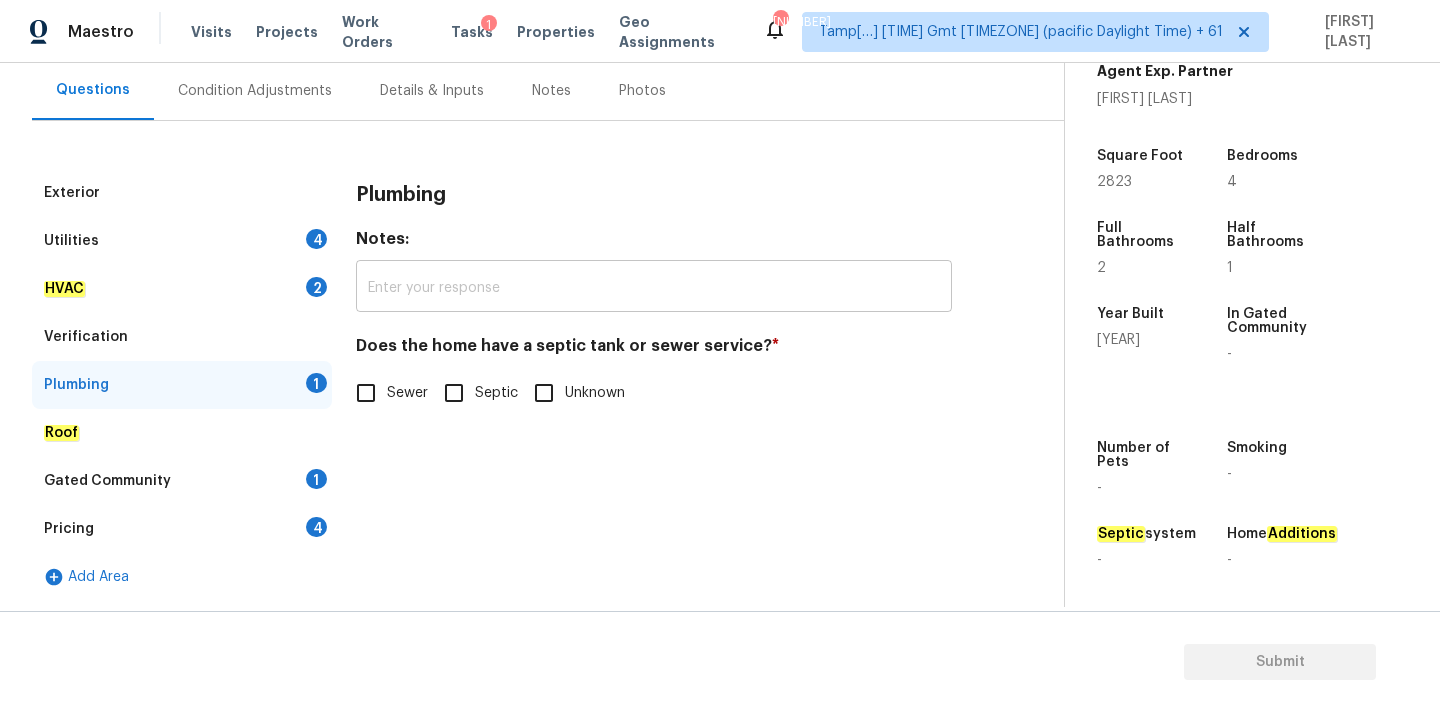 scroll, scrollTop: 182, scrollLeft: 0, axis: vertical 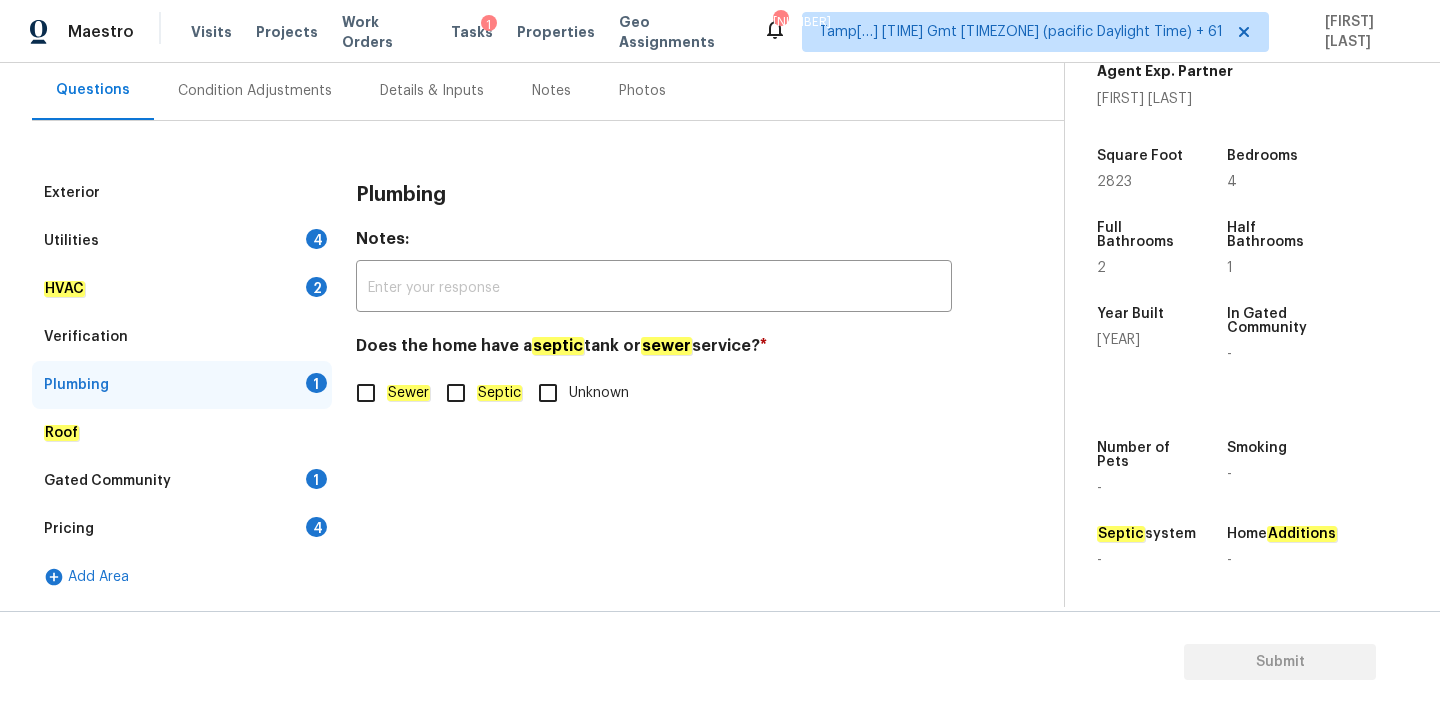 click on "Sewer" at bounding box center [387, 393] 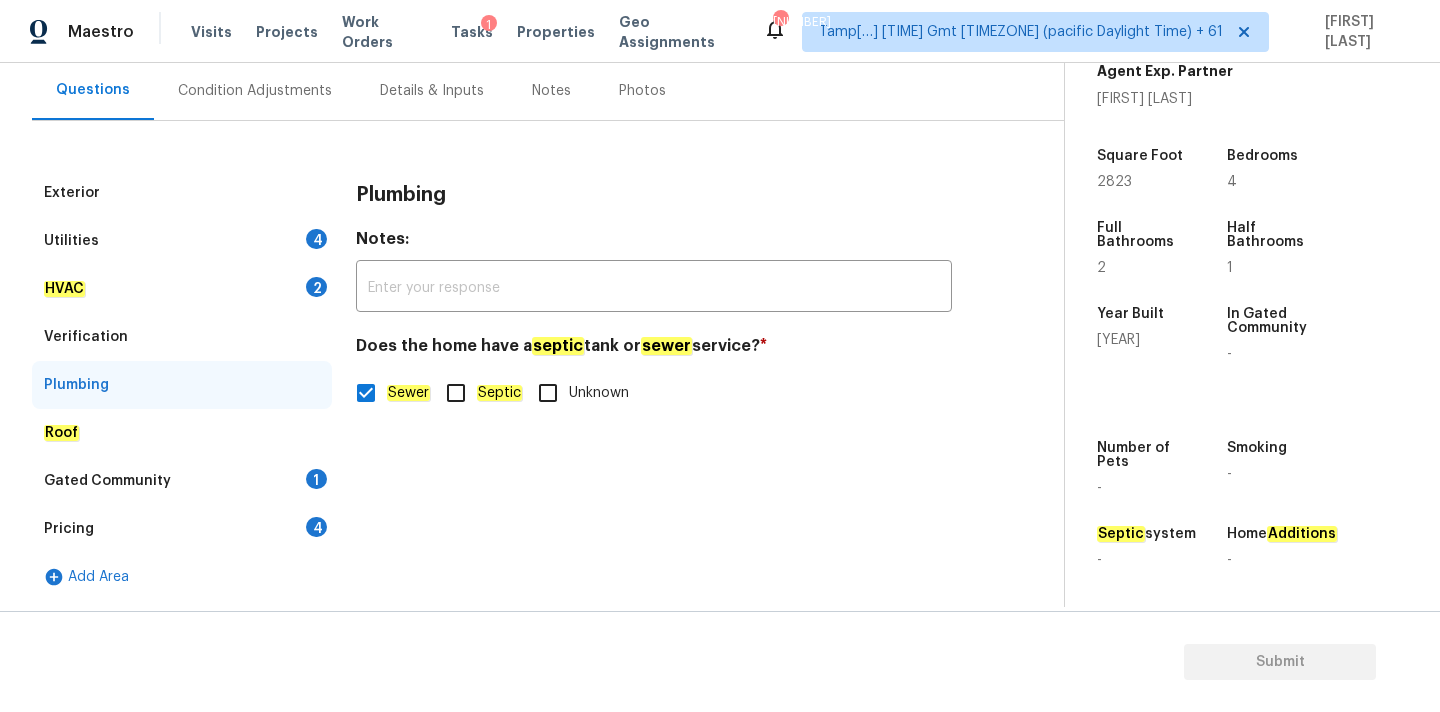click on "1" at bounding box center (316, 479) 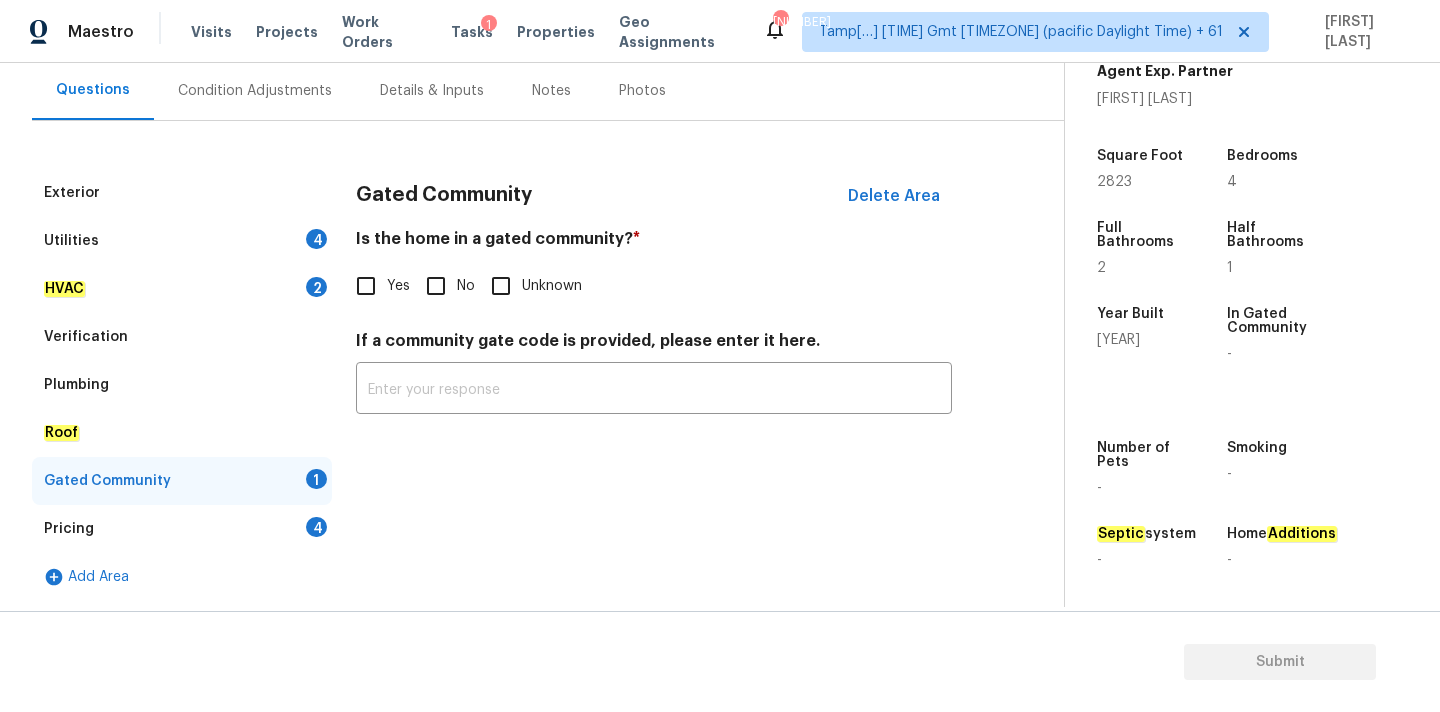 click on "Yes No Unknown" at bounding box center [654, 286] 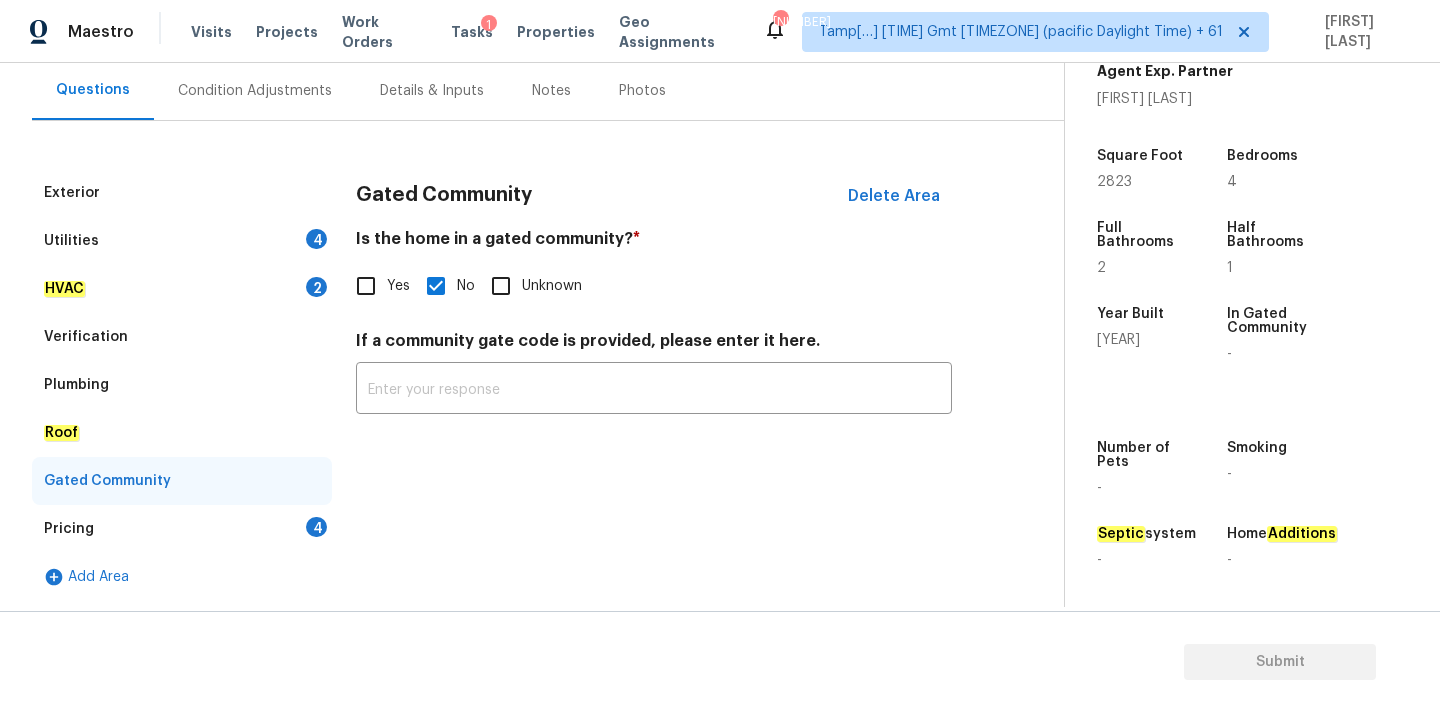click on "Pricing 4" at bounding box center (182, 529) 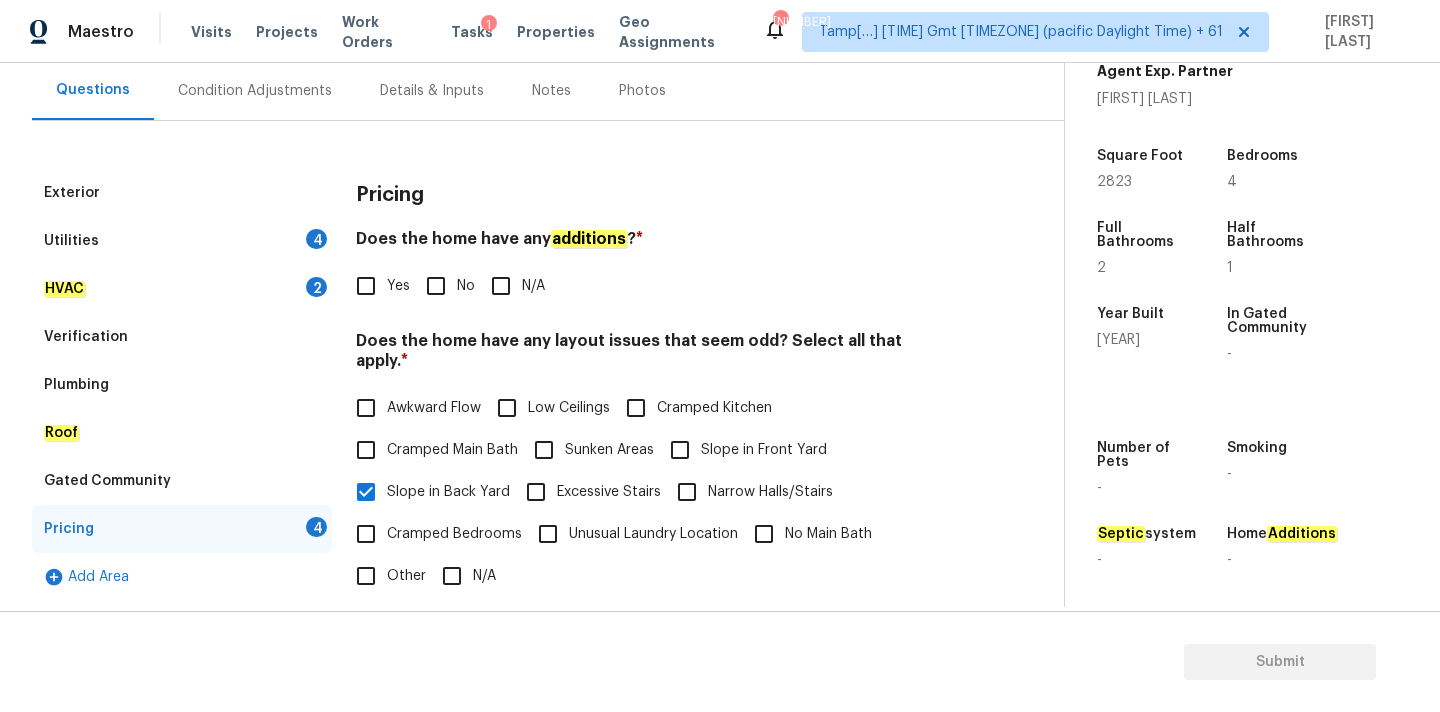 click on "No" at bounding box center [436, 286] 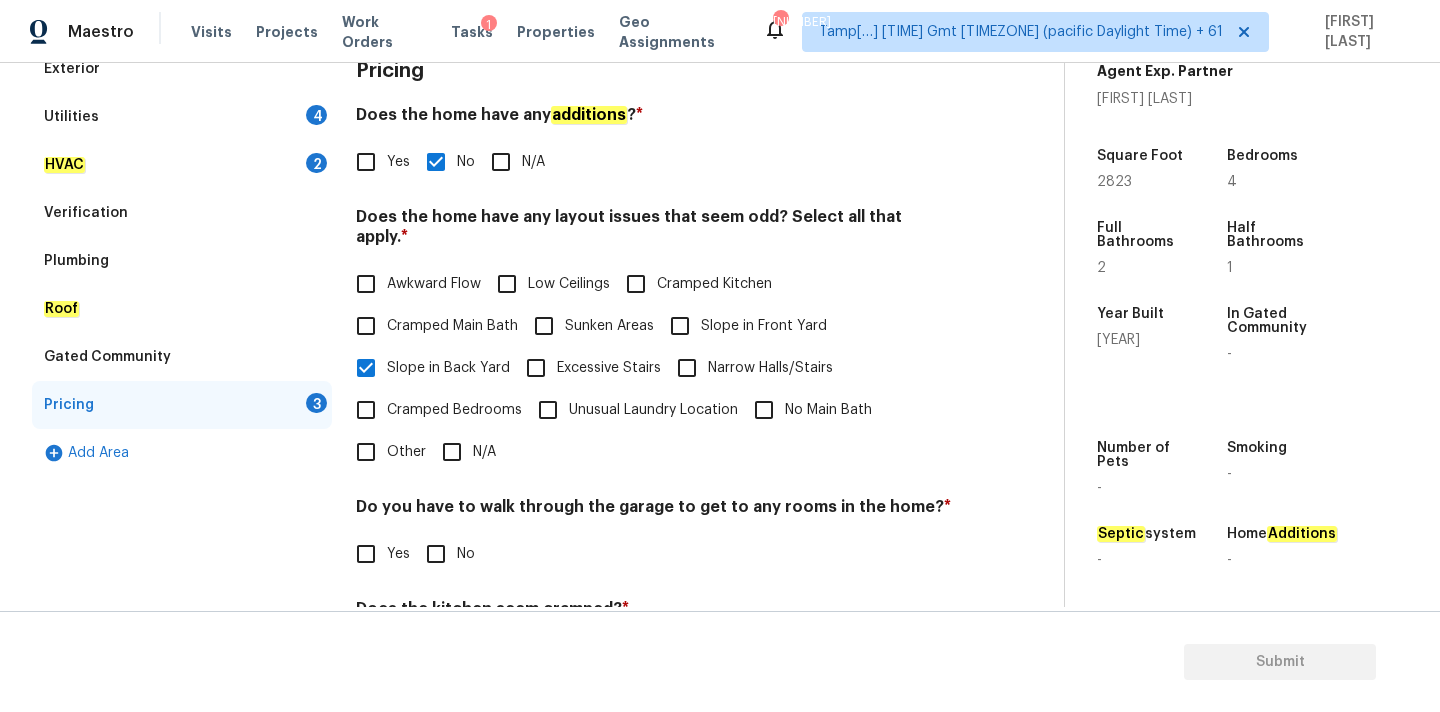 scroll, scrollTop: 488, scrollLeft: 0, axis: vertical 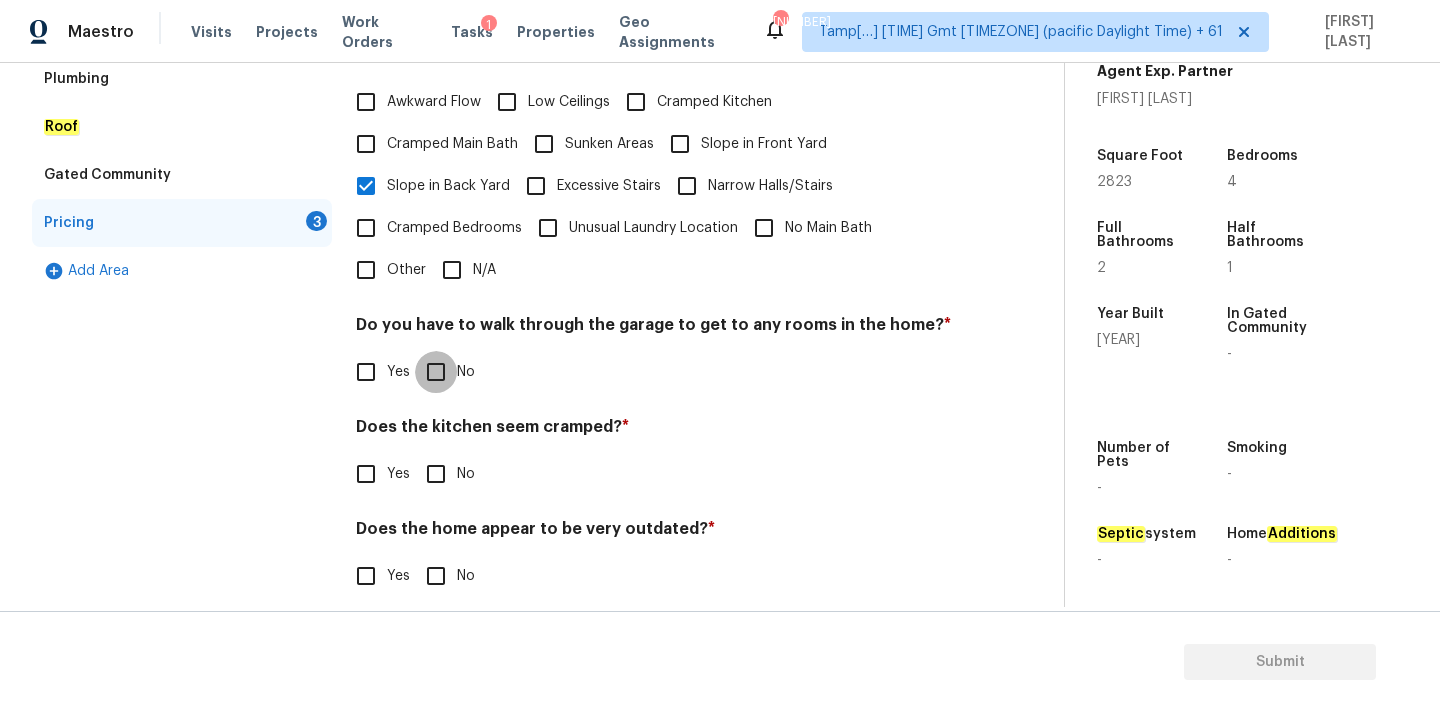 click on "No" at bounding box center (436, 372) 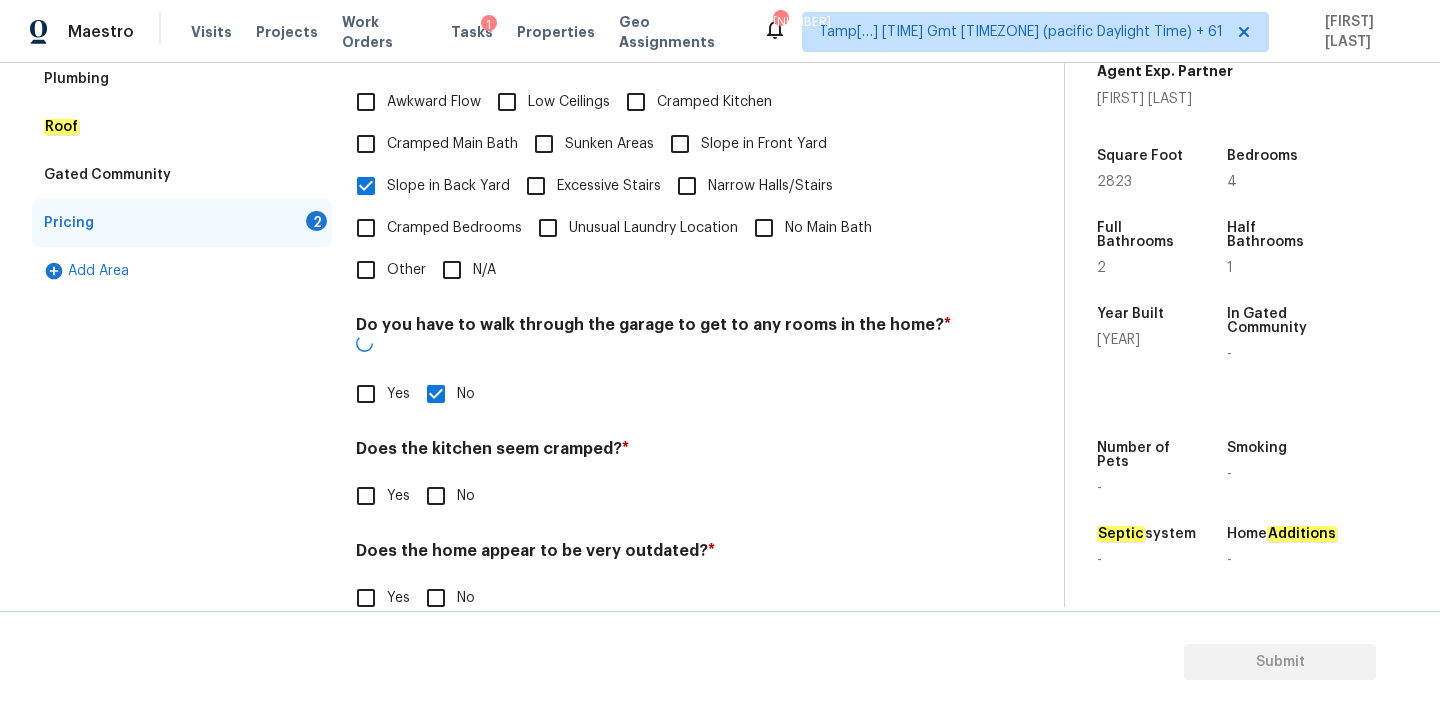 click on "No" at bounding box center [436, 496] 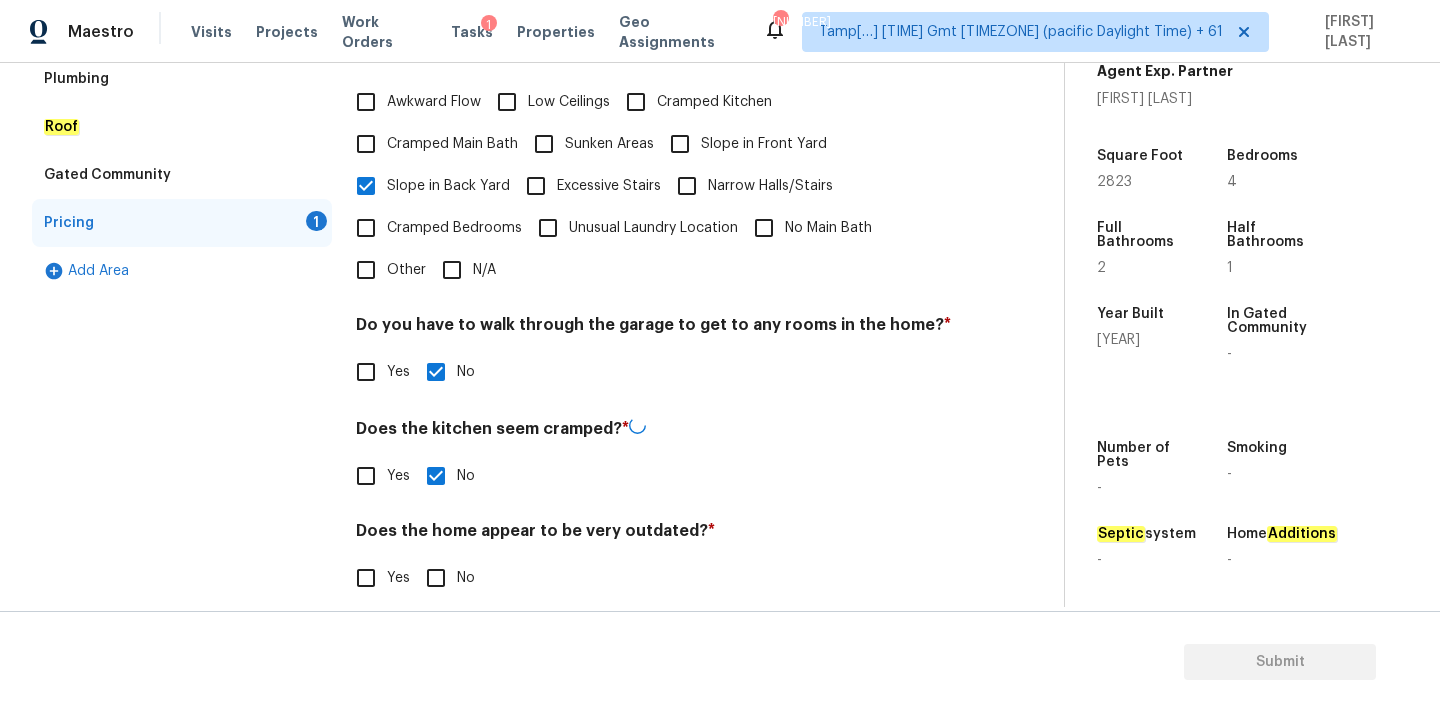 click on "No" at bounding box center [436, 578] 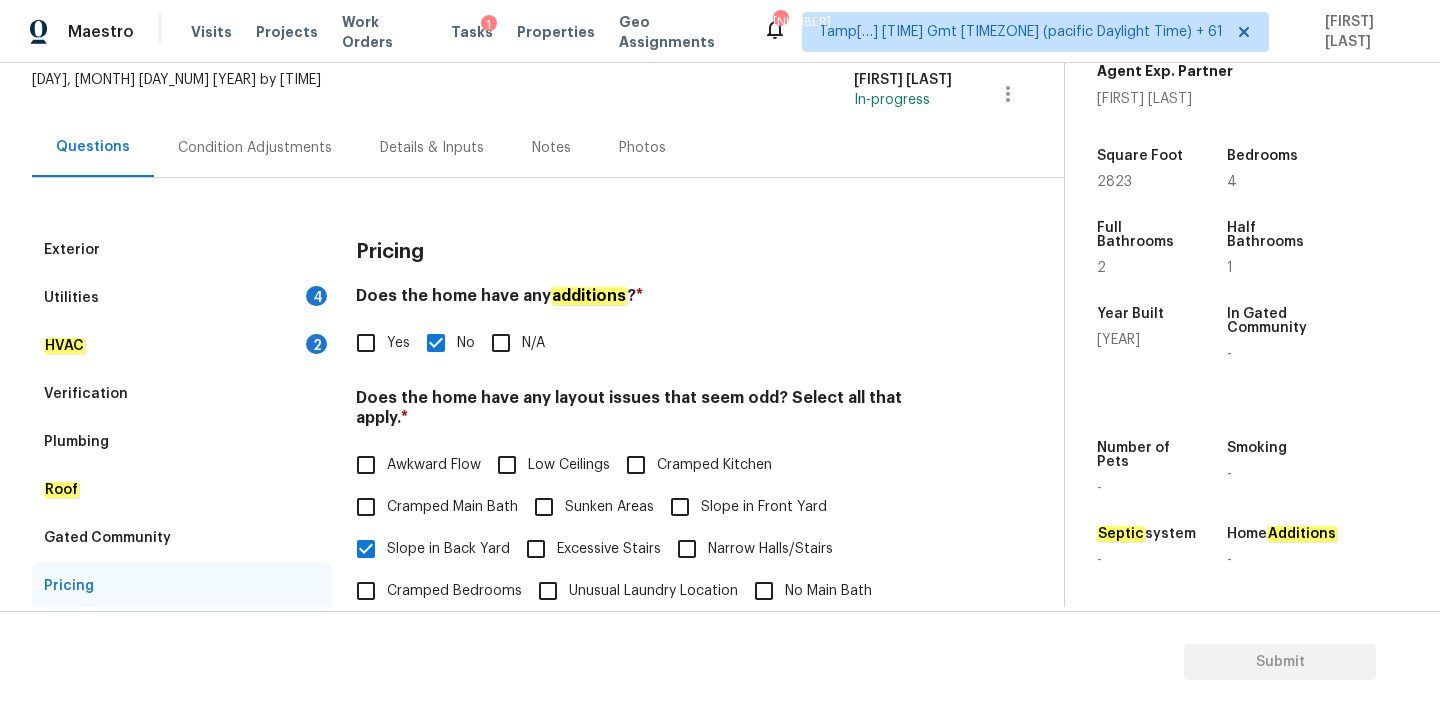 scroll, scrollTop: 99, scrollLeft: 0, axis: vertical 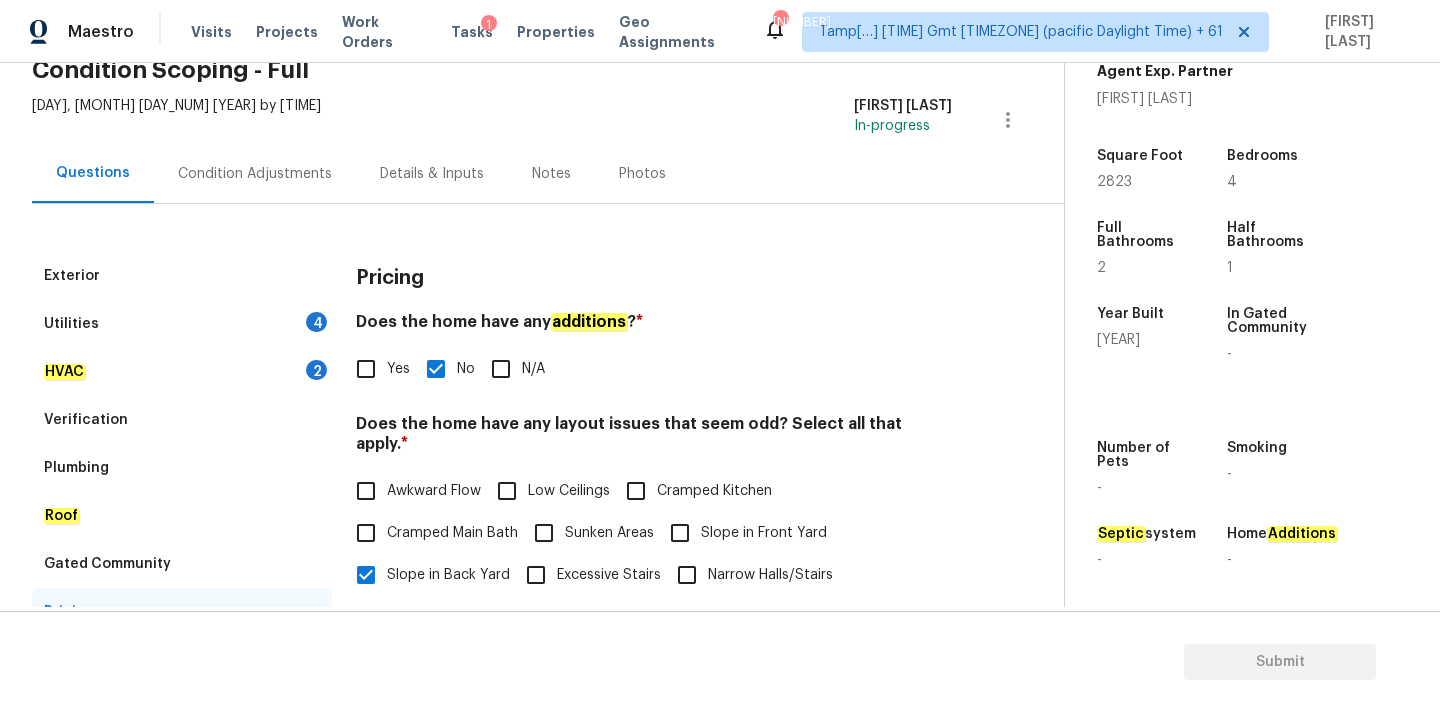 click on "HVAC 2" at bounding box center (182, 372) 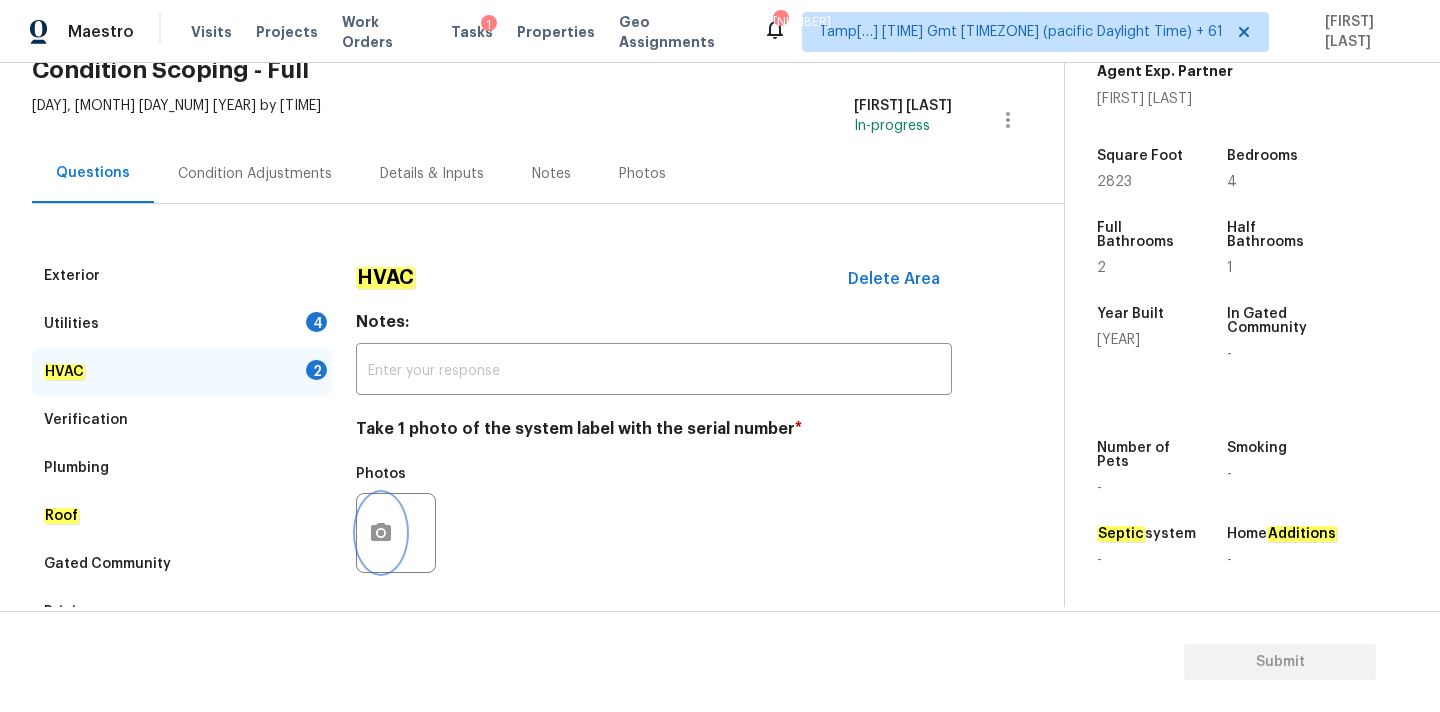click 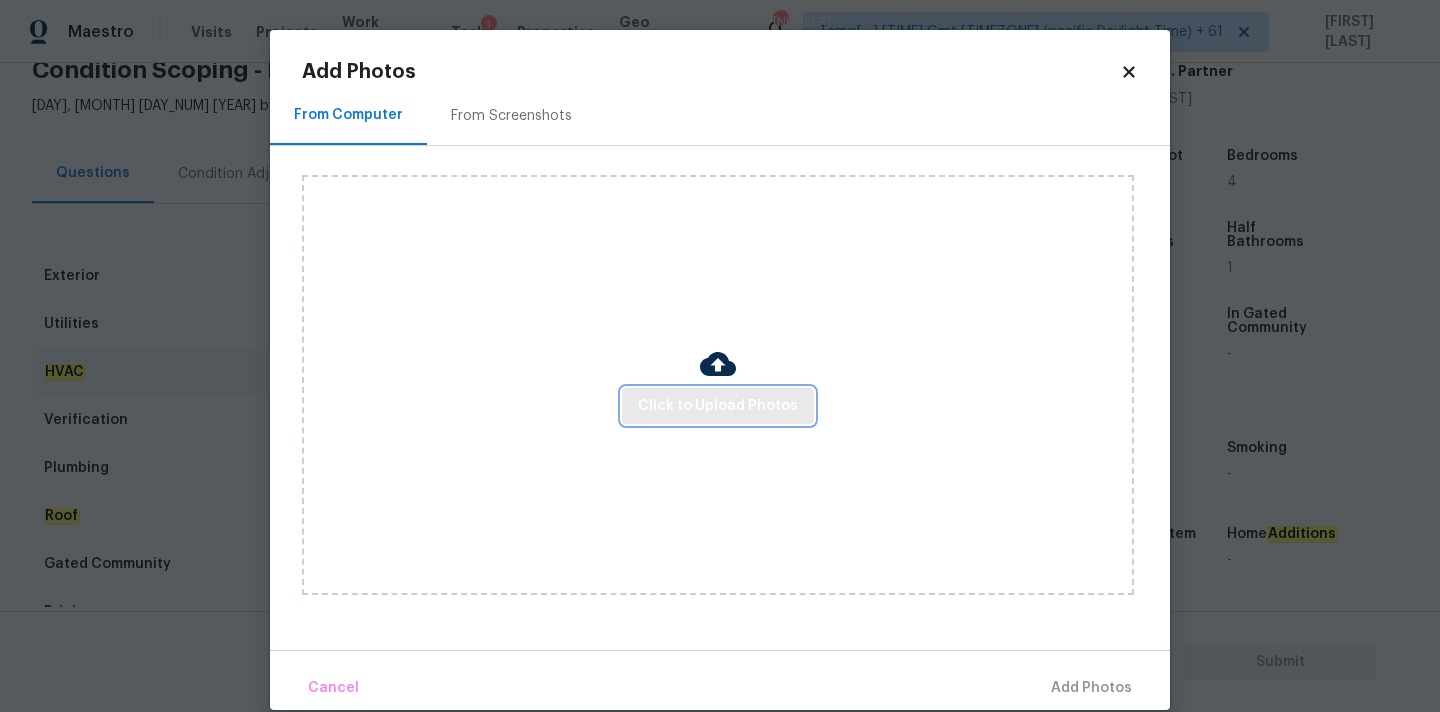 click on "Click to Upload Photos" at bounding box center [718, 406] 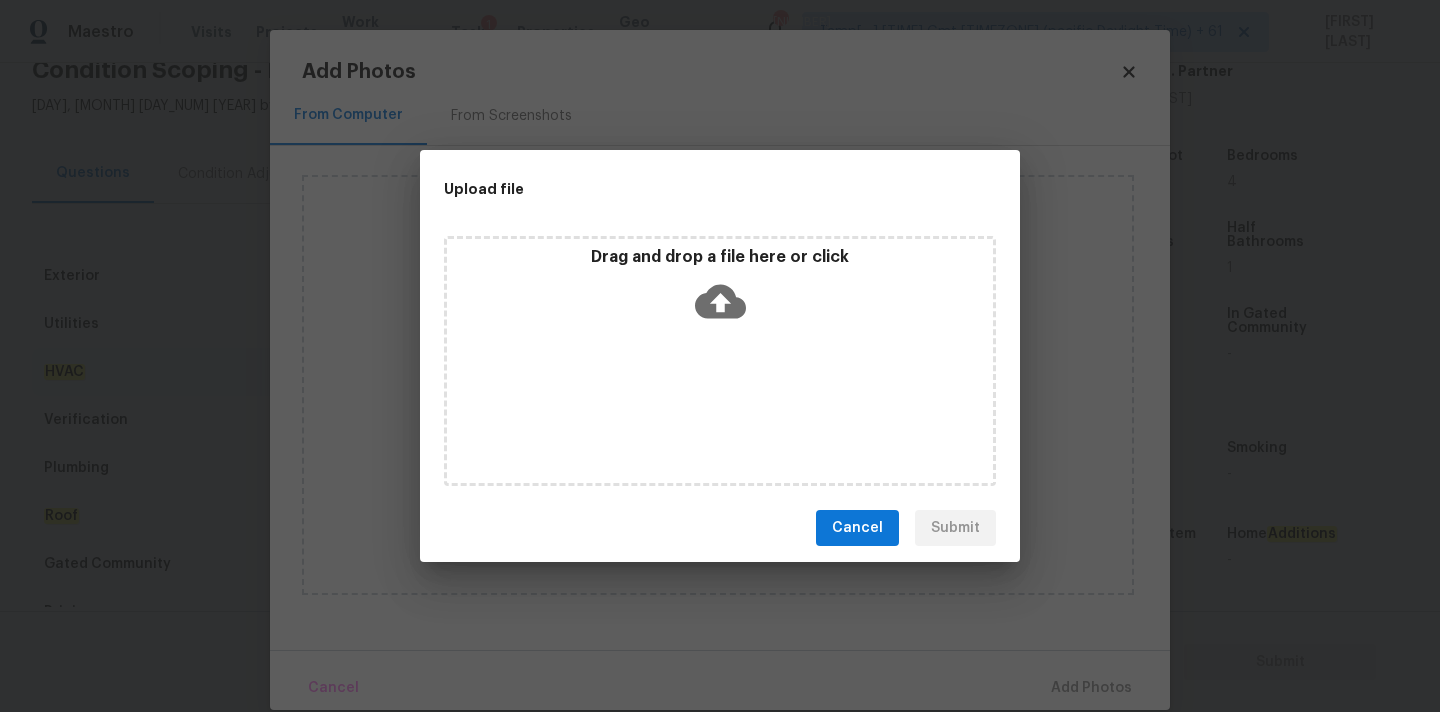 click 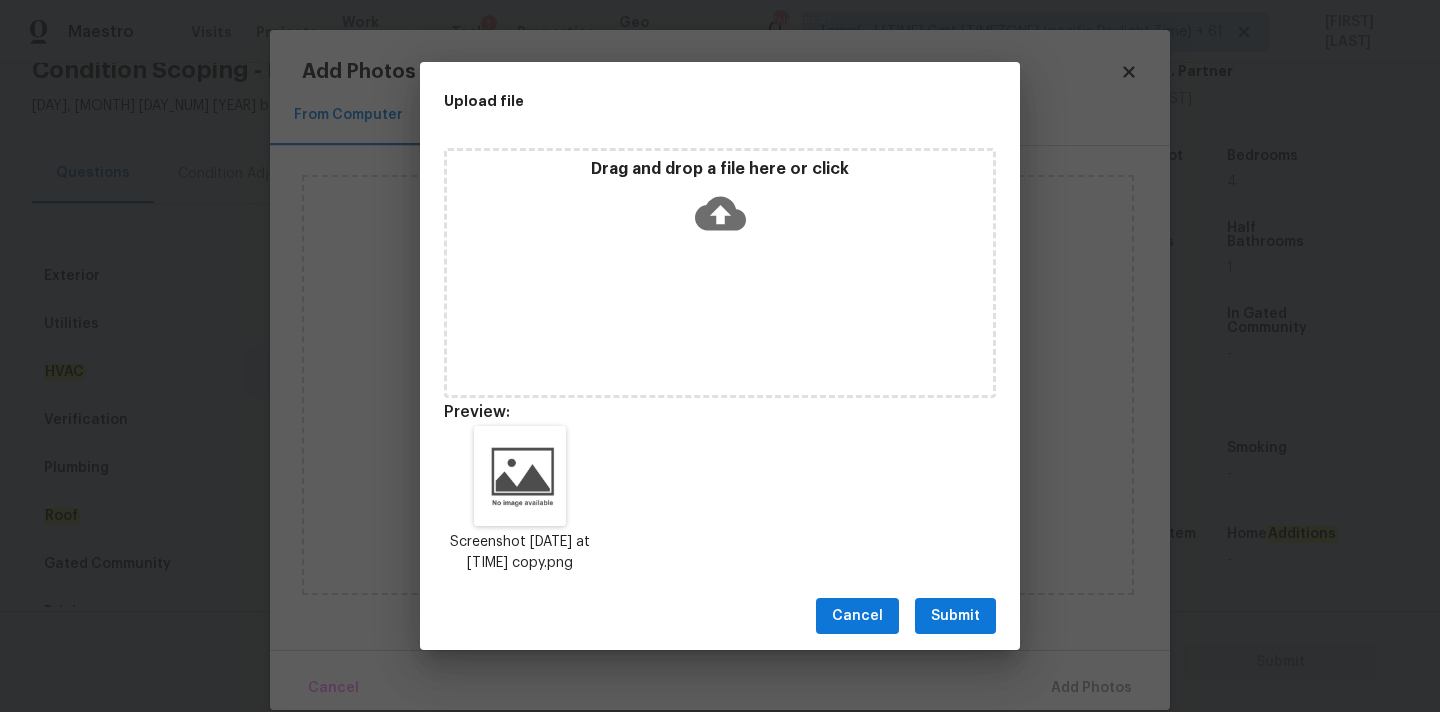 click on "Submit" at bounding box center (955, 616) 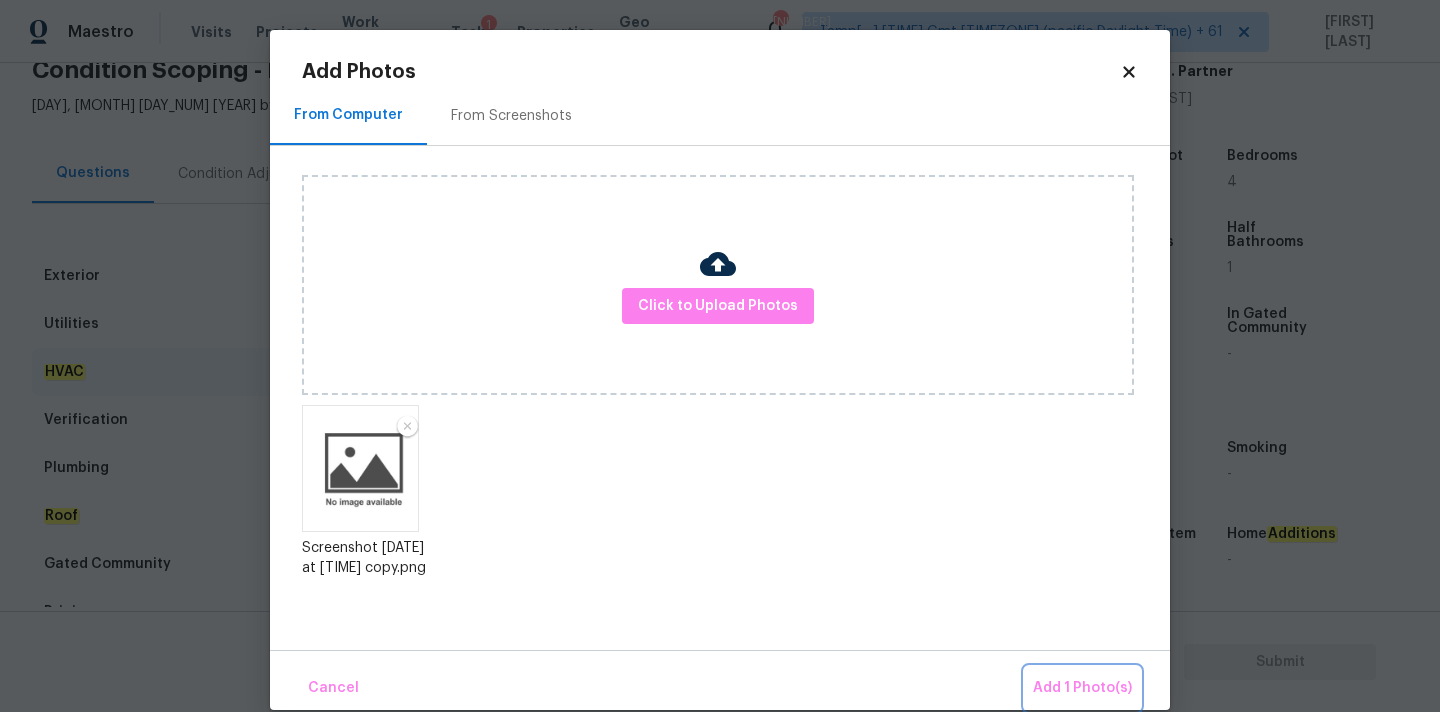 click on "Add 1 Photo(s)" at bounding box center (1082, 688) 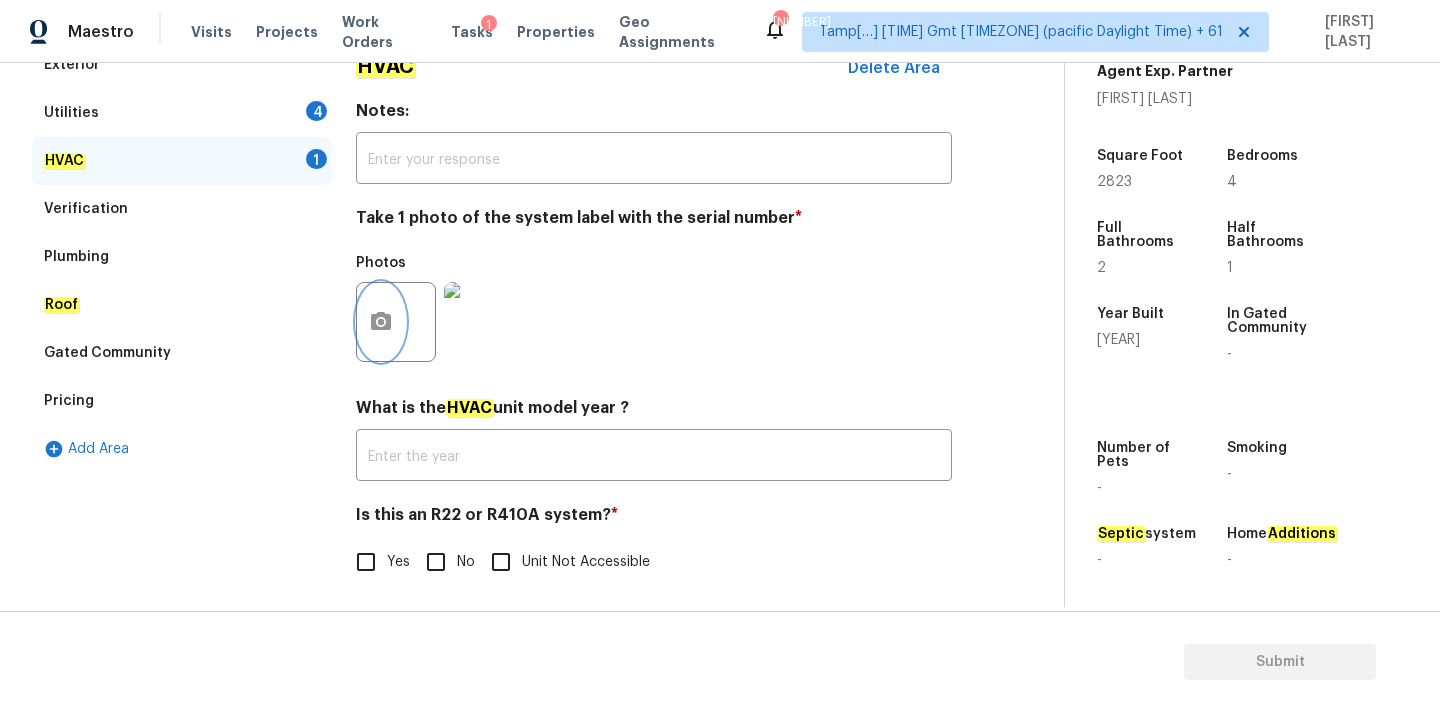 scroll, scrollTop: 317, scrollLeft: 0, axis: vertical 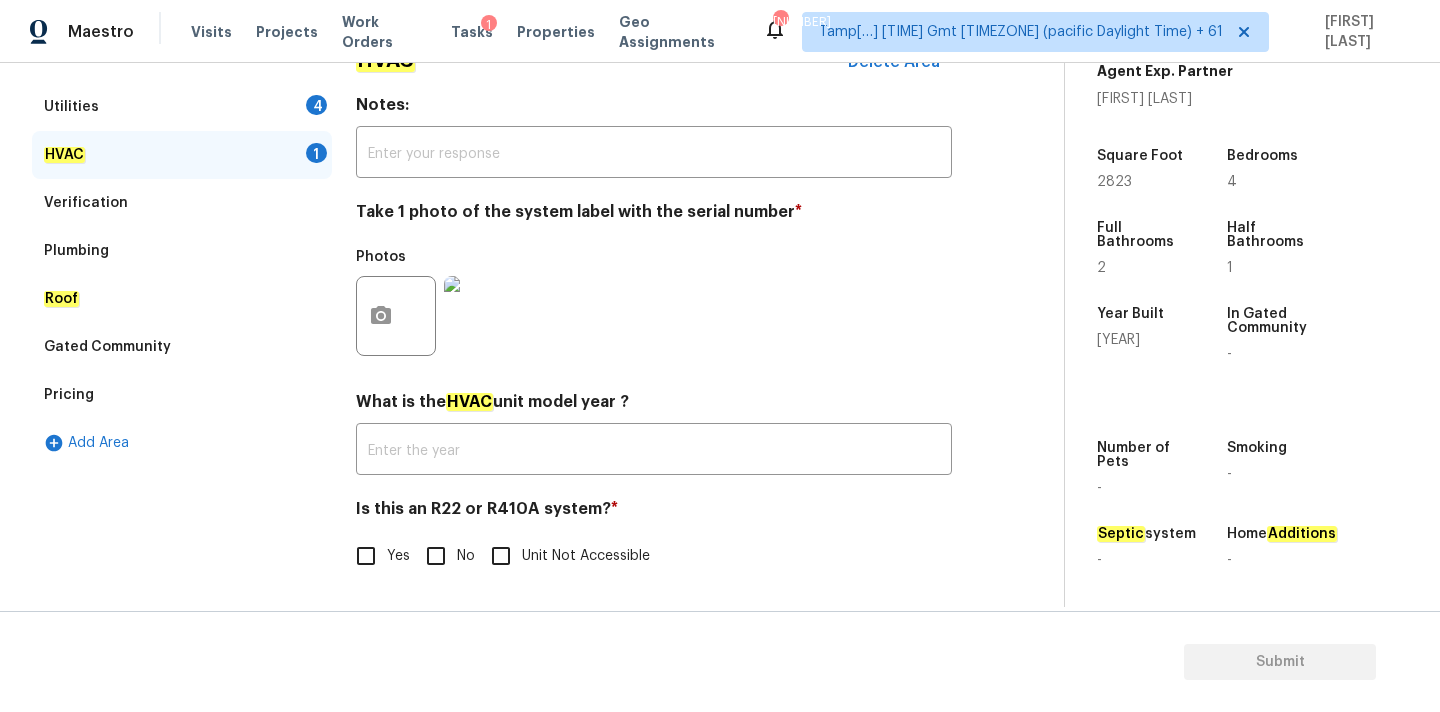 click on "No" at bounding box center [436, 556] 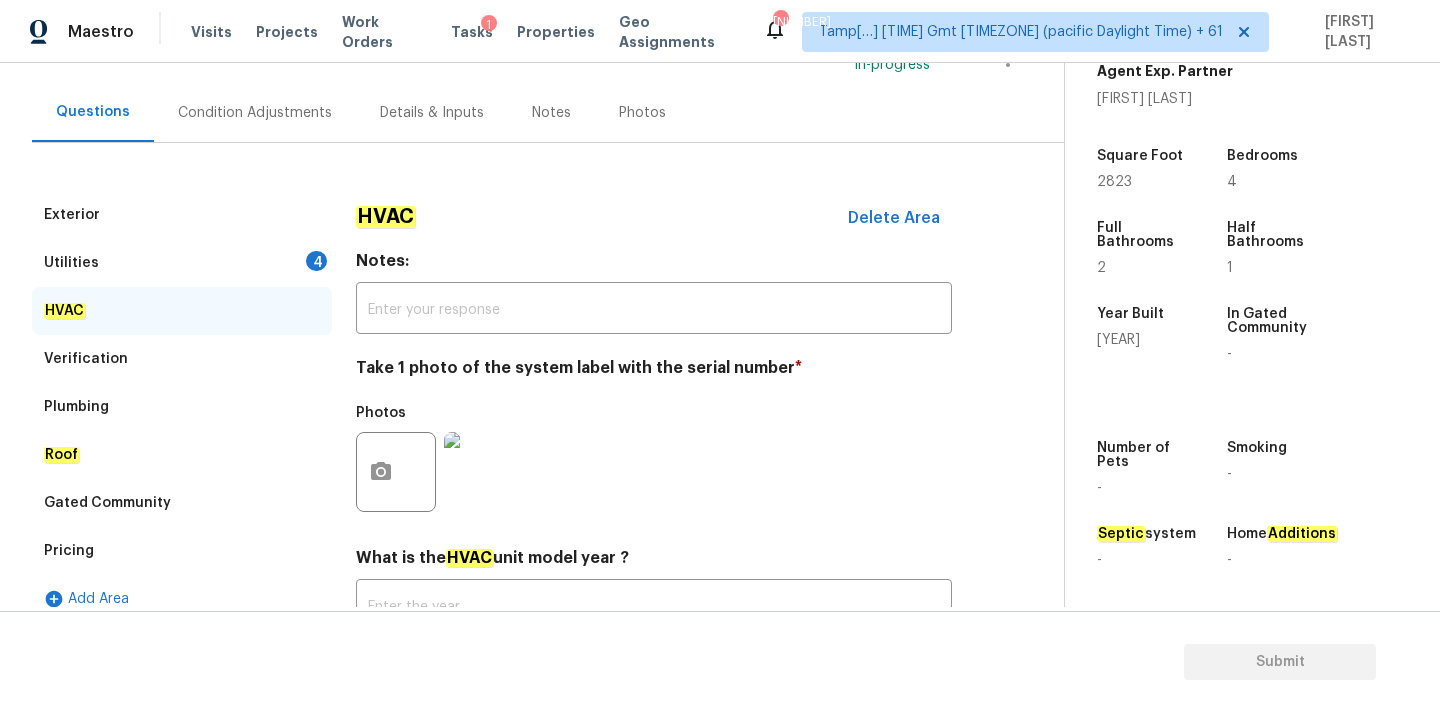 scroll, scrollTop: 121, scrollLeft: 0, axis: vertical 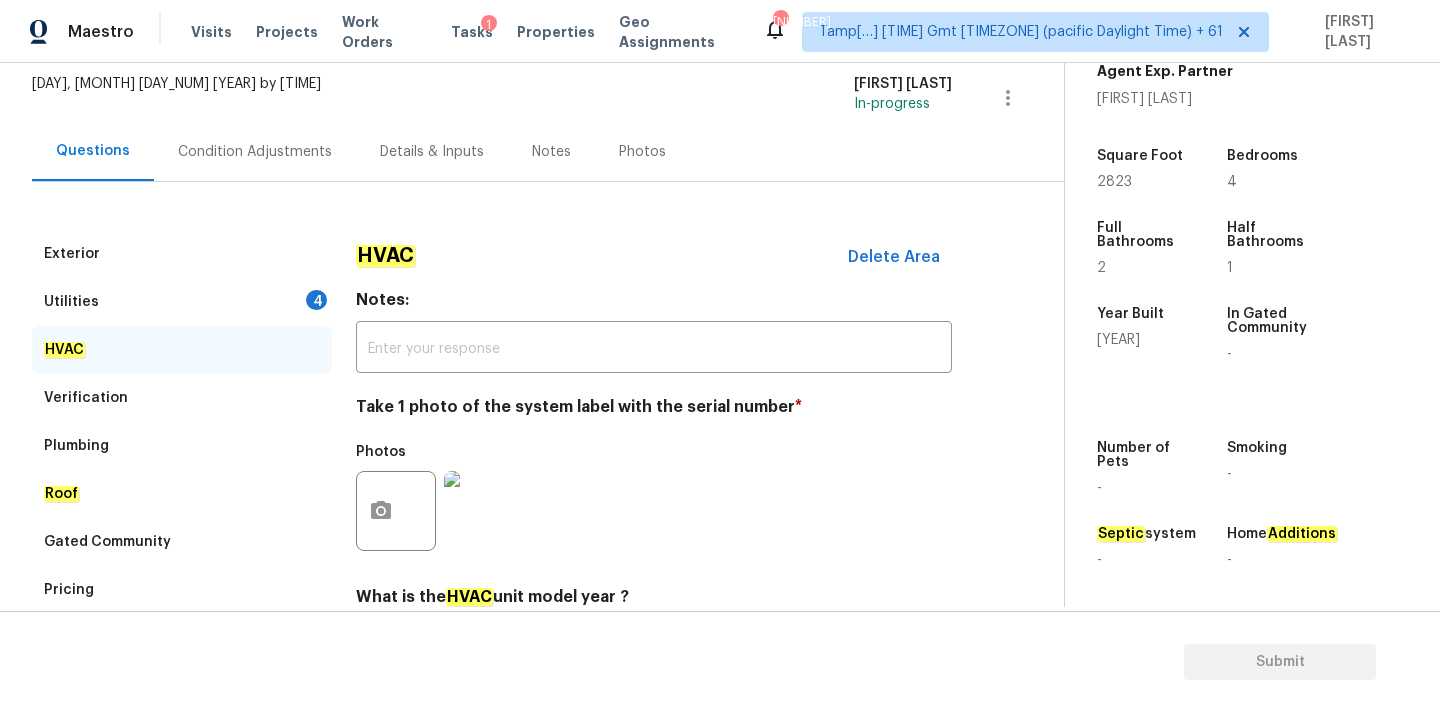 click on "Utilities 4" at bounding box center (182, 302) 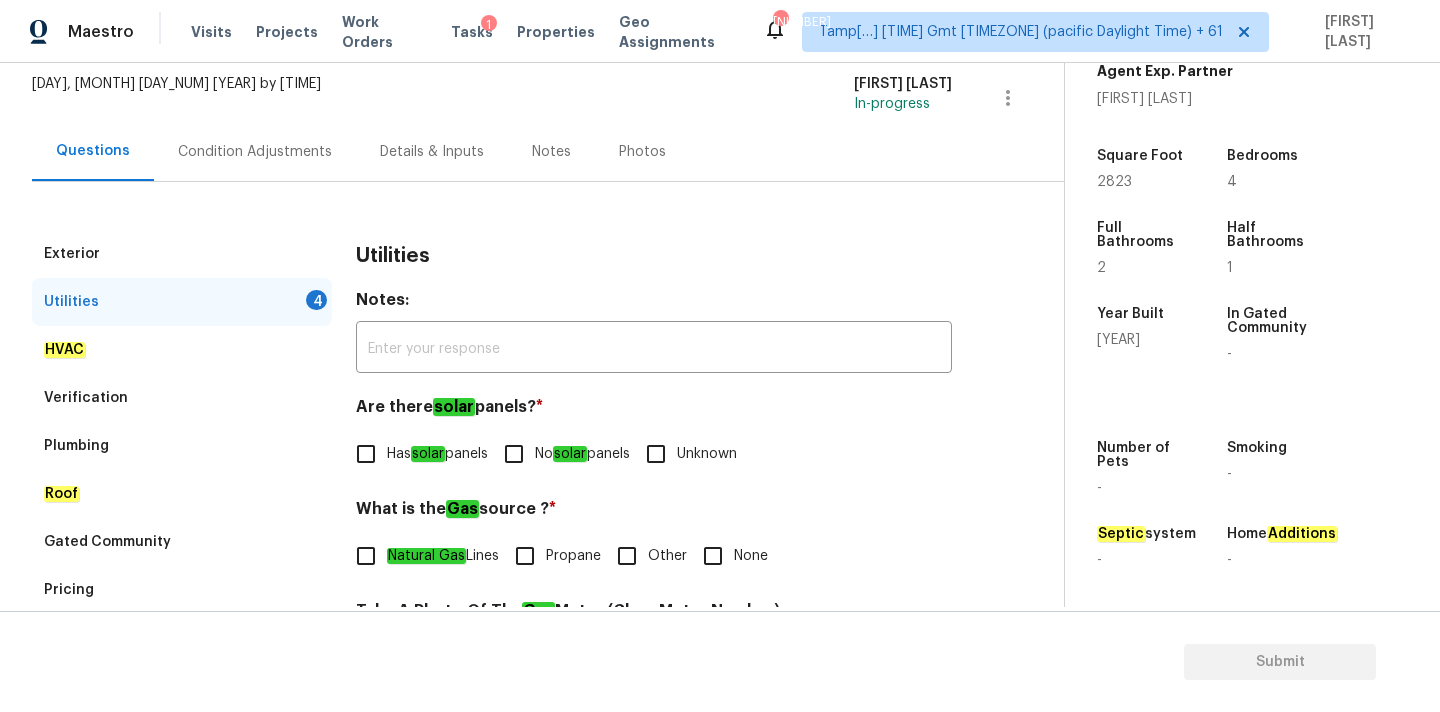 click on "No  solar  panels" at bounding box center (561, 454) 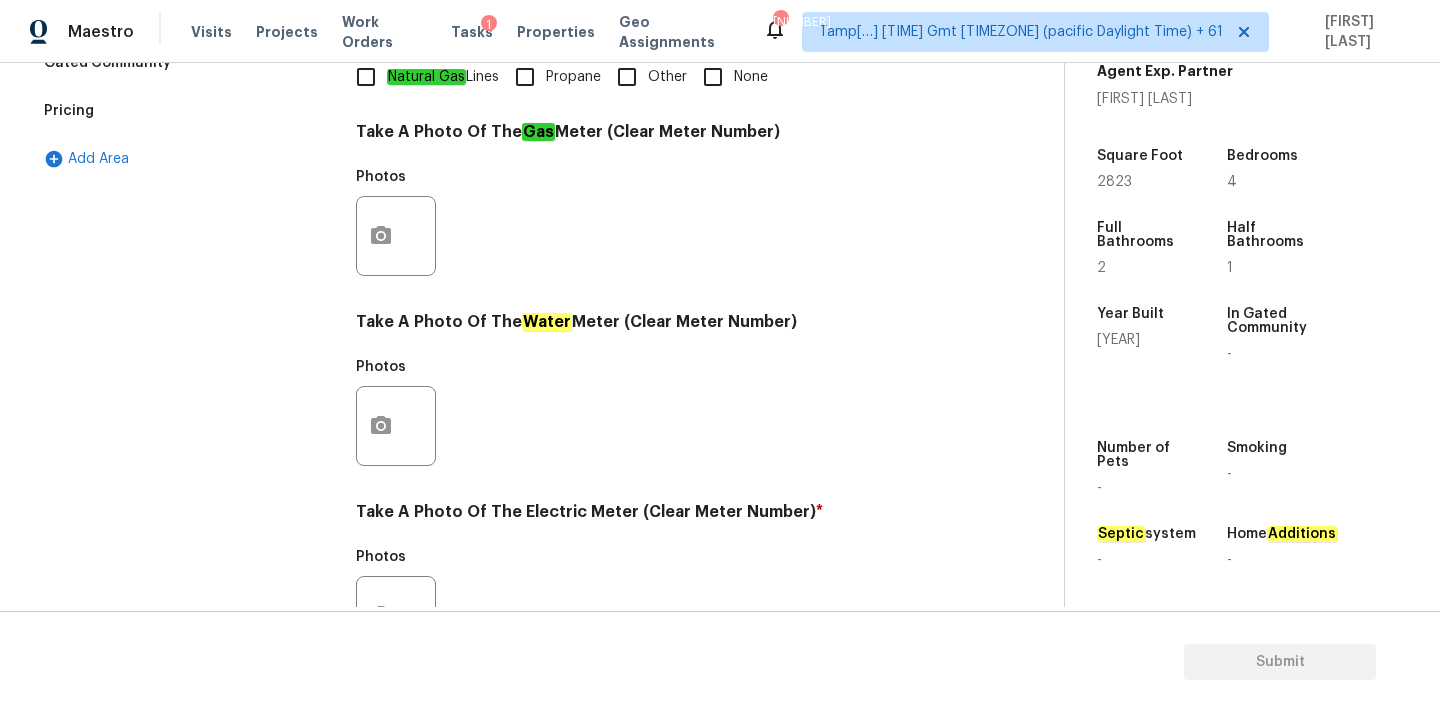 scroll, scrollTop: 793, scrollLeft: 0, axis: vertical 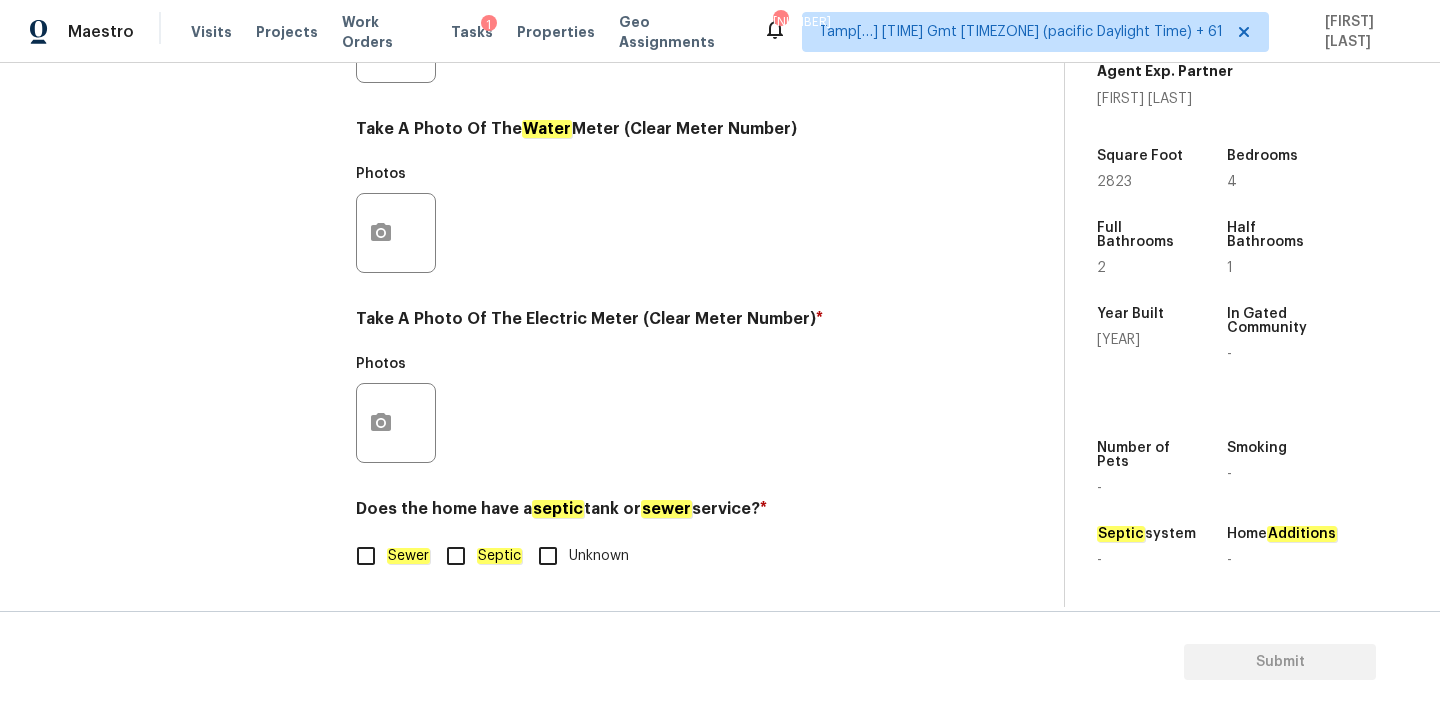 click on "Sewer" at bounding box center (387, 556) 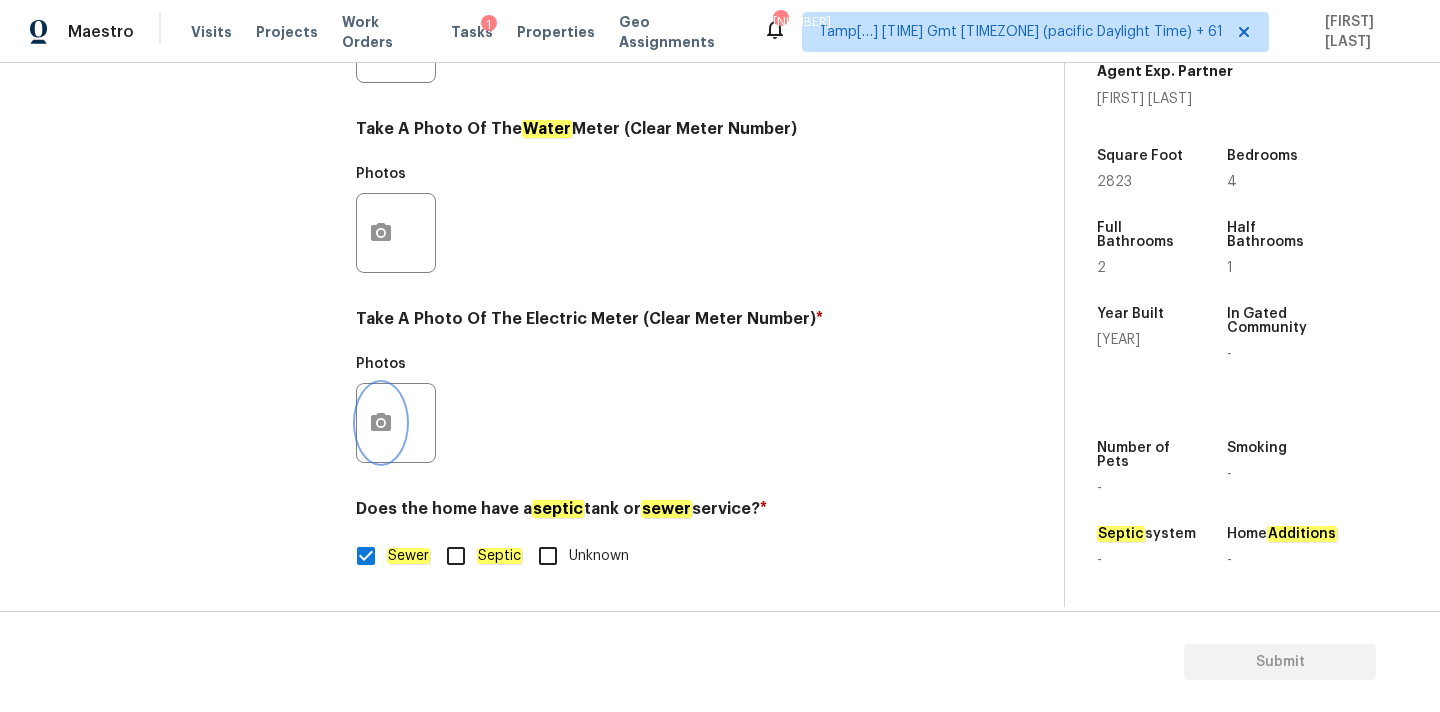 click 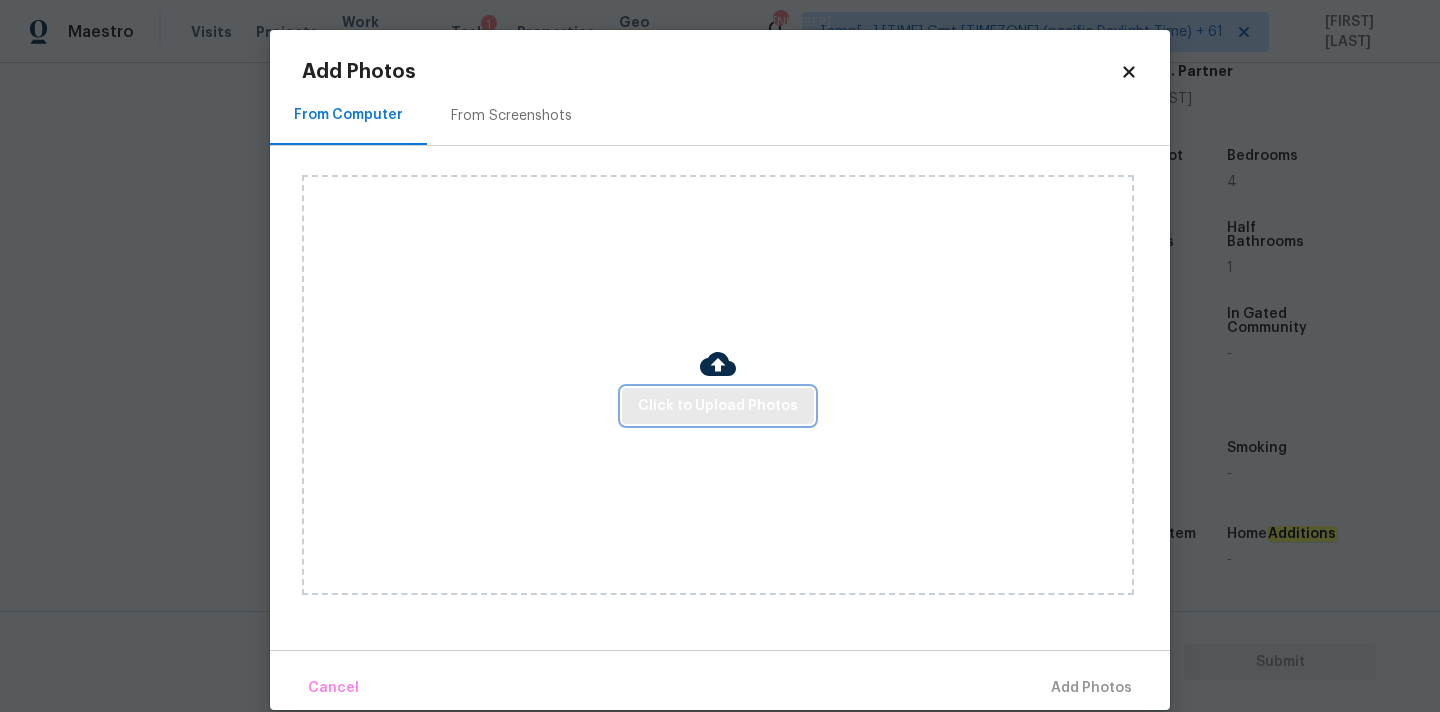 click on "Click to Upload Photos" at bounding box center [718, 406] 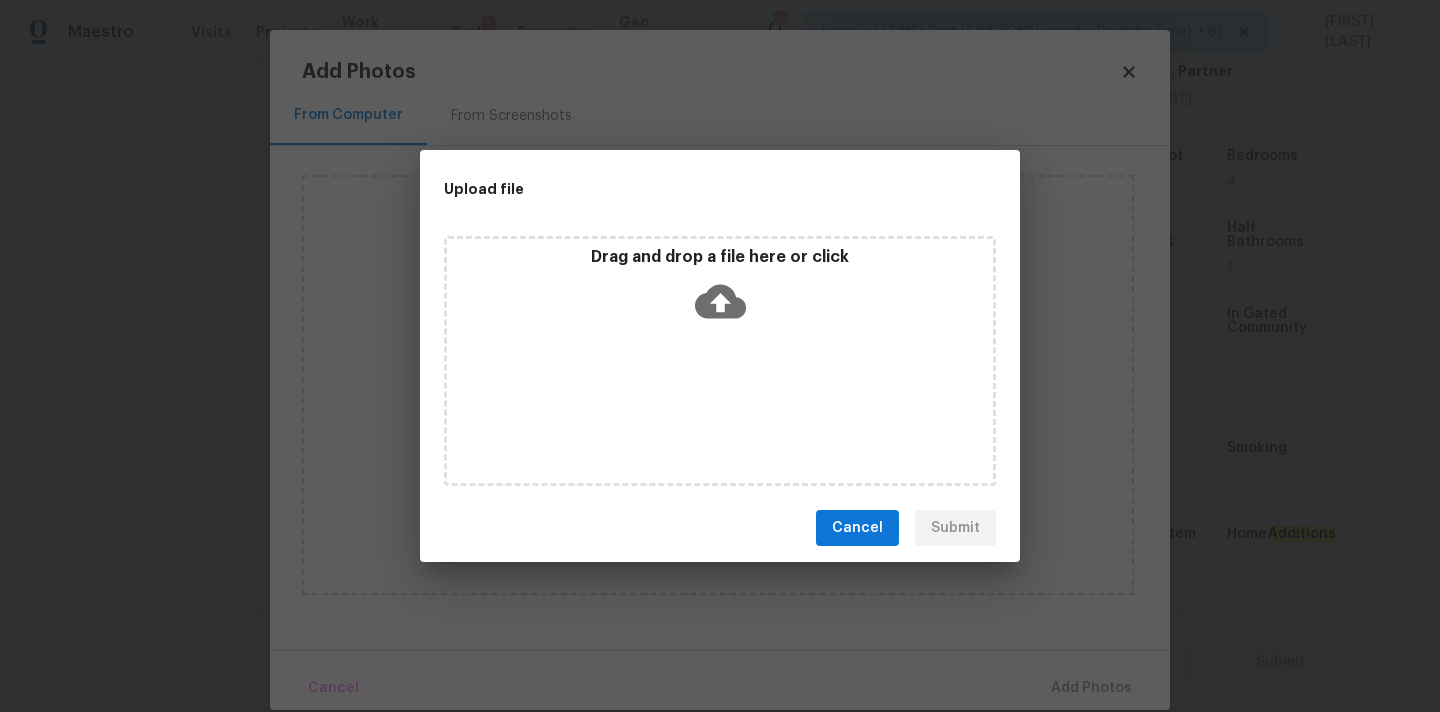 click 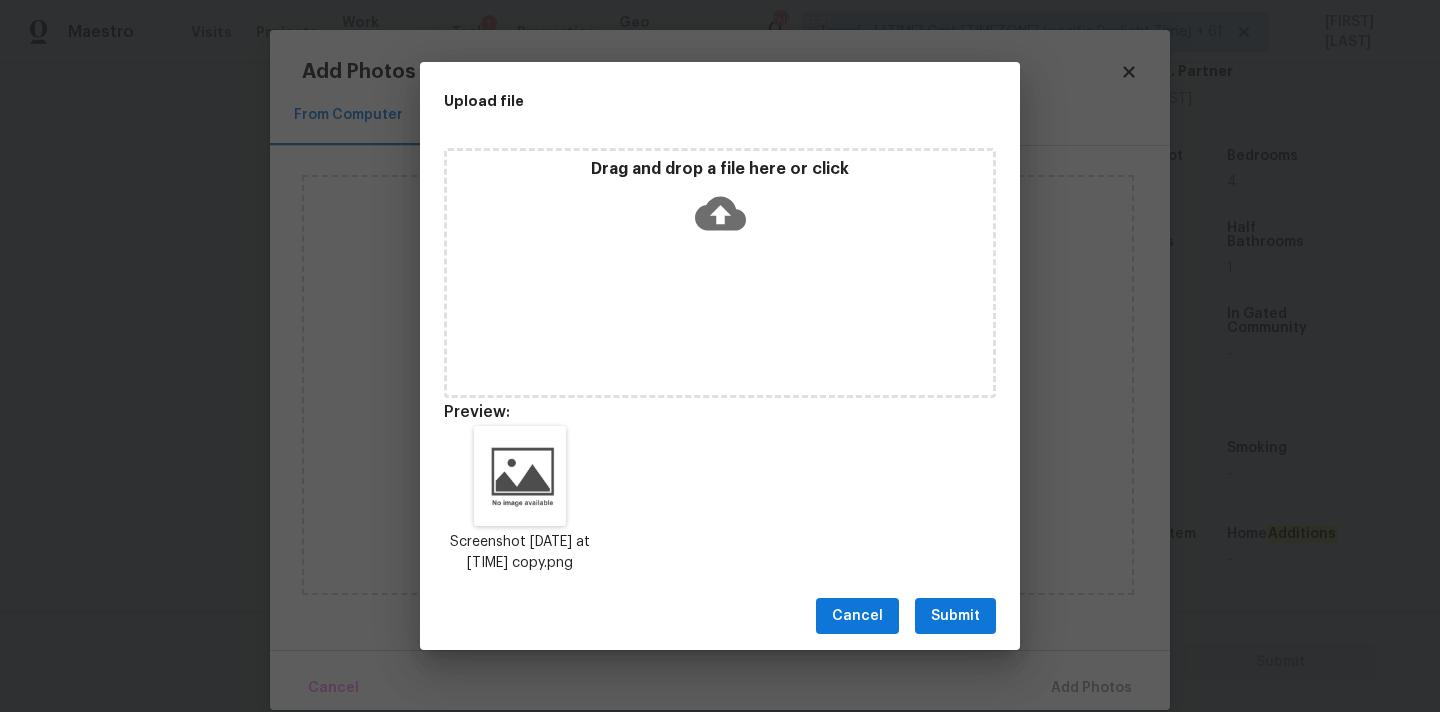 click on "Submit" at bounding box center (955, 616) 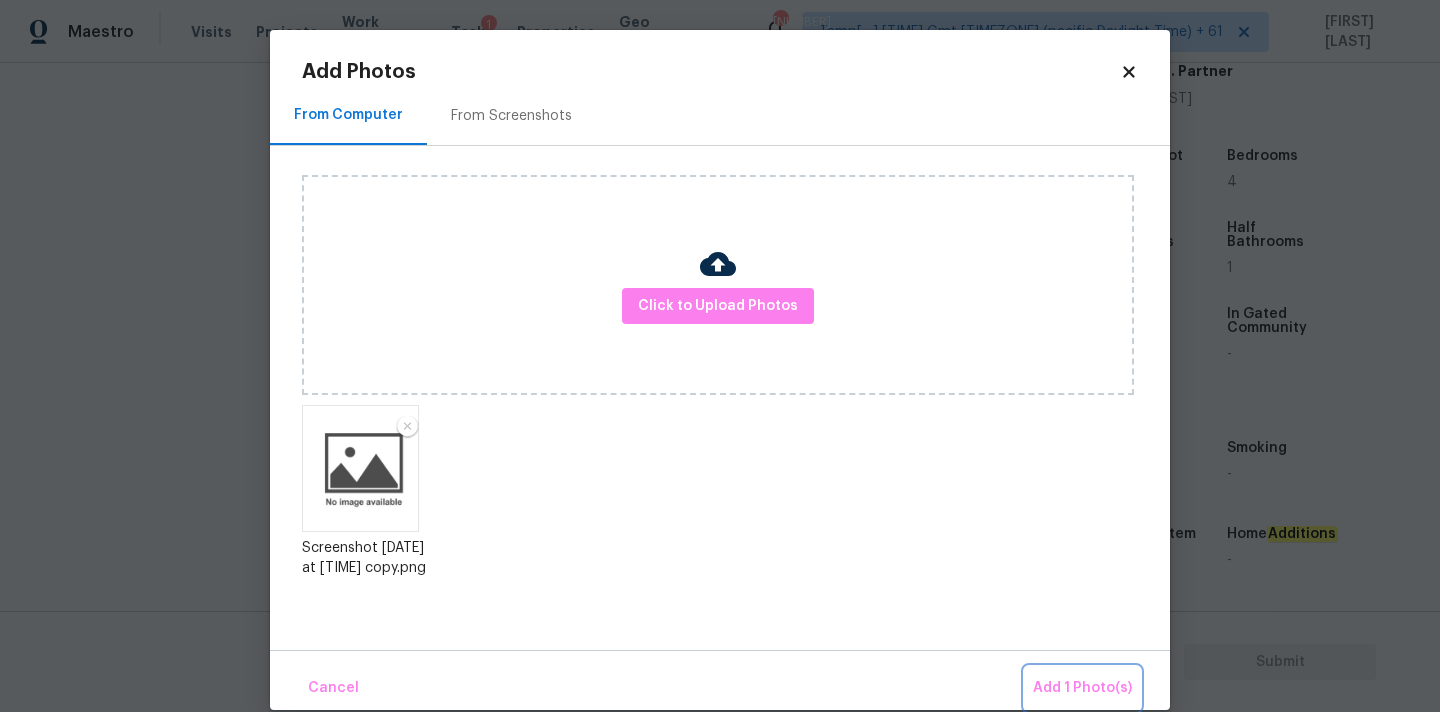 click on "Add 1 Photo(s)" at bounding box center (1082, 688) 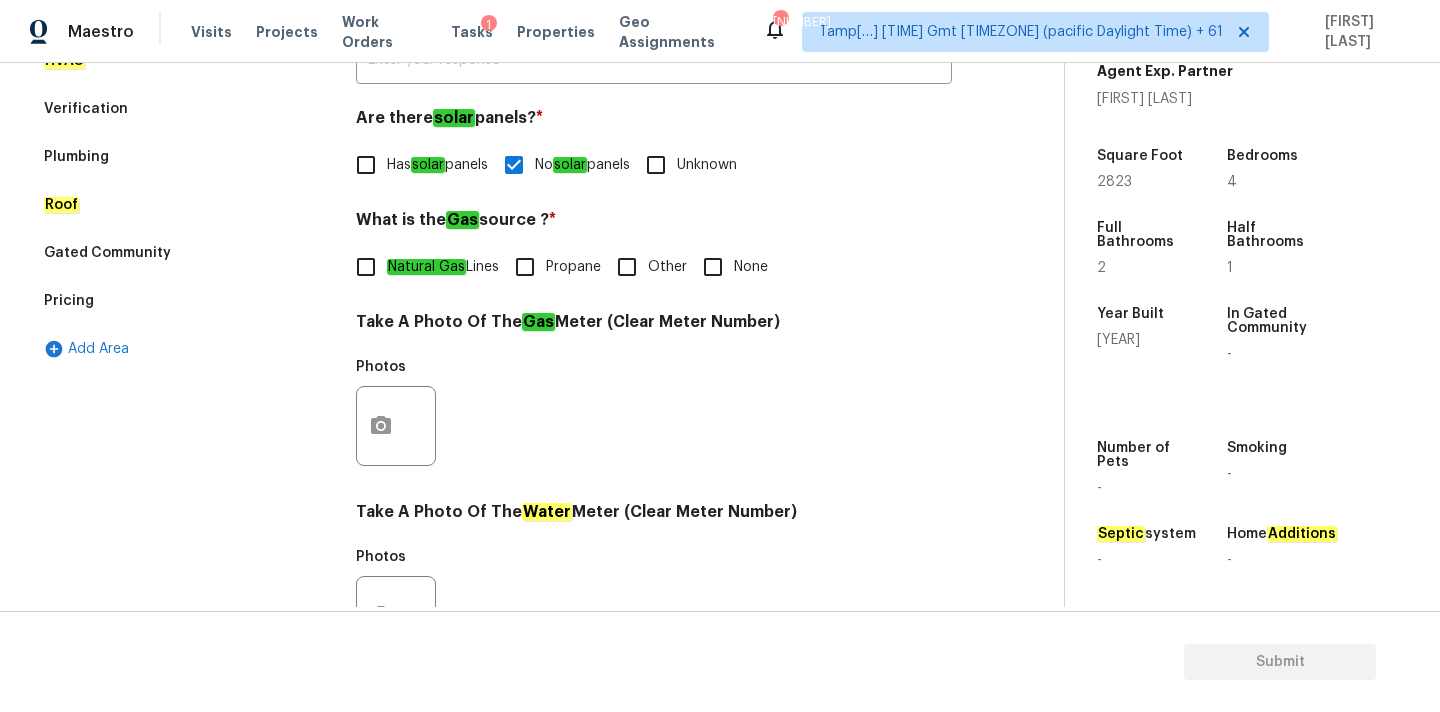 scroll, scrollTop: 407, scrollLeft: 0, axis: vertical 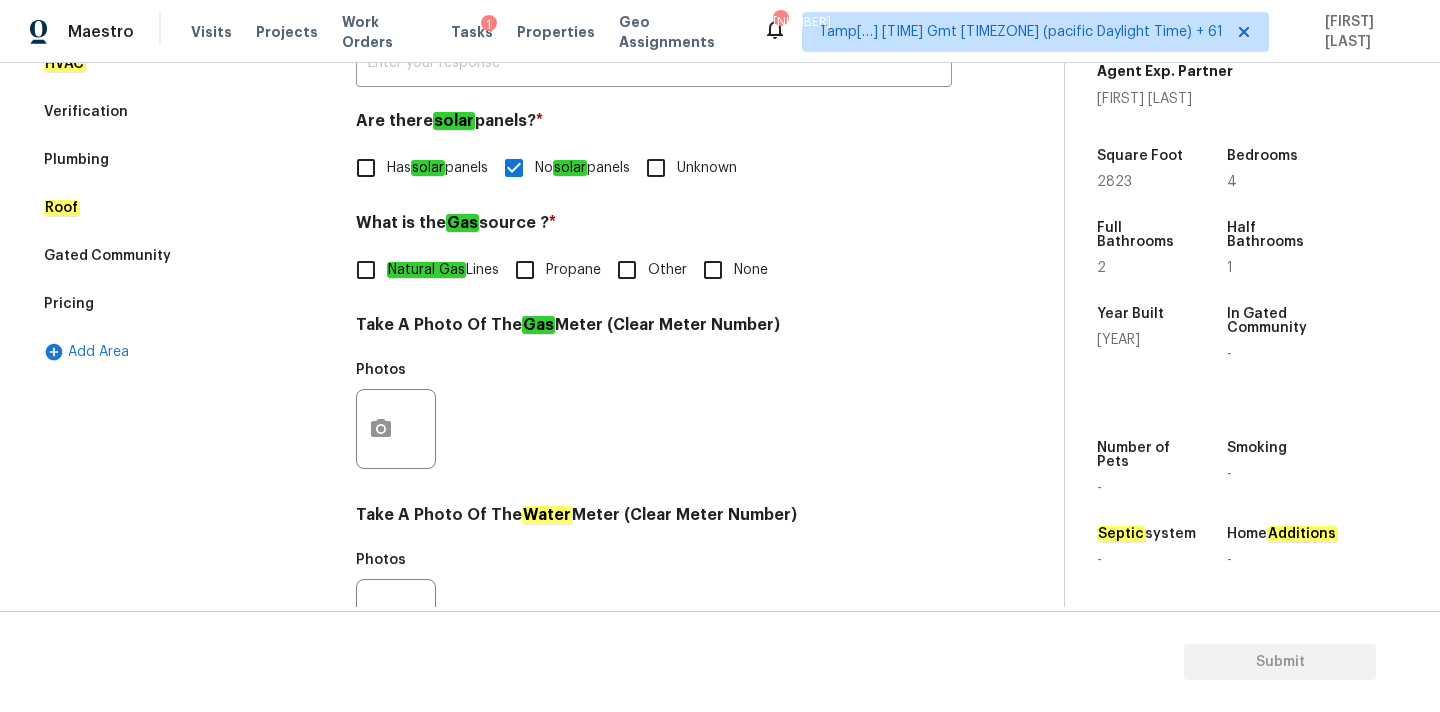 click on "Natural Gas  Lines" at bounding box center [443, 270] 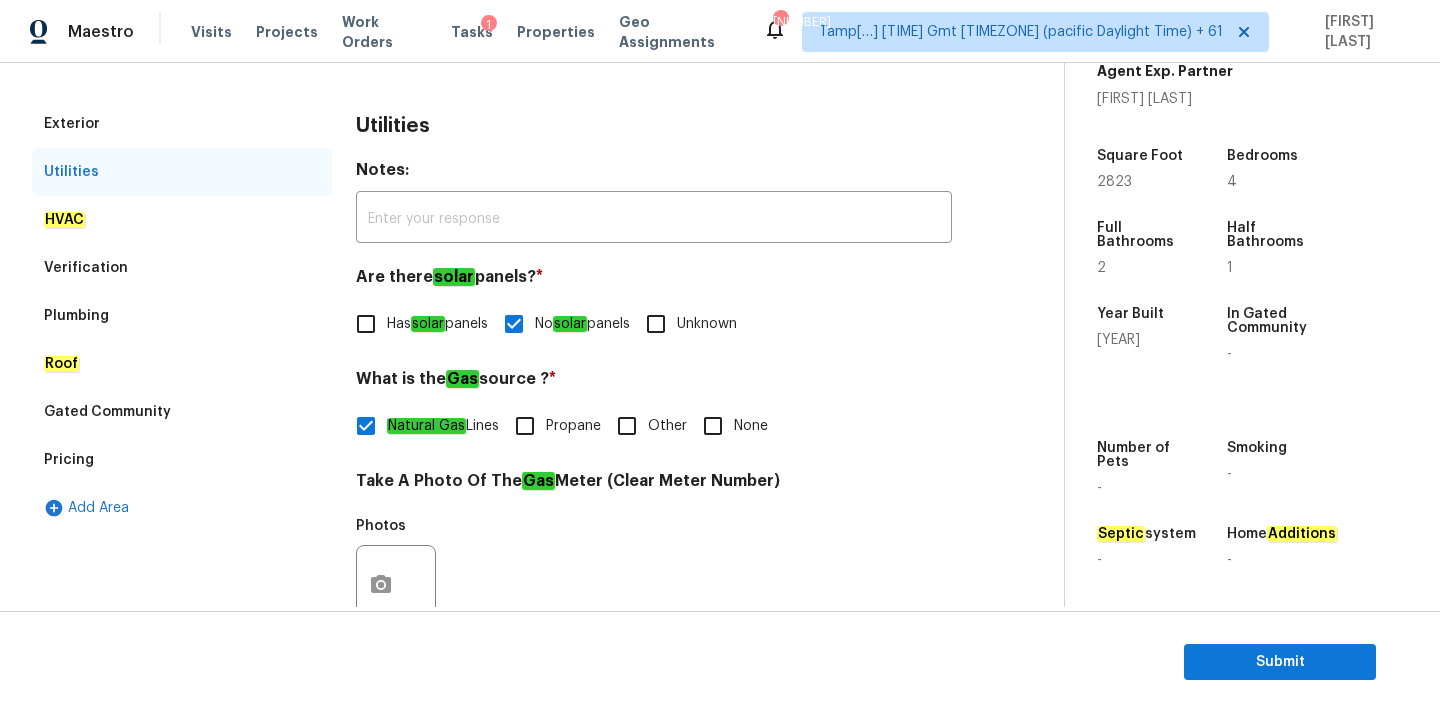 scroll, scrollTop: 84, scrollLeft: 0, axis: vertical 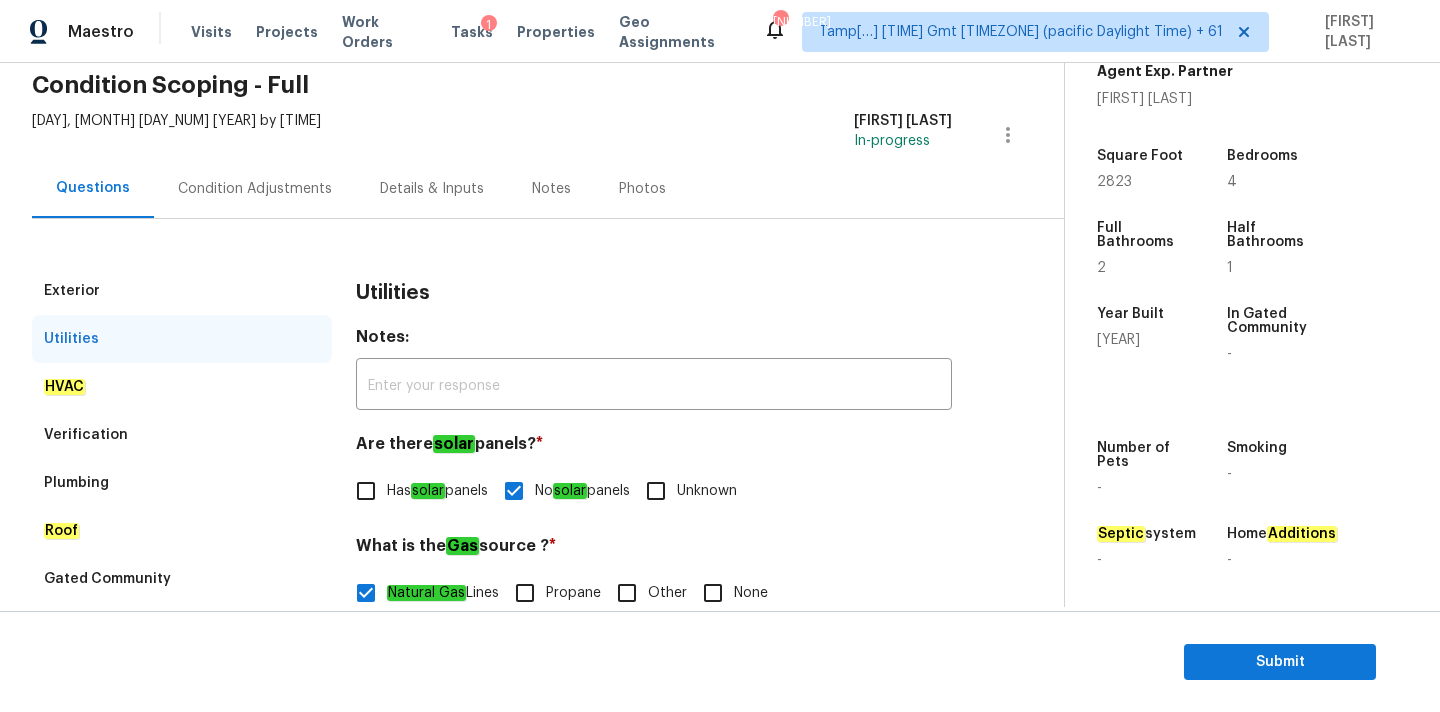 click on "Condition Adjustments" at bounding box center [255, 189] 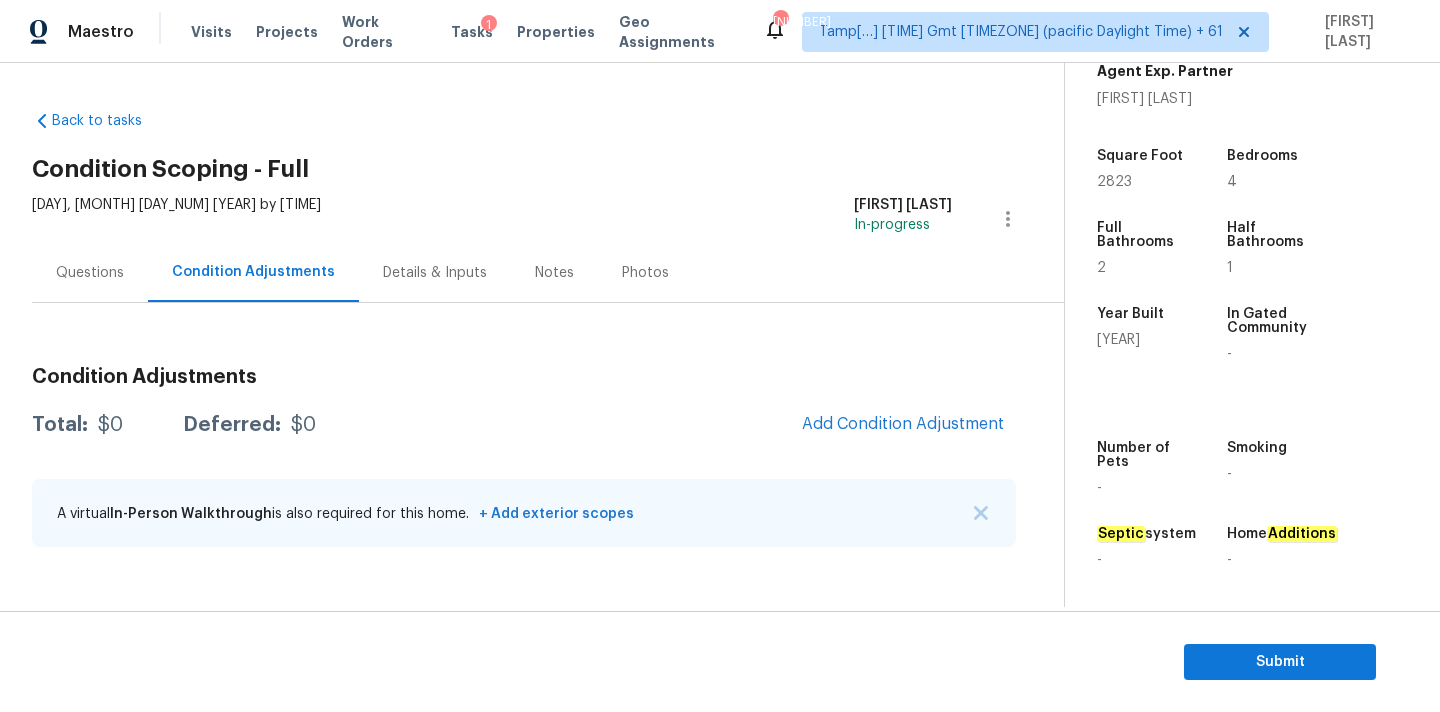 click on "Condition Adjustments Total: $0 Deferred: $0 Add Condition Adjustment A virtual In-Person Walkthrough is also required for this home. + Add exterior scopes" at bounding box center (524, 458) 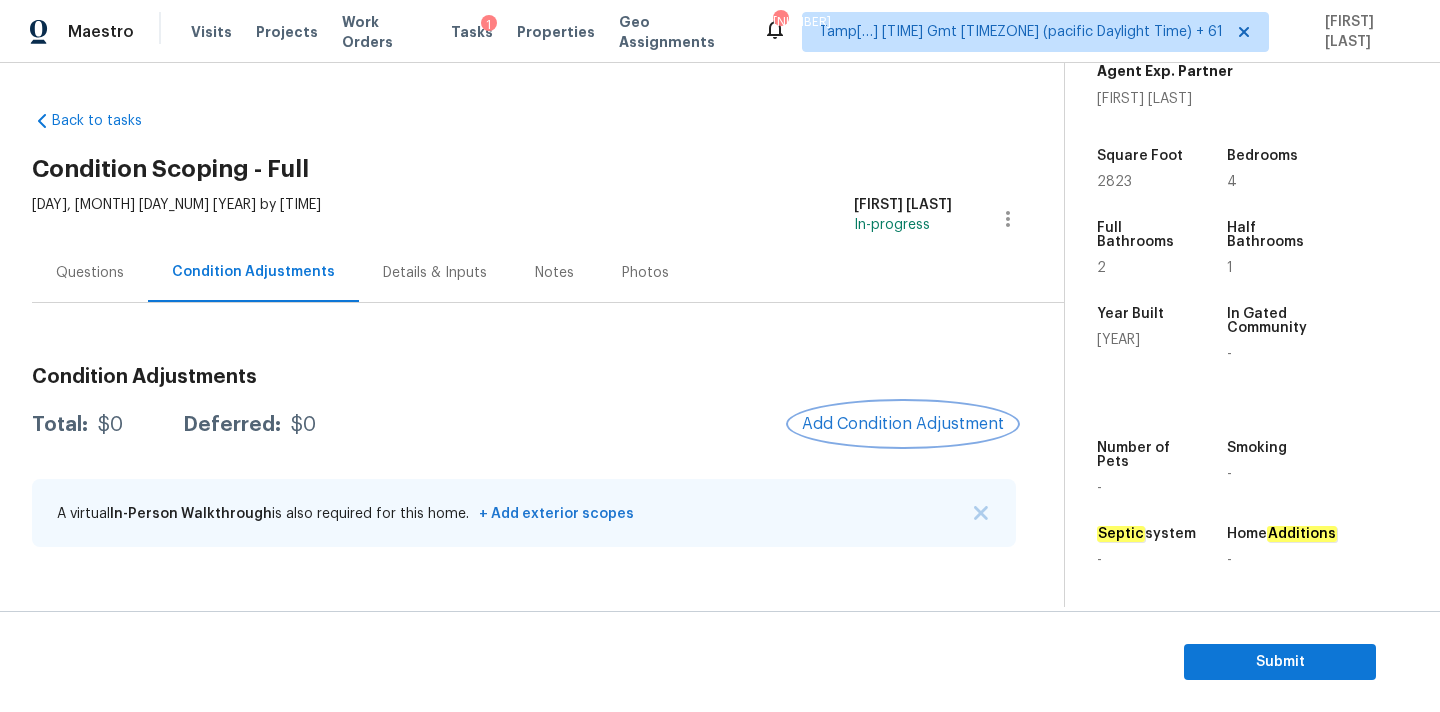 click on "Add Condition Adjustment" at bounding box center [903, 424] 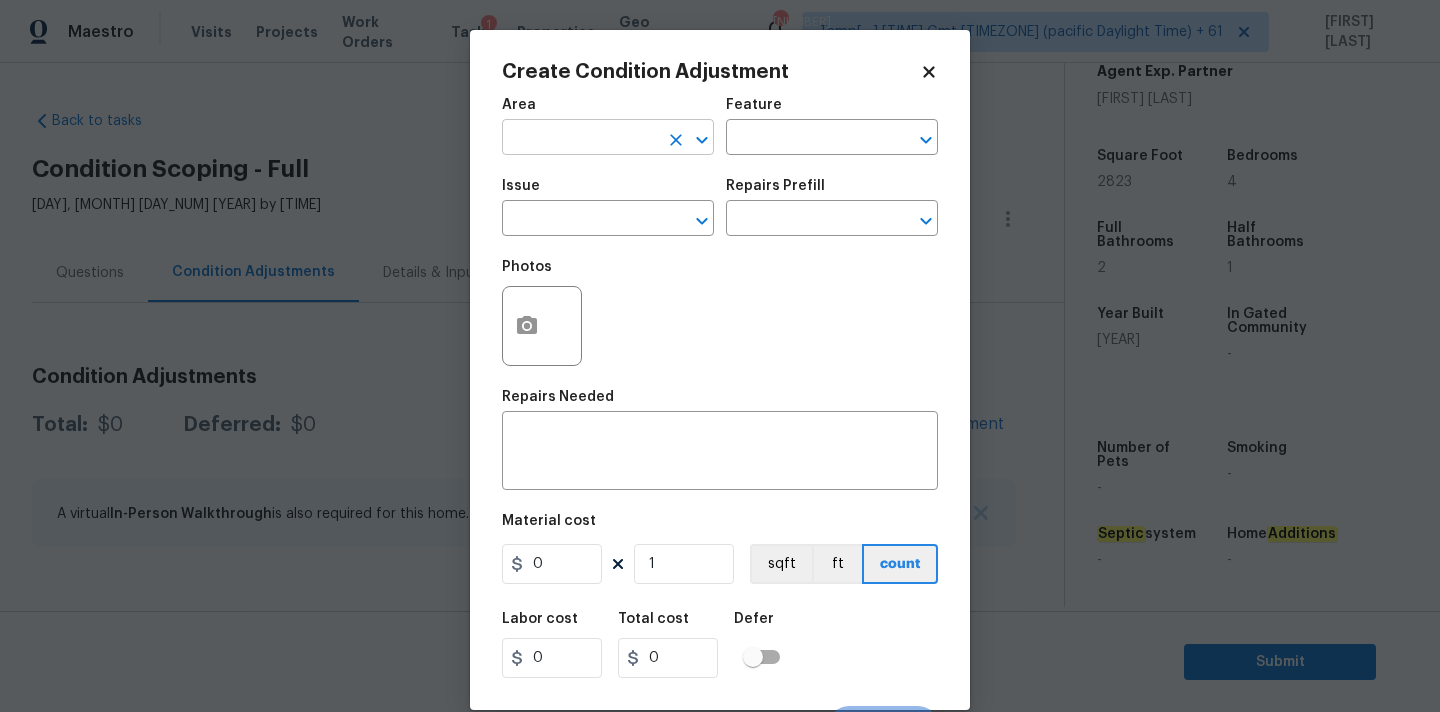 click at bounding box center (580, 139) 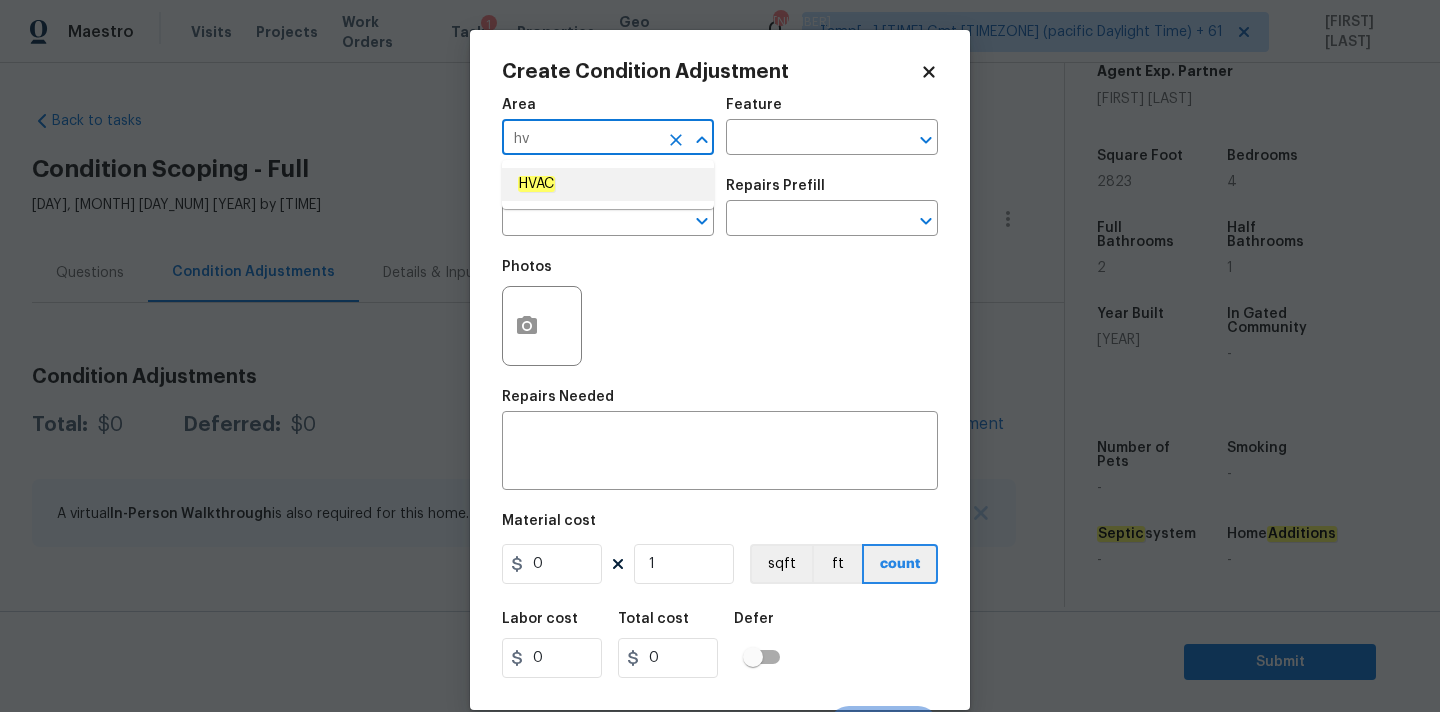 click on "HVAC" at bounding box center (608, 184) 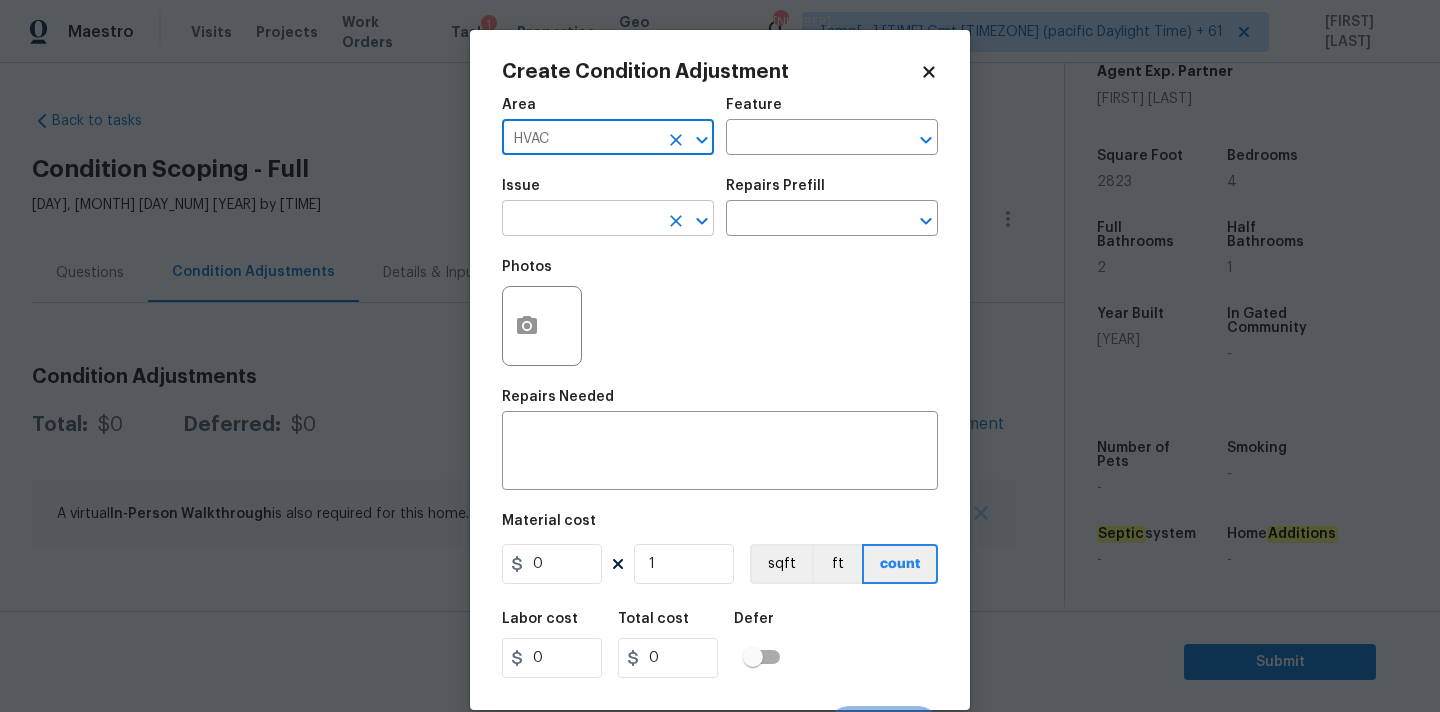 type on "HVAC" 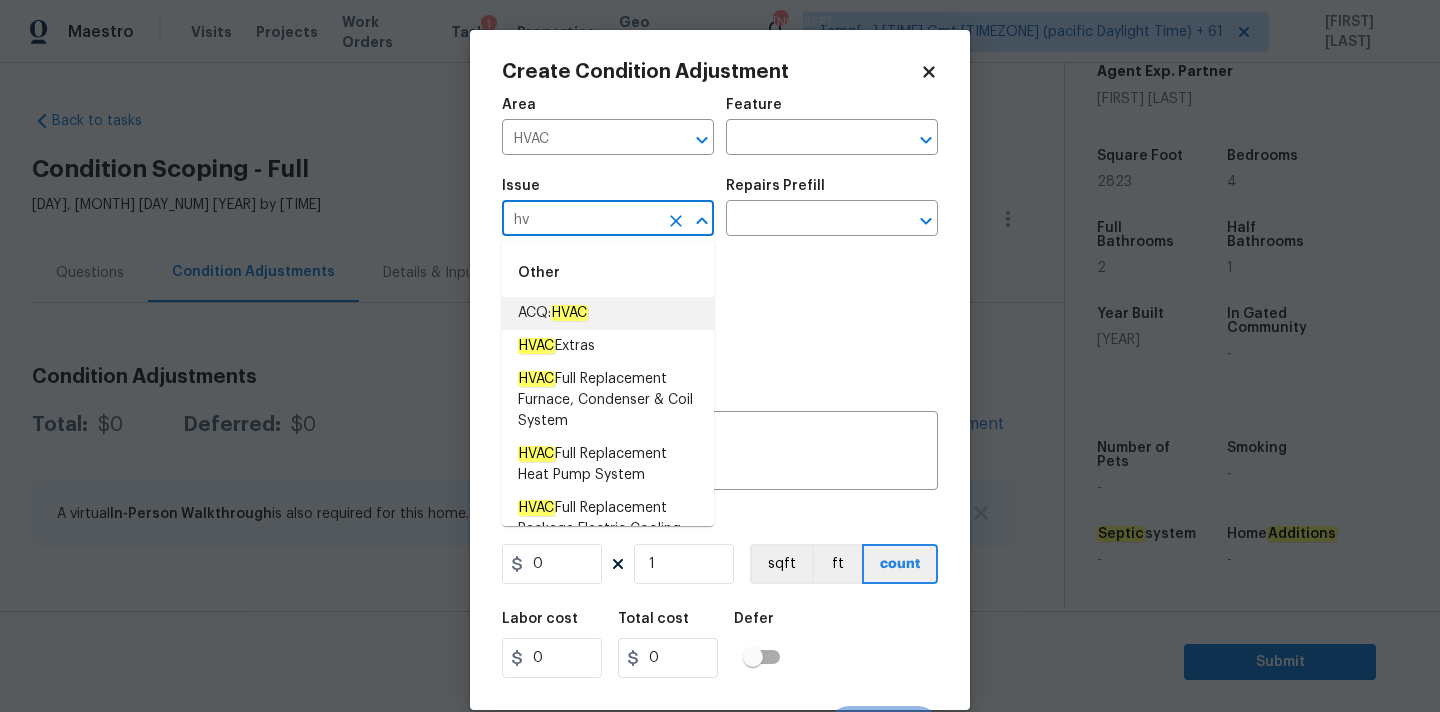 click on "ACQ:  HVAC" at bounding box center (553, 313) 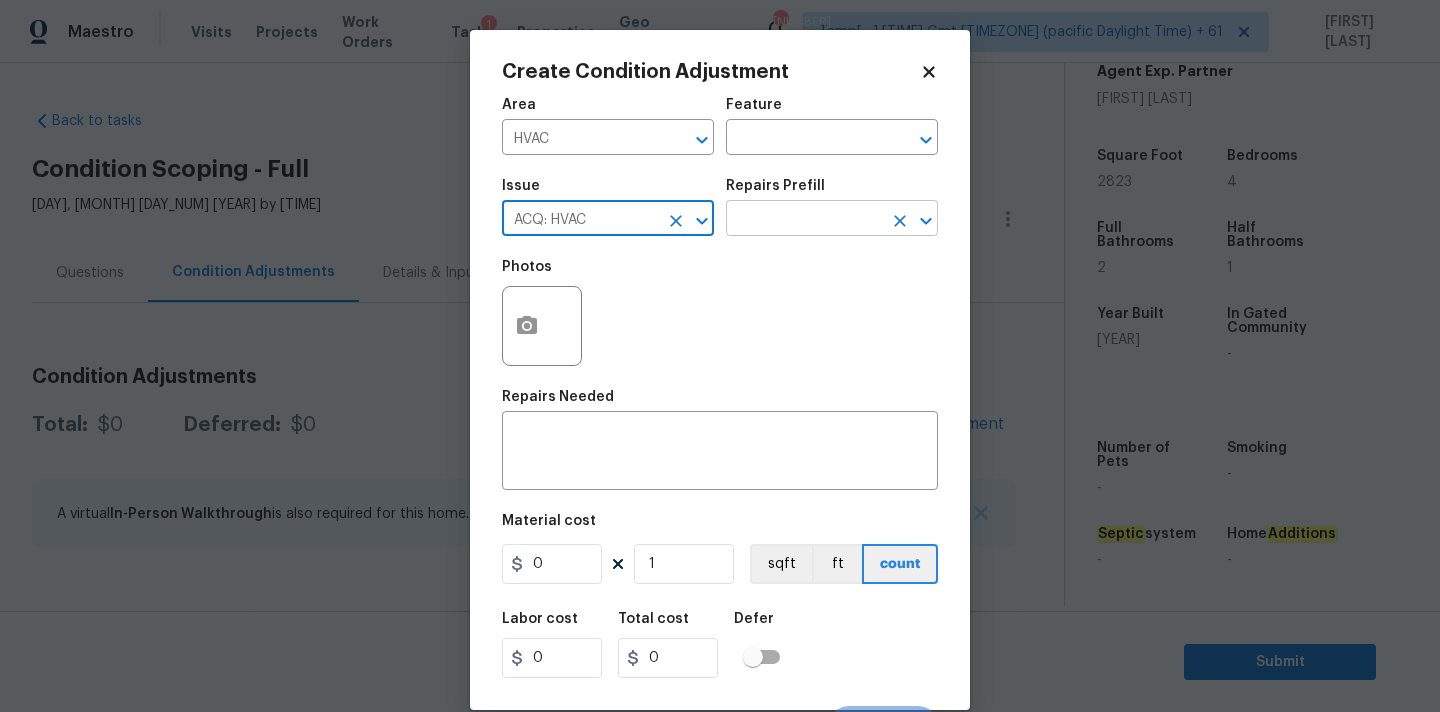 type on "ACQ: HVAC" 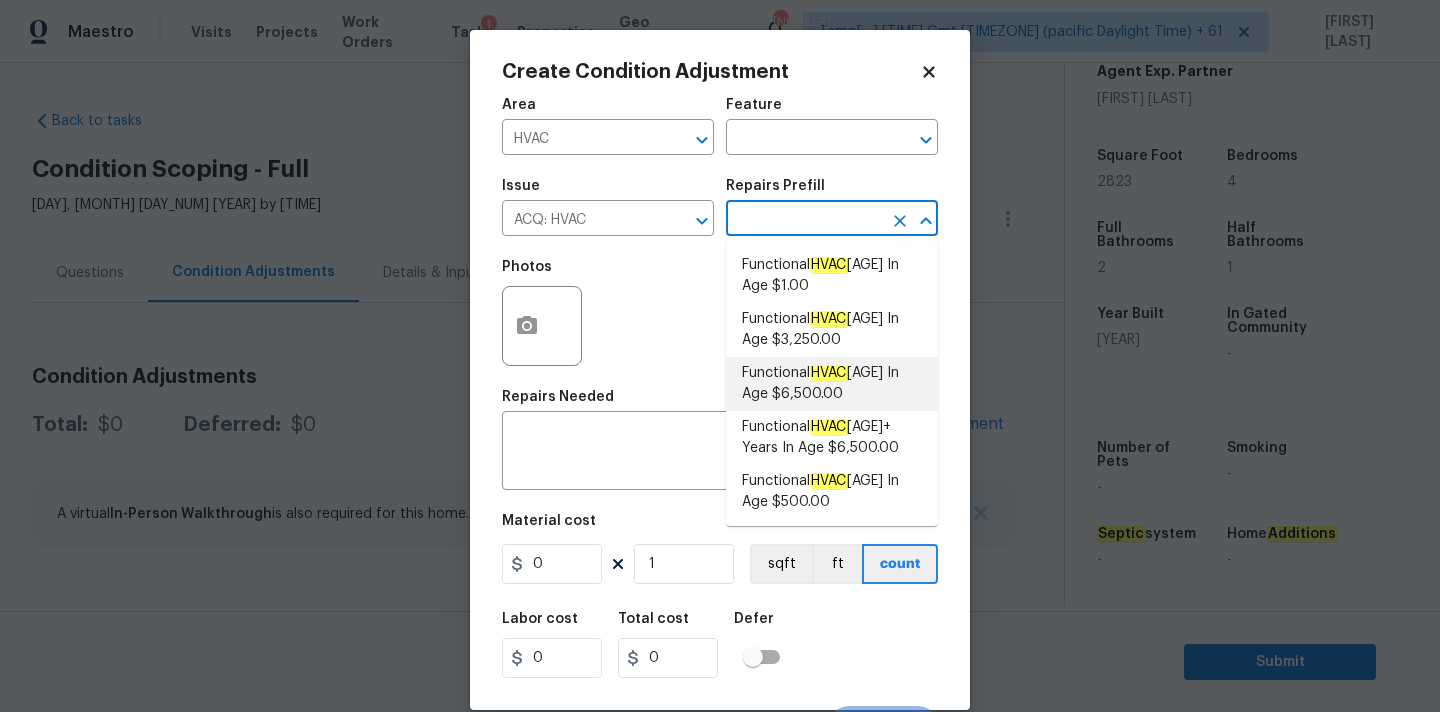 click on "Functional  HVAC  16-20 Years In Age $6,500.00" at bounding box center [832, 384] 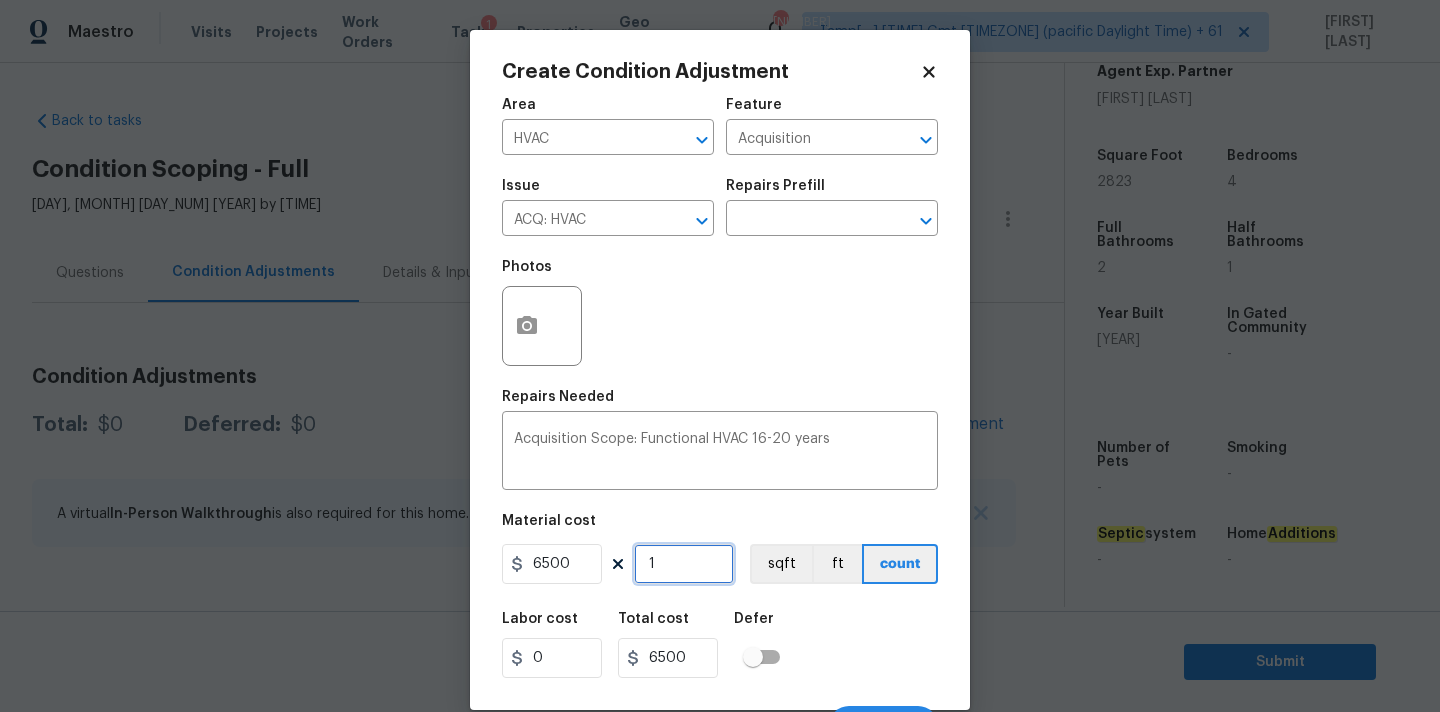 click on "1" at bounding box center (684, 564) 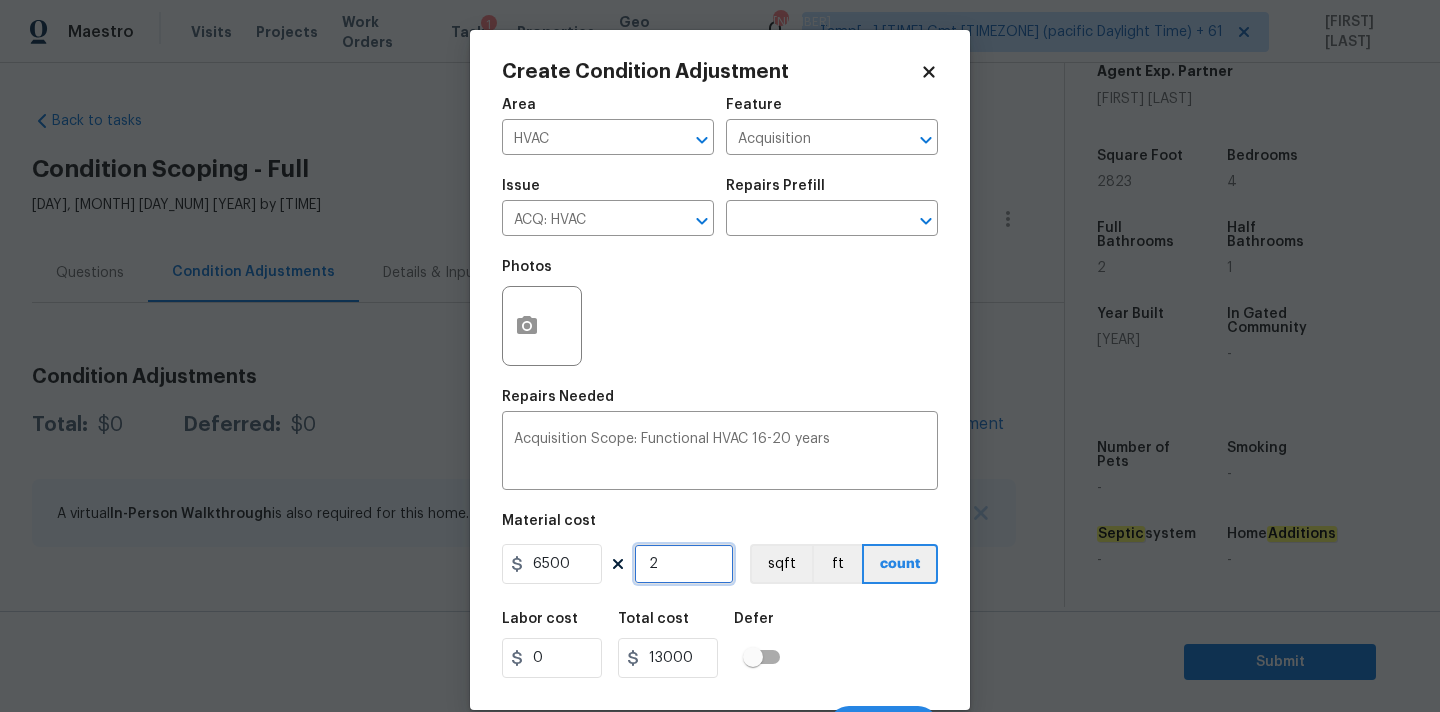 type on "2" 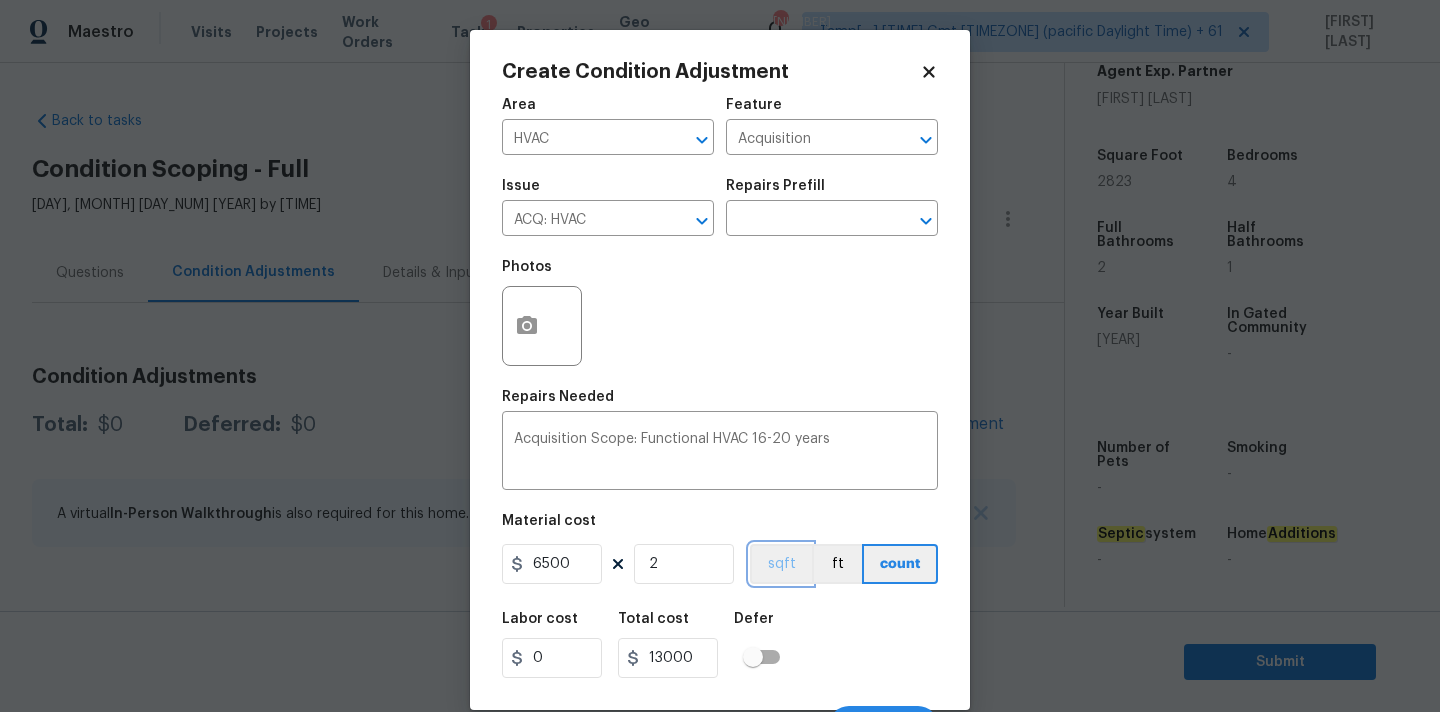 type 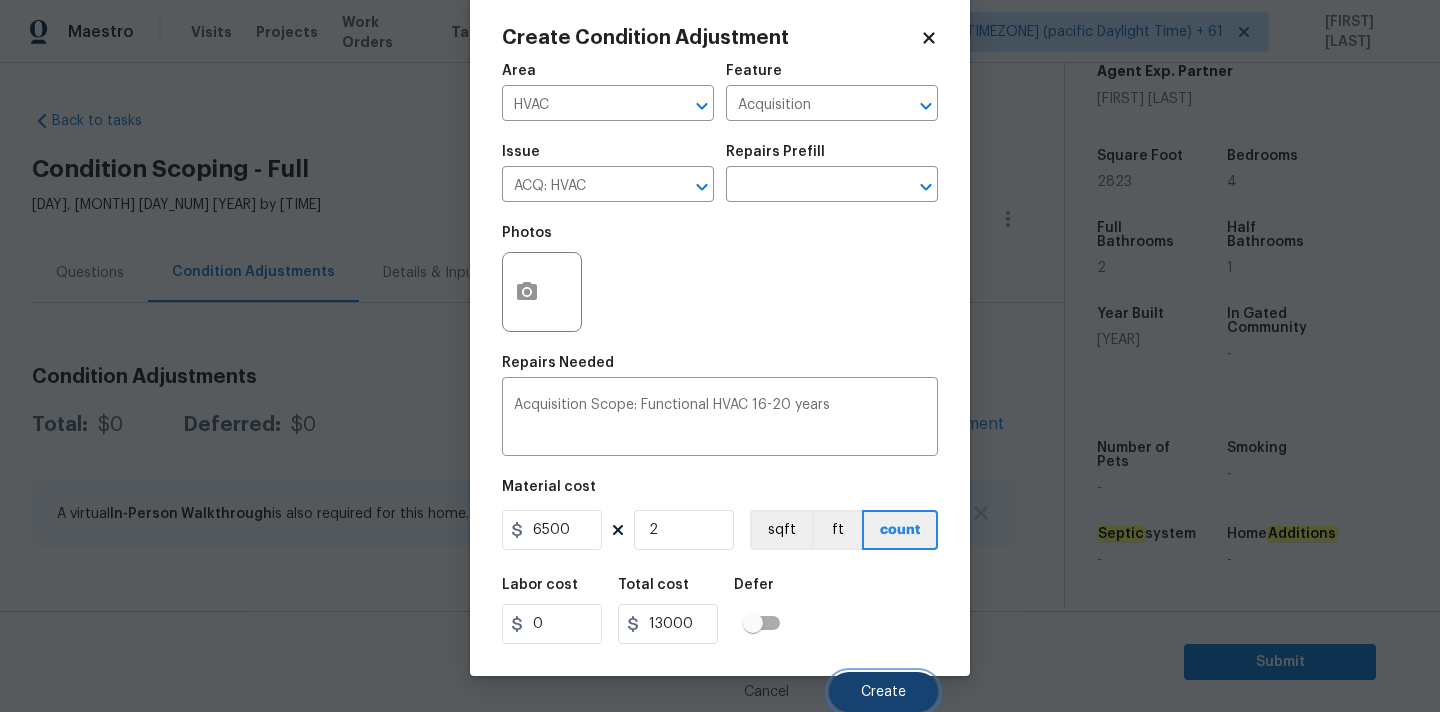 click on "Create" at bounding box center (883, 692) 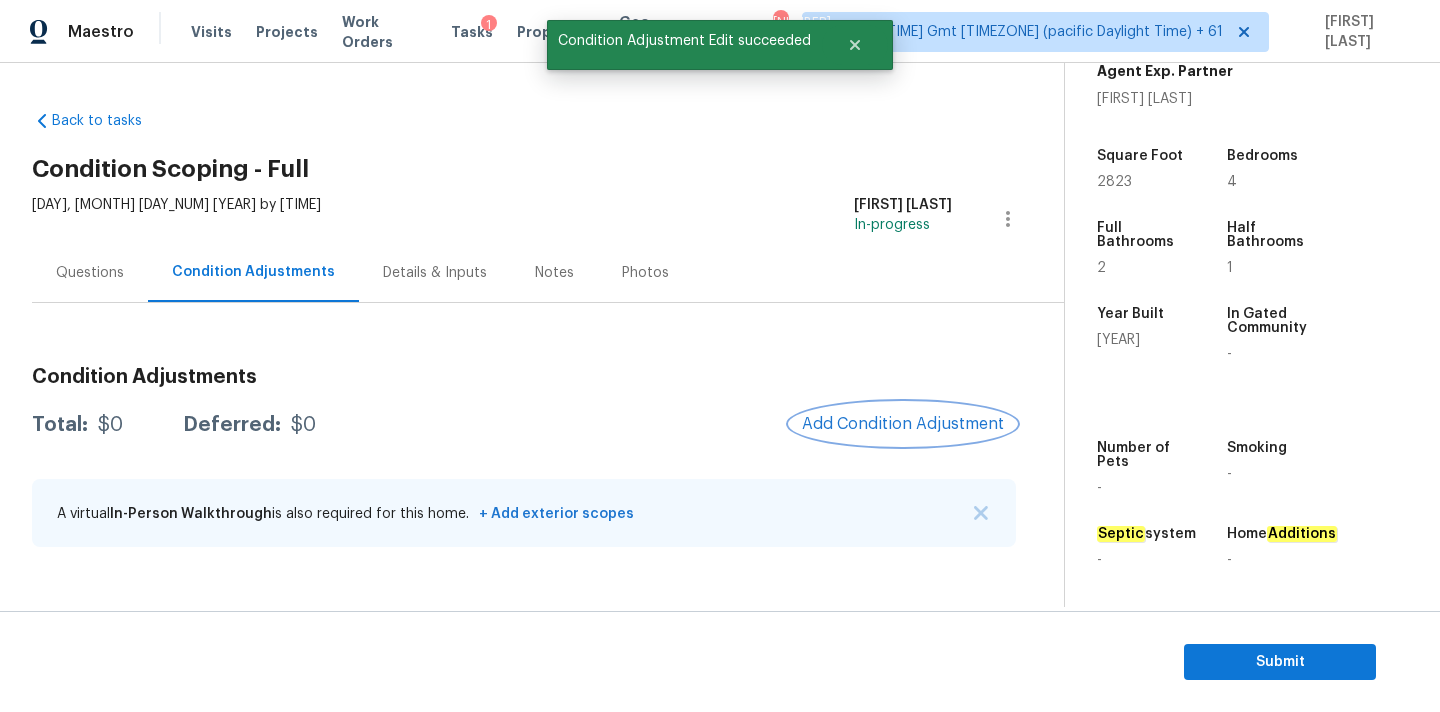 scroll, scrollTop: 0, scrollLeft: 0, axis: both 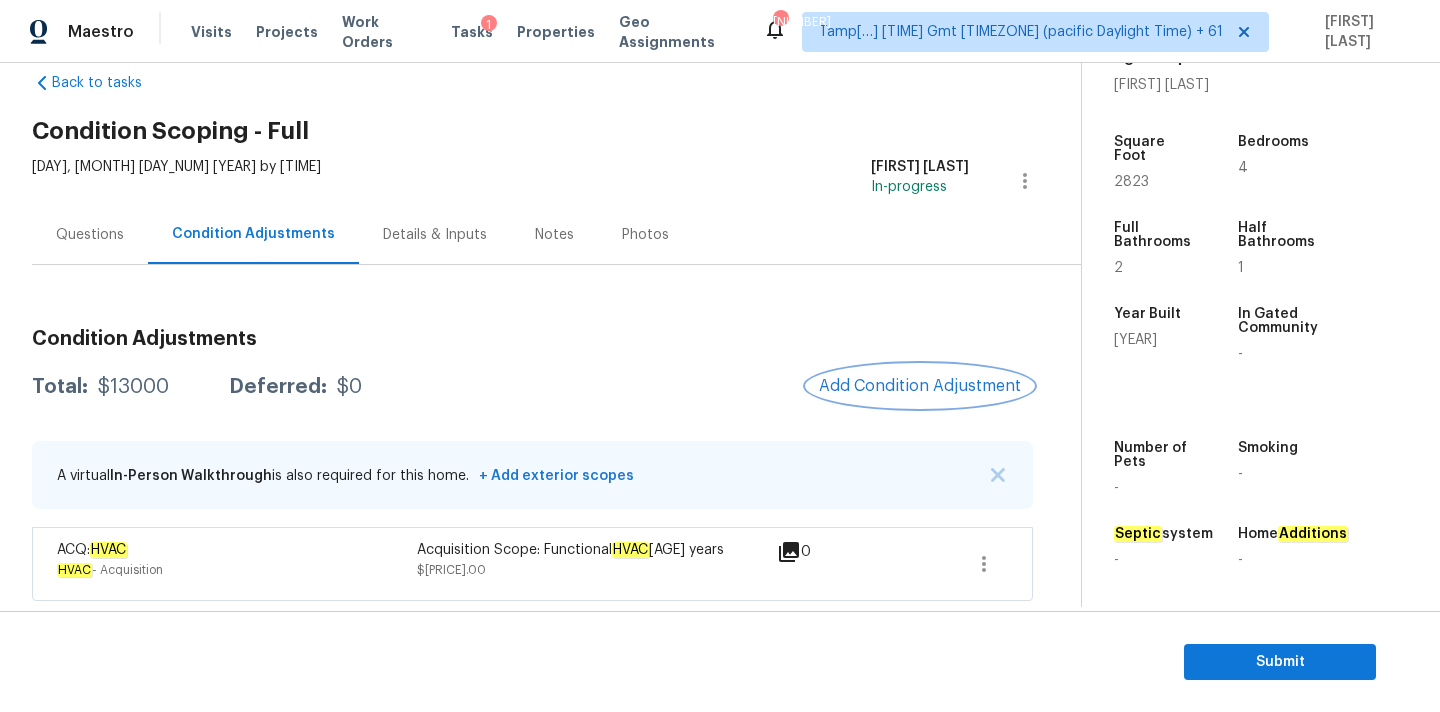 click on "Add Condition Adjustment" at bounding box center [920, 386] 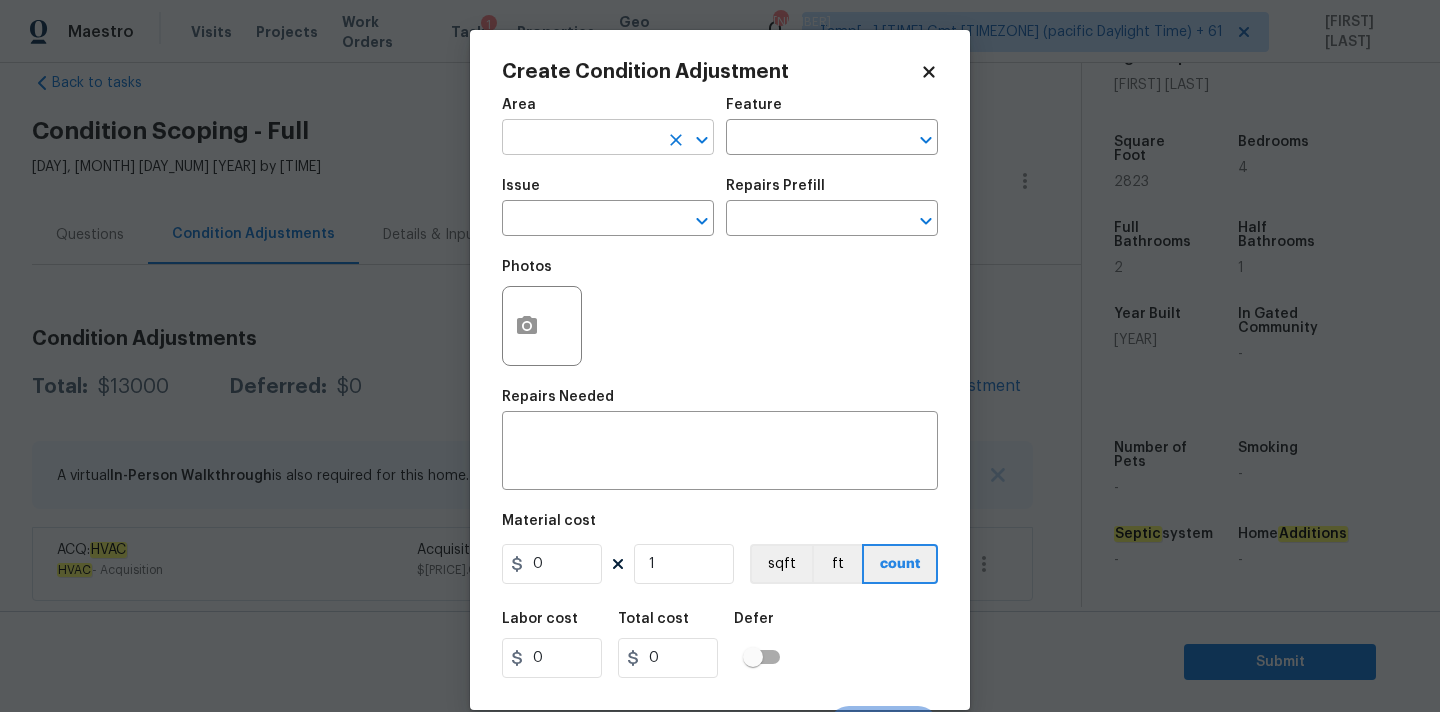 click at bounding box center (580, 139) 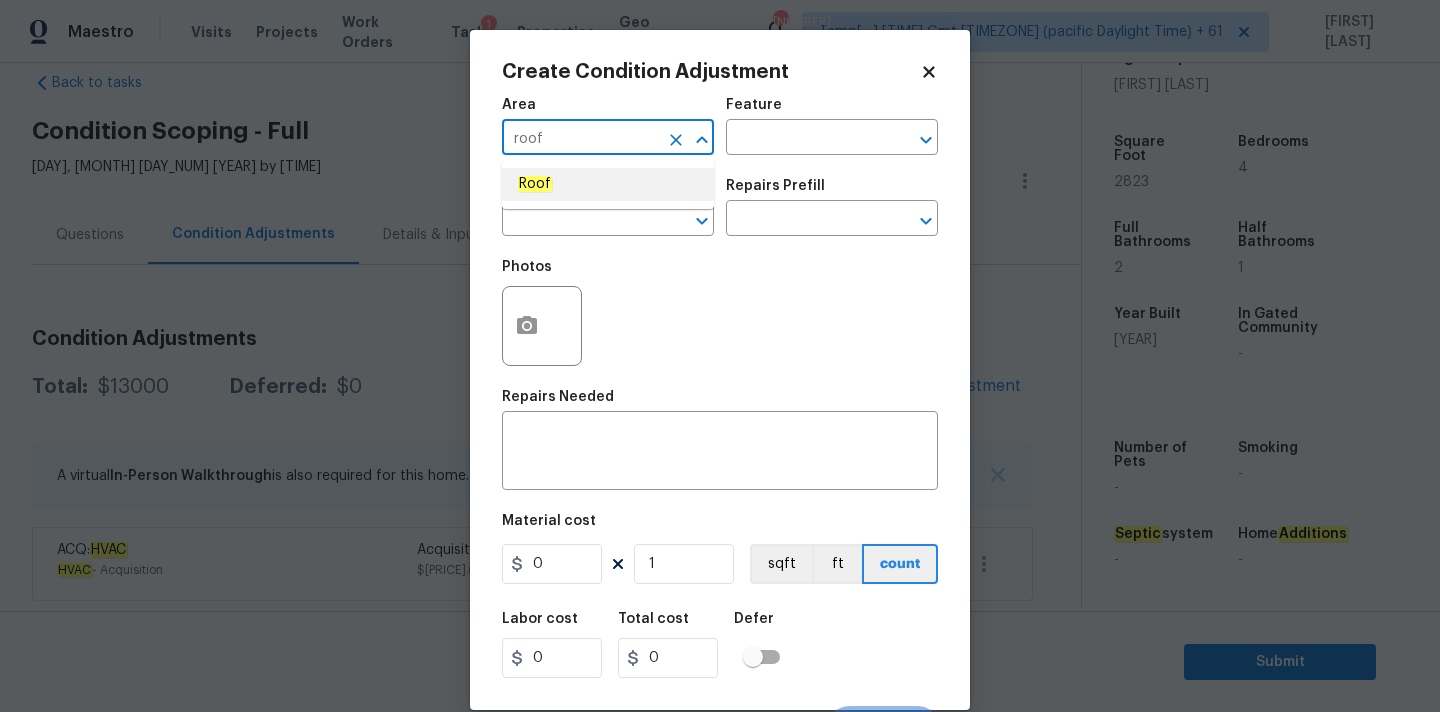 click on "Roof" at bounding box center [608, 184] 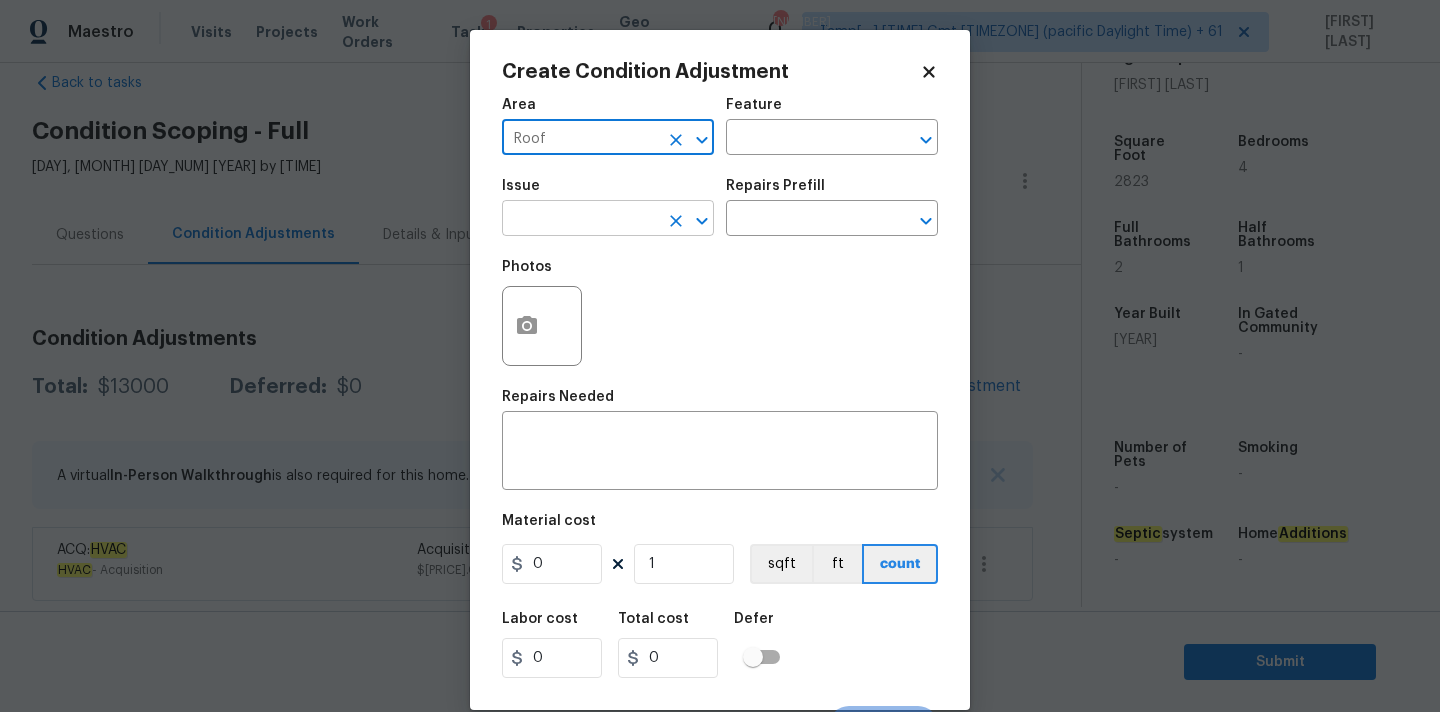 type on "Roof" 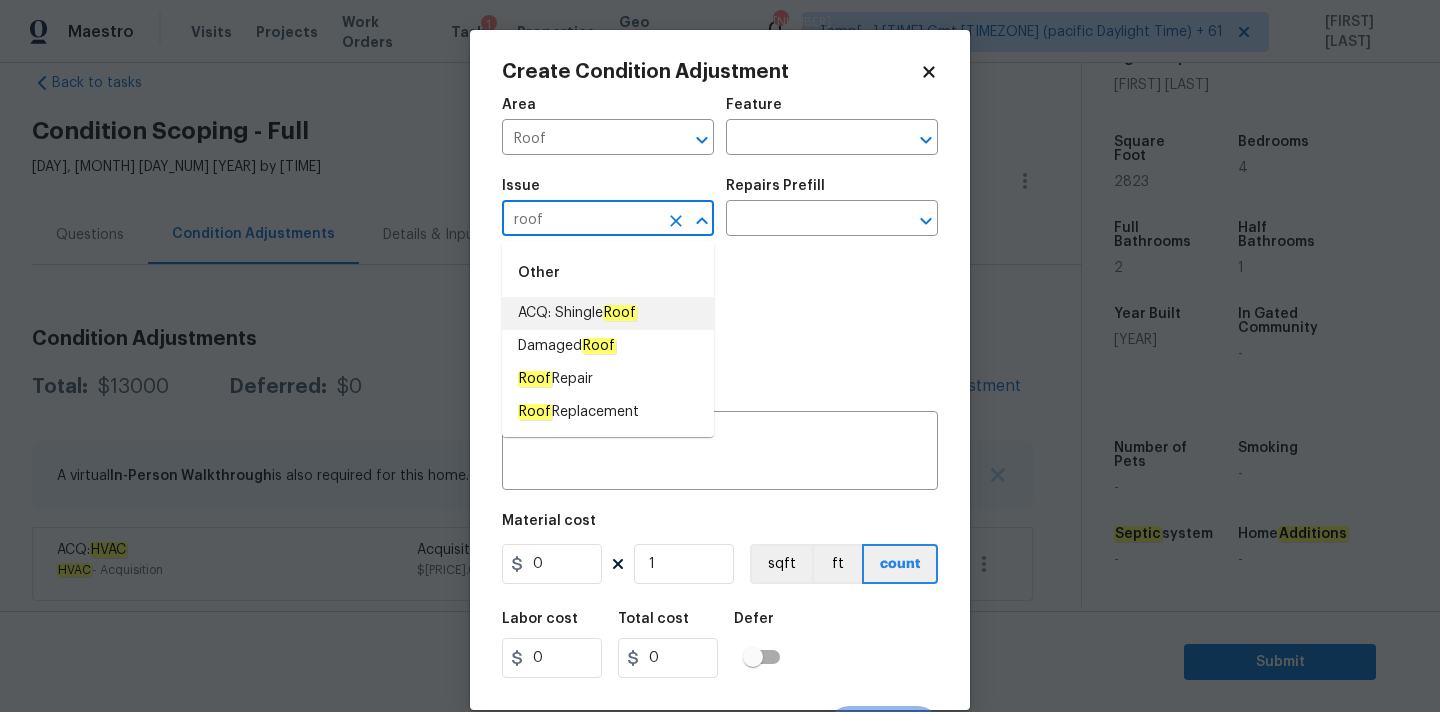 click on "ACQ: Shingle  Roof" at bounding box center [577, 313] 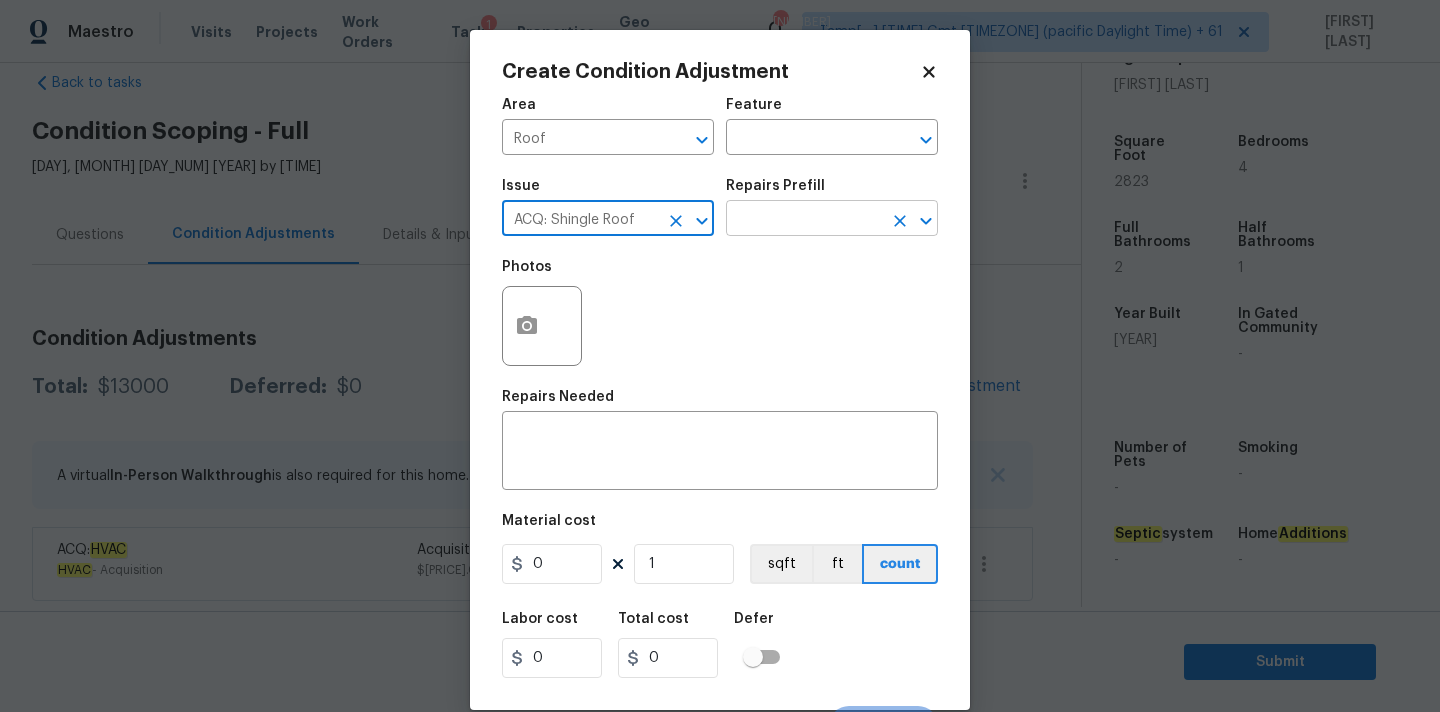 type on "ACQ: Shingle Roof" 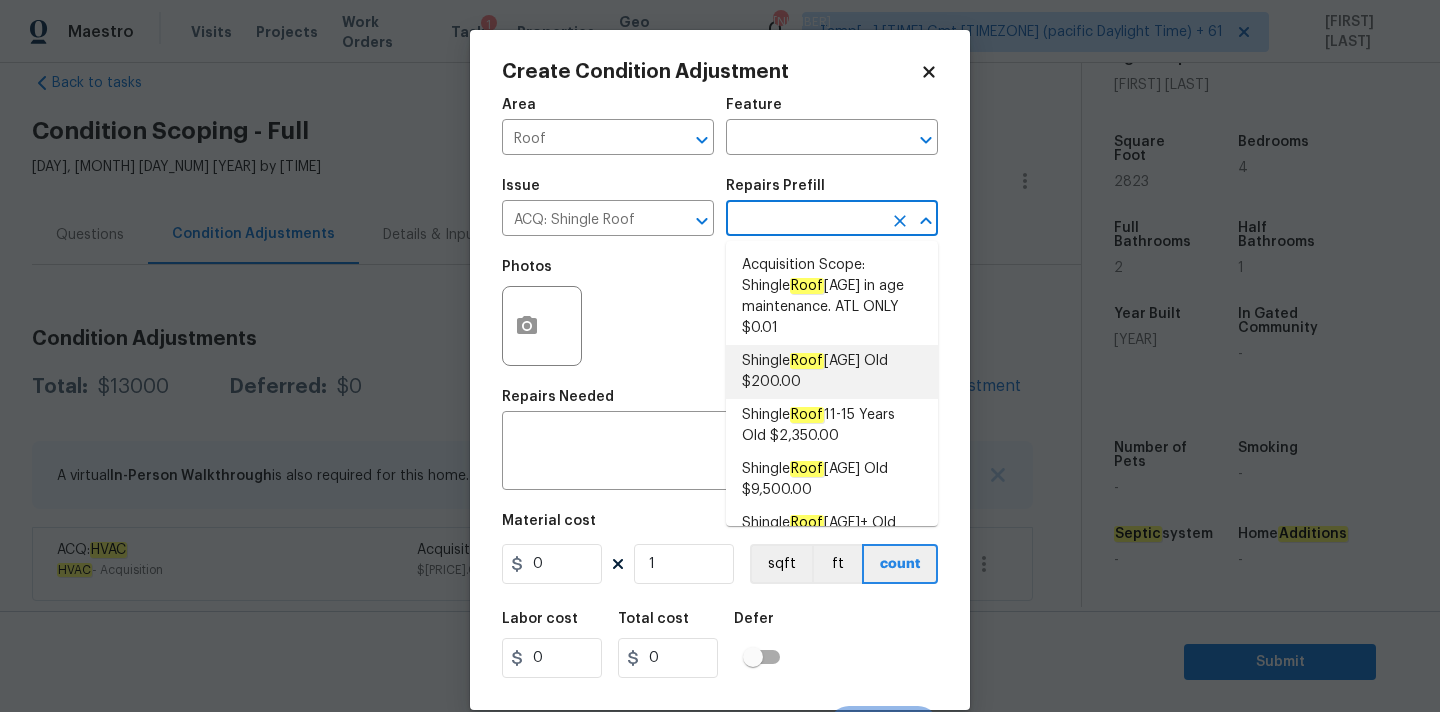 click on "Shingle  Roof  [AGE] Old $200.00" at bounding box center [832, 372] 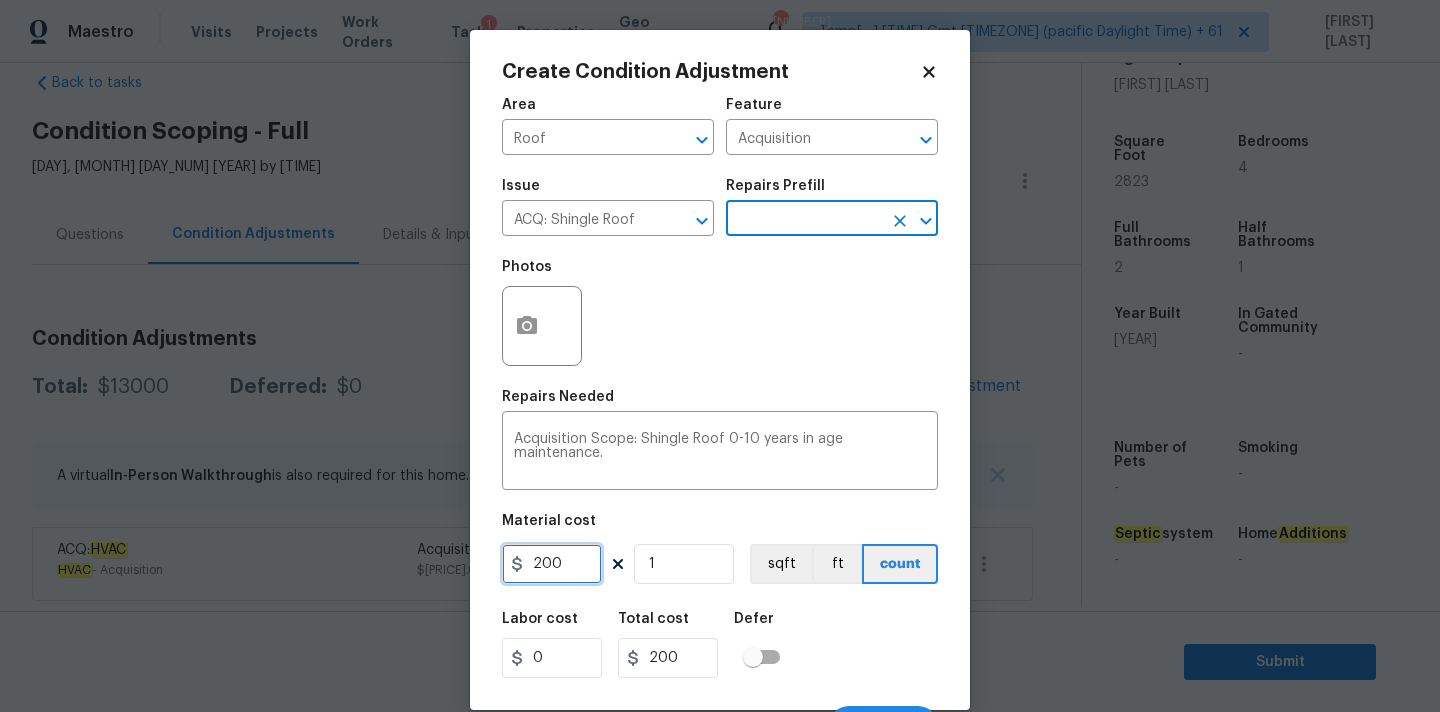 click on "200" at bounding box center [552, 564] 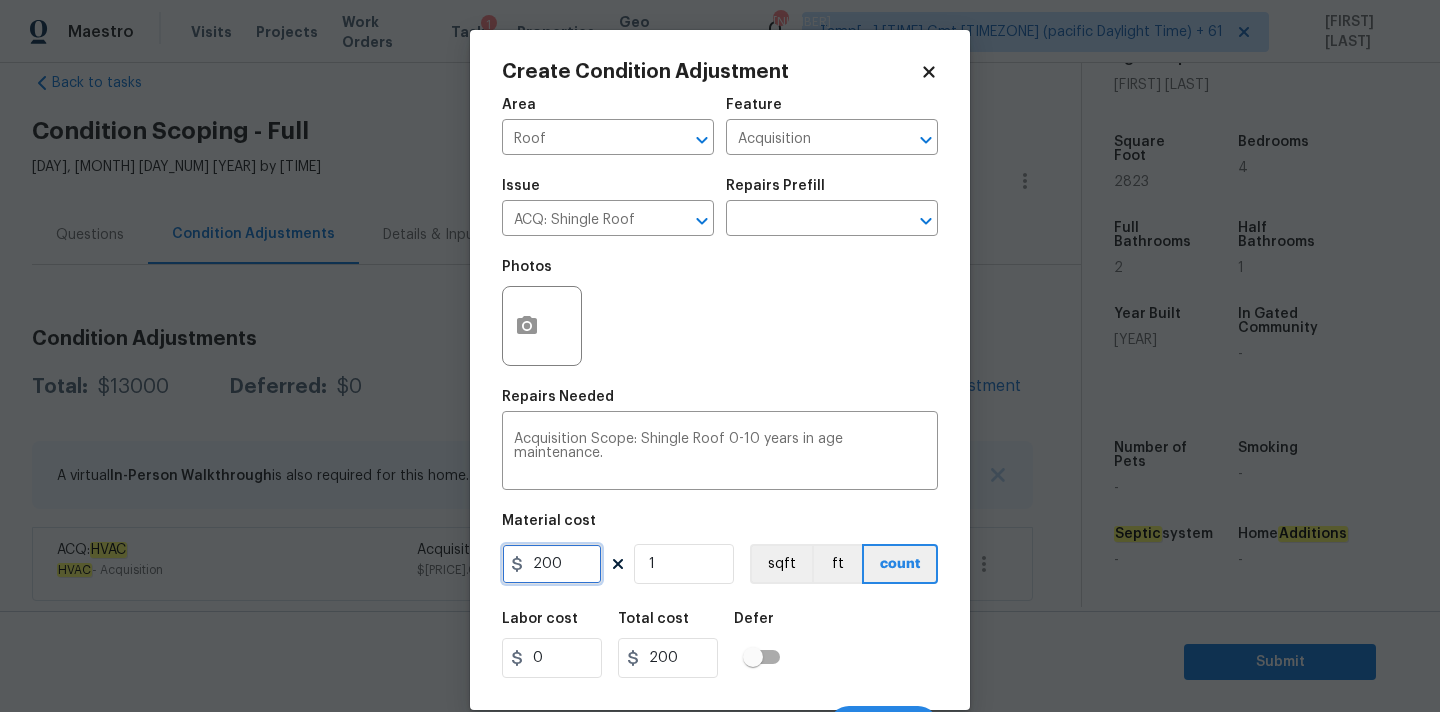 click on "200" at bounding box center [552, 564] 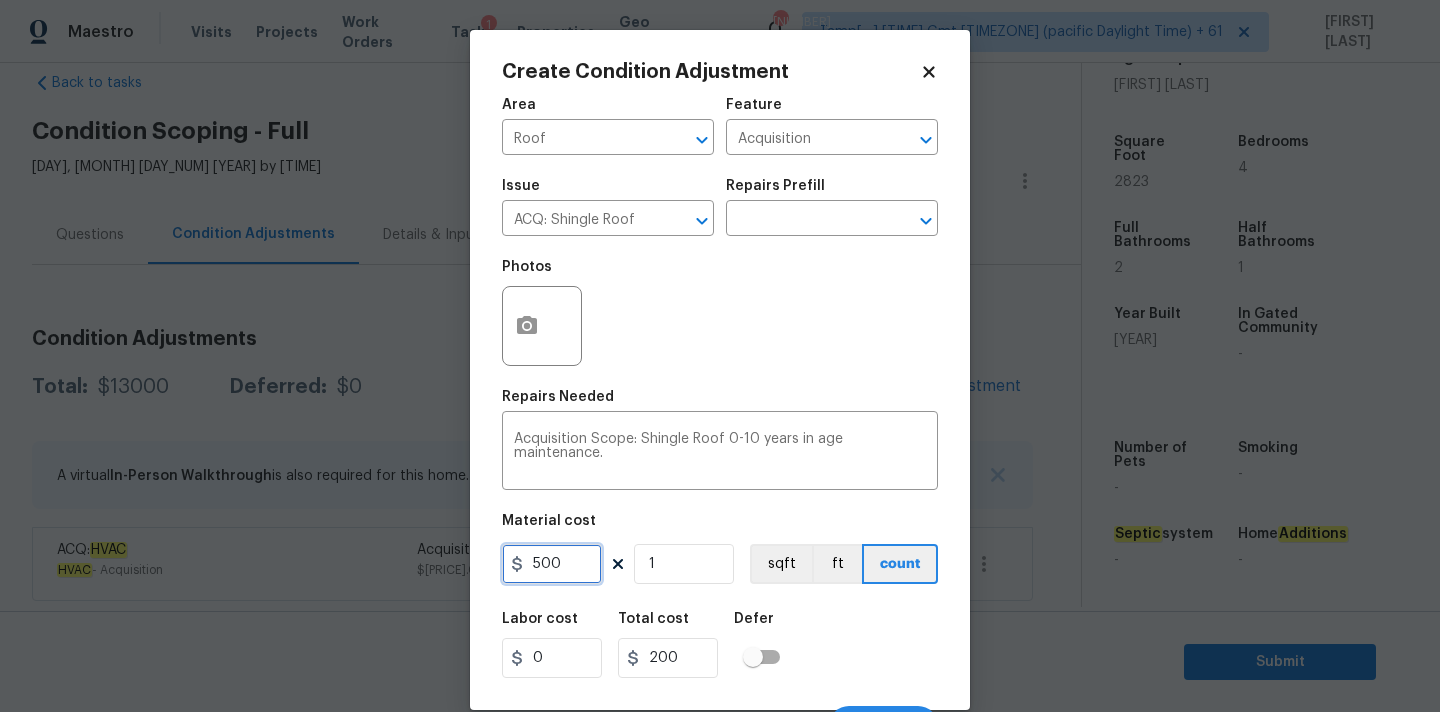 type on "500" 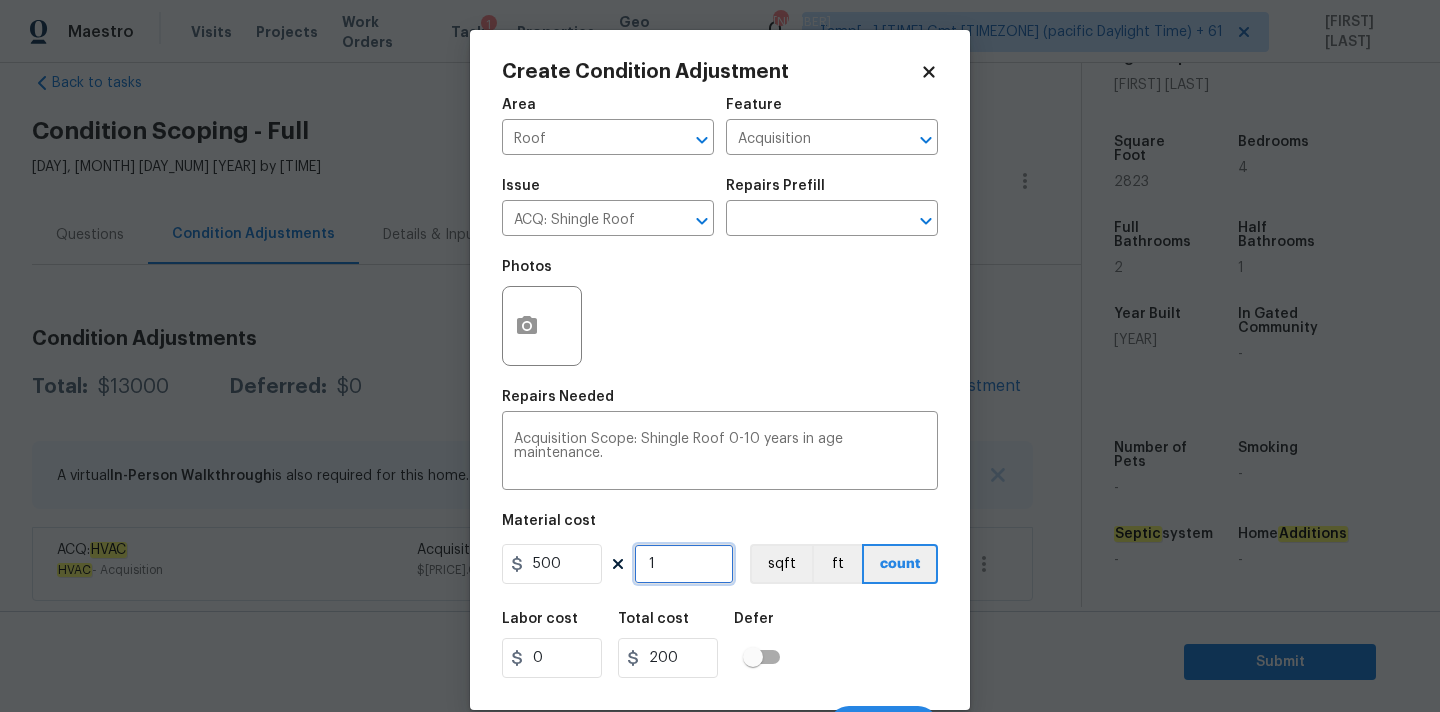 type on "500" 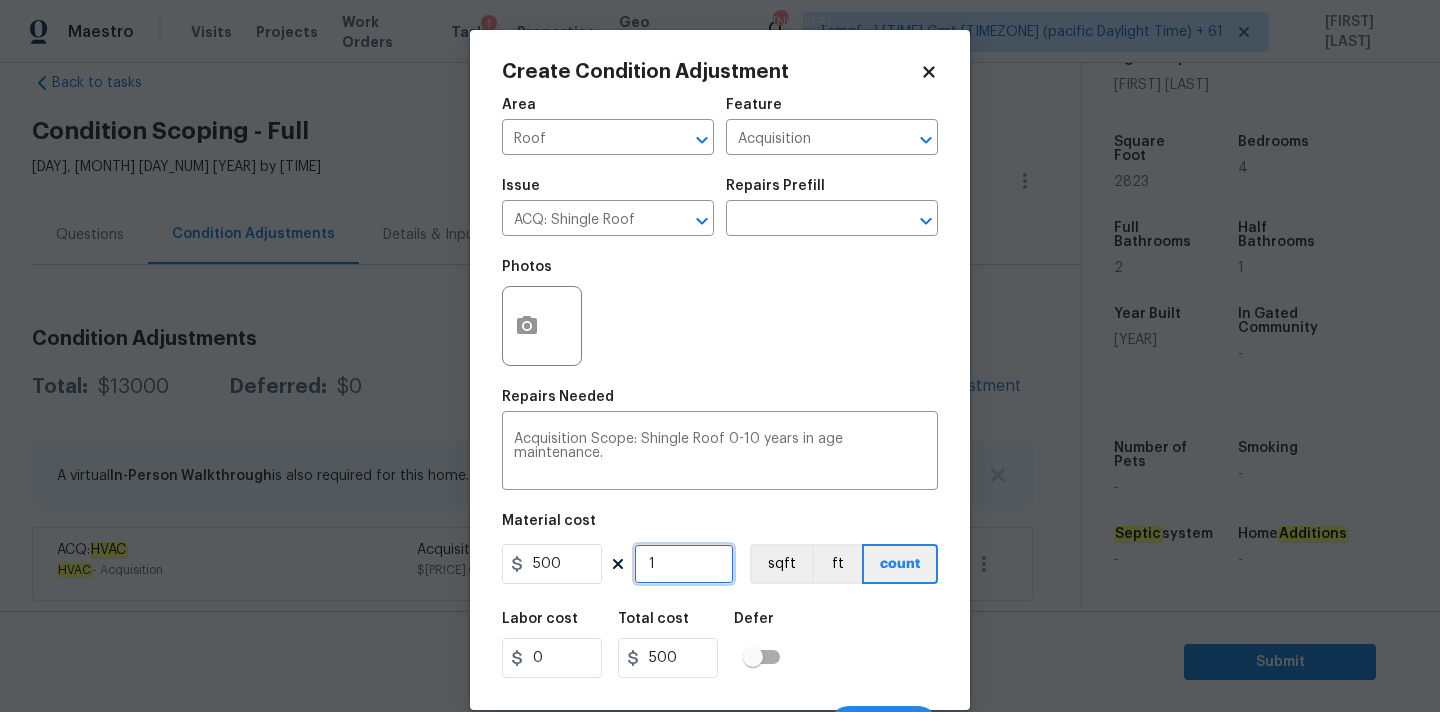 scroll, scrollTop: 30, scrollLeft: 0, axis: vertical 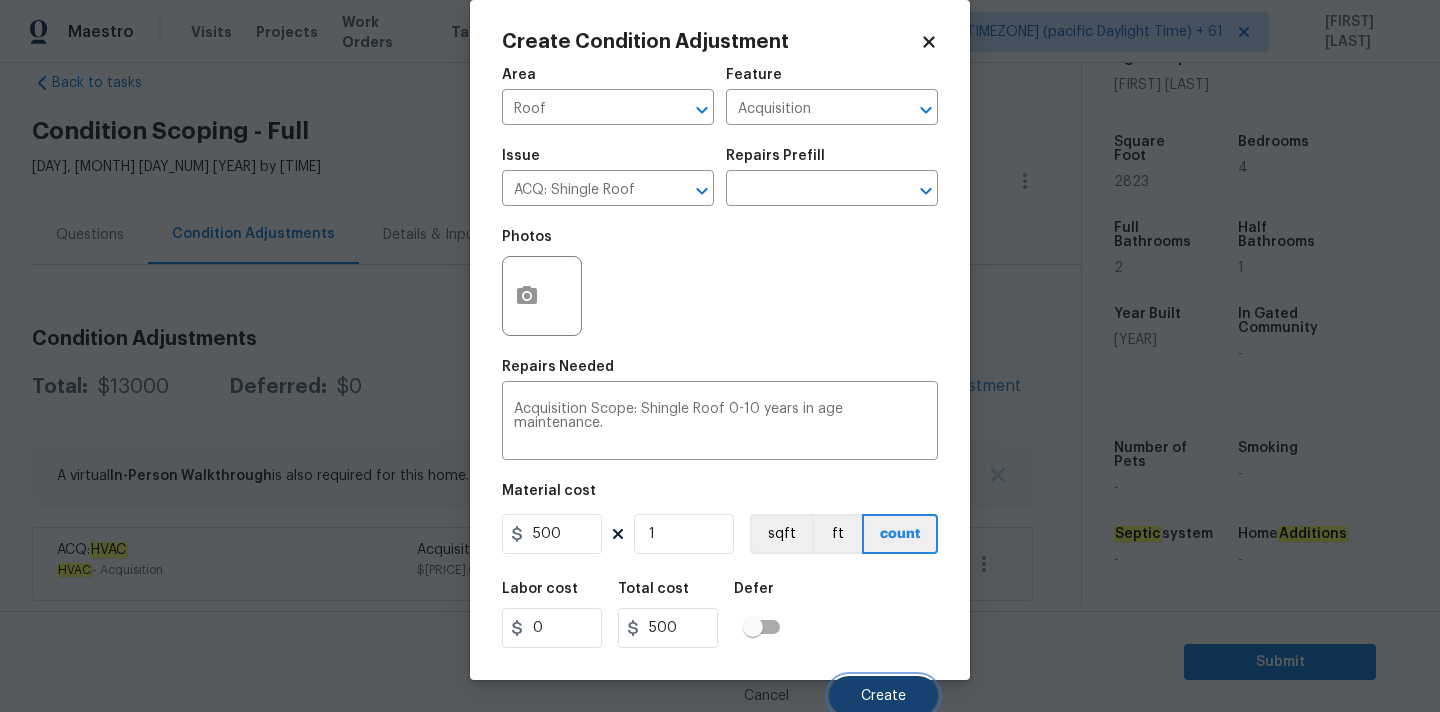 click on "Create" at bounding box center (883, 696) 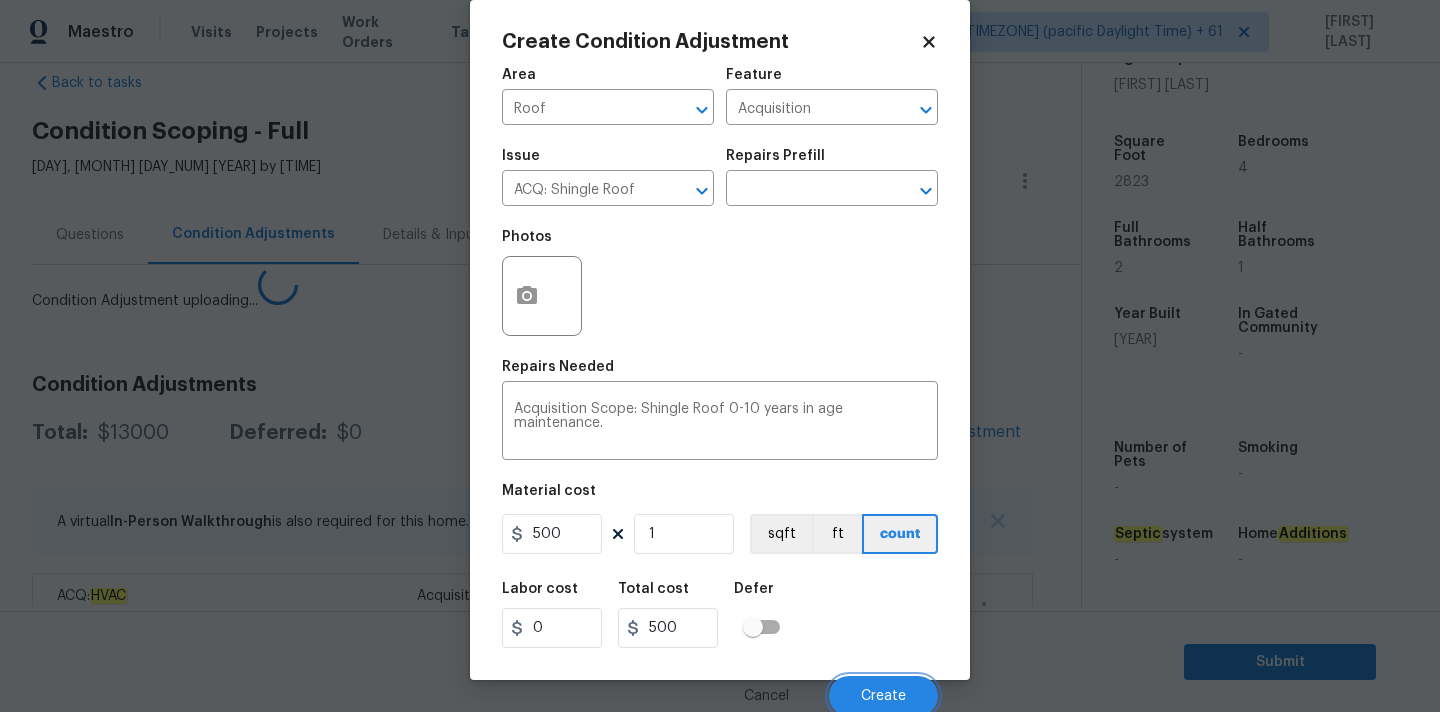 scroll, scrollTop: 28, scrollLeft: 0, axis: vertical 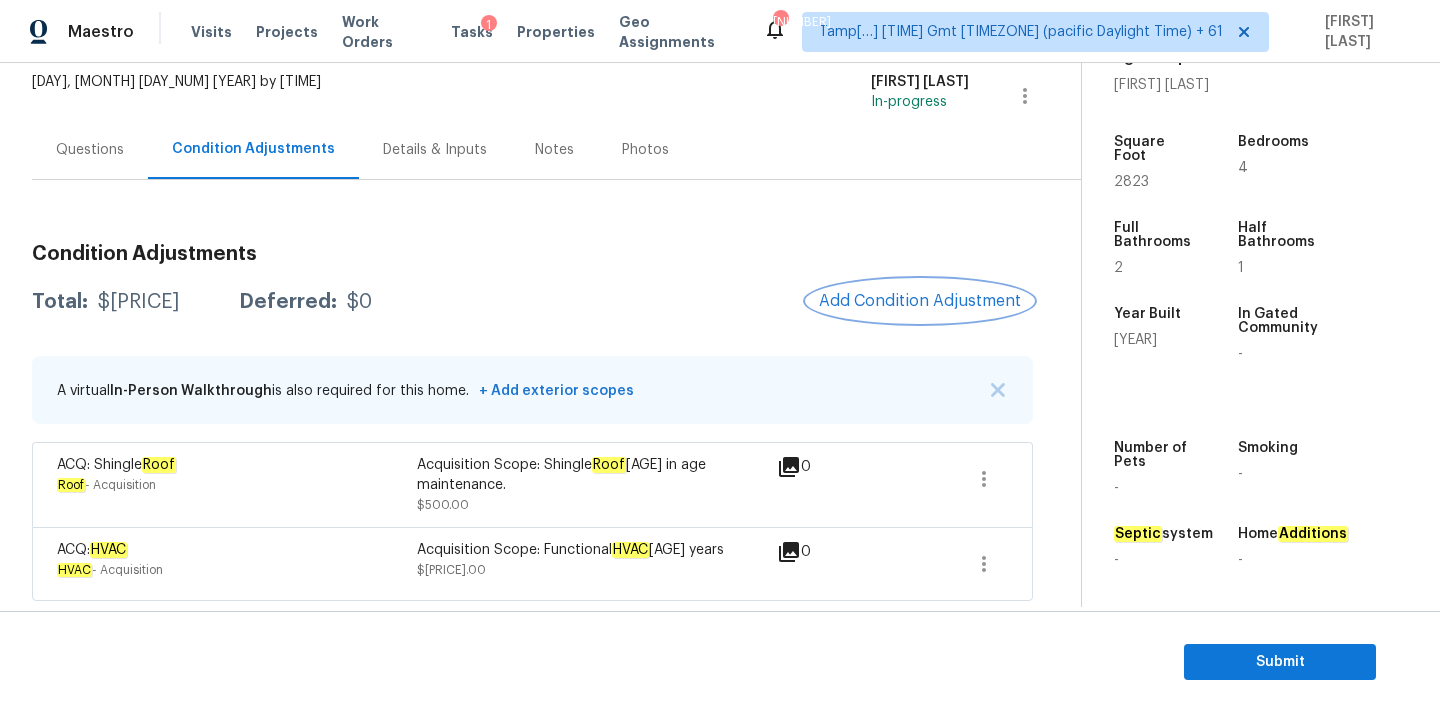 click on "Add Condition Adjustment" at bounding box center (920, 301) 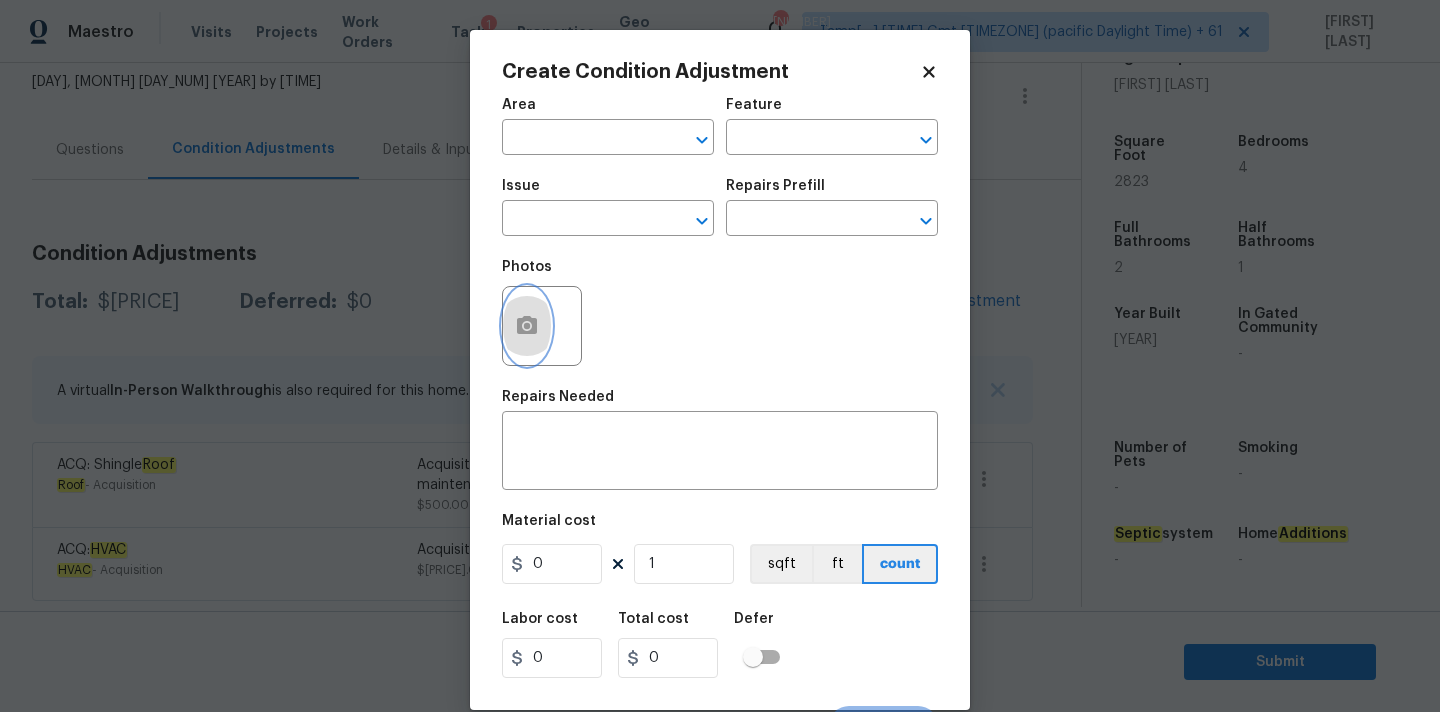 click at bounding box center [527, 326] 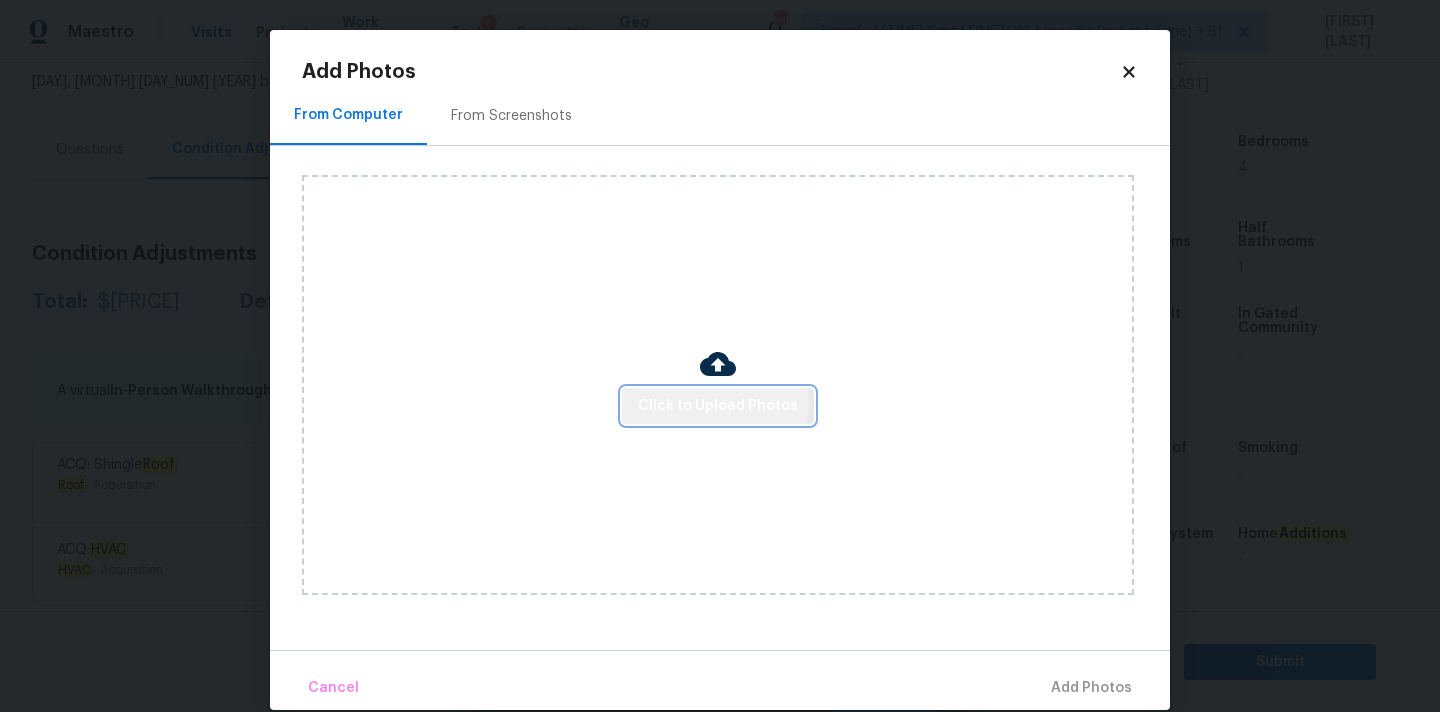 click on "Click to Upload Photos" at bounding box center (718, 406) 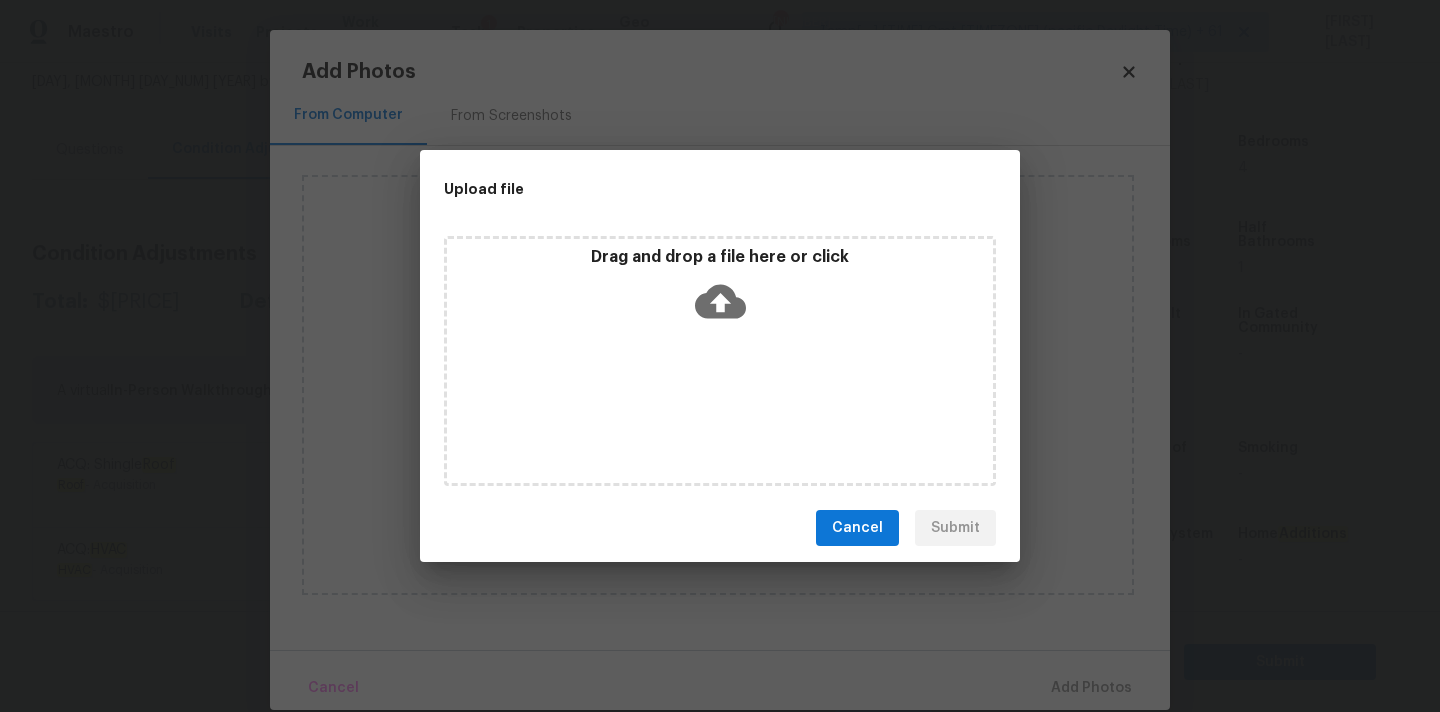 click 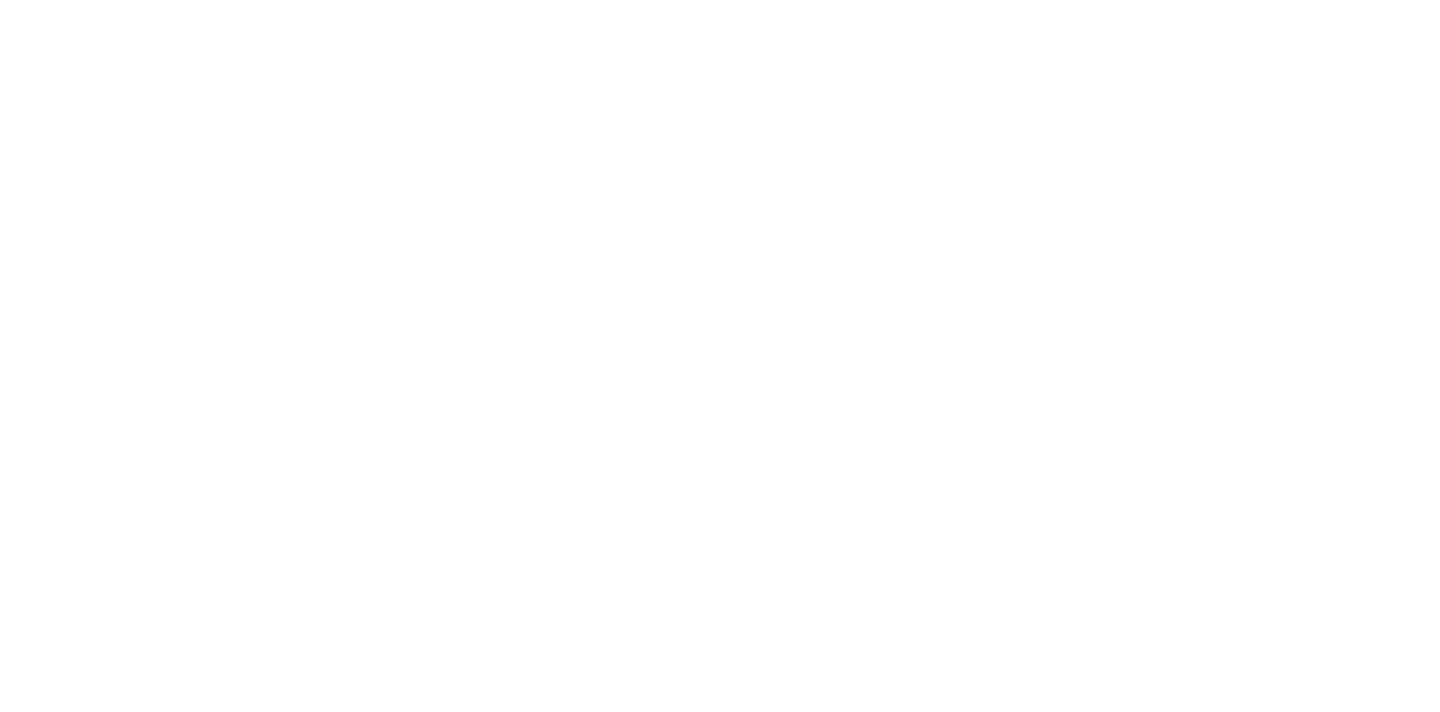 scroll, scrollTop: 0, scrollLeft: 0, axis: both 